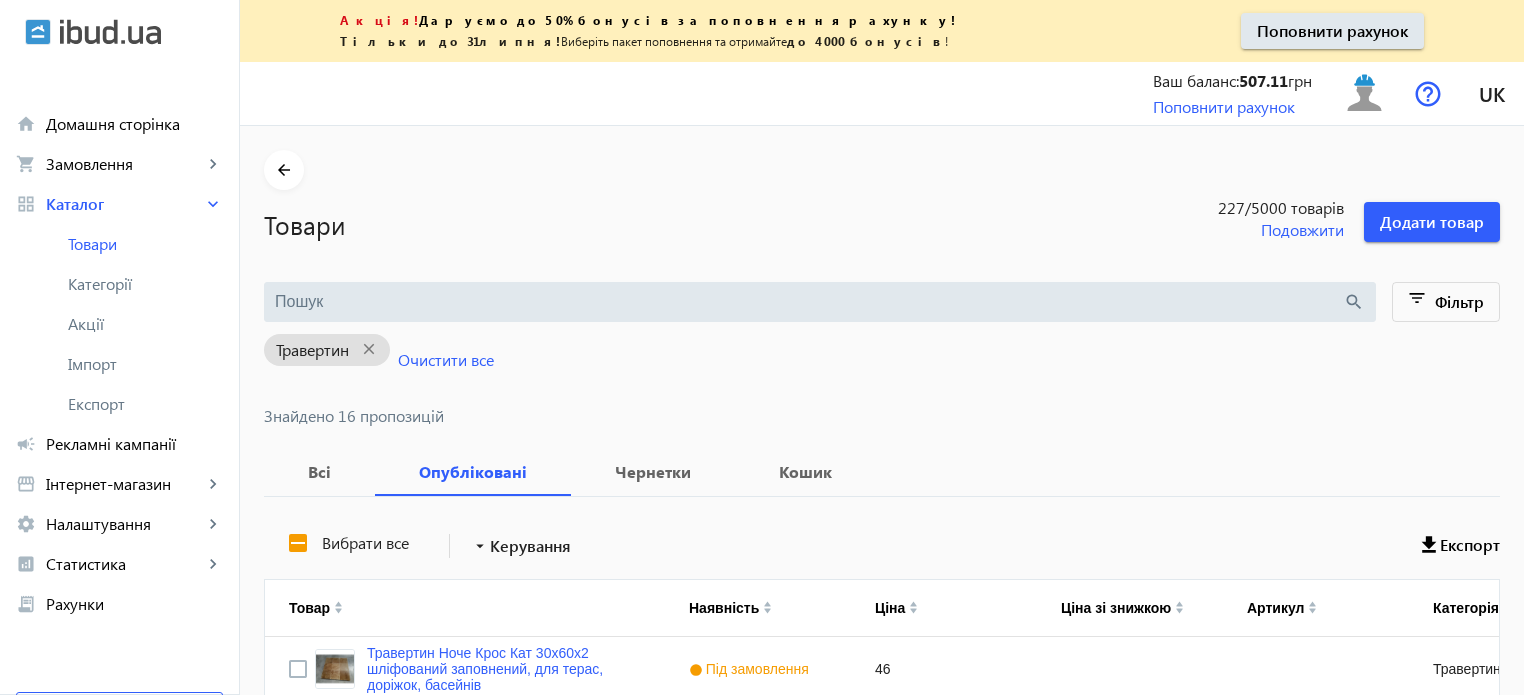 scroll, scrollTop: 1101, scrollLeft: 0, axis: vertical 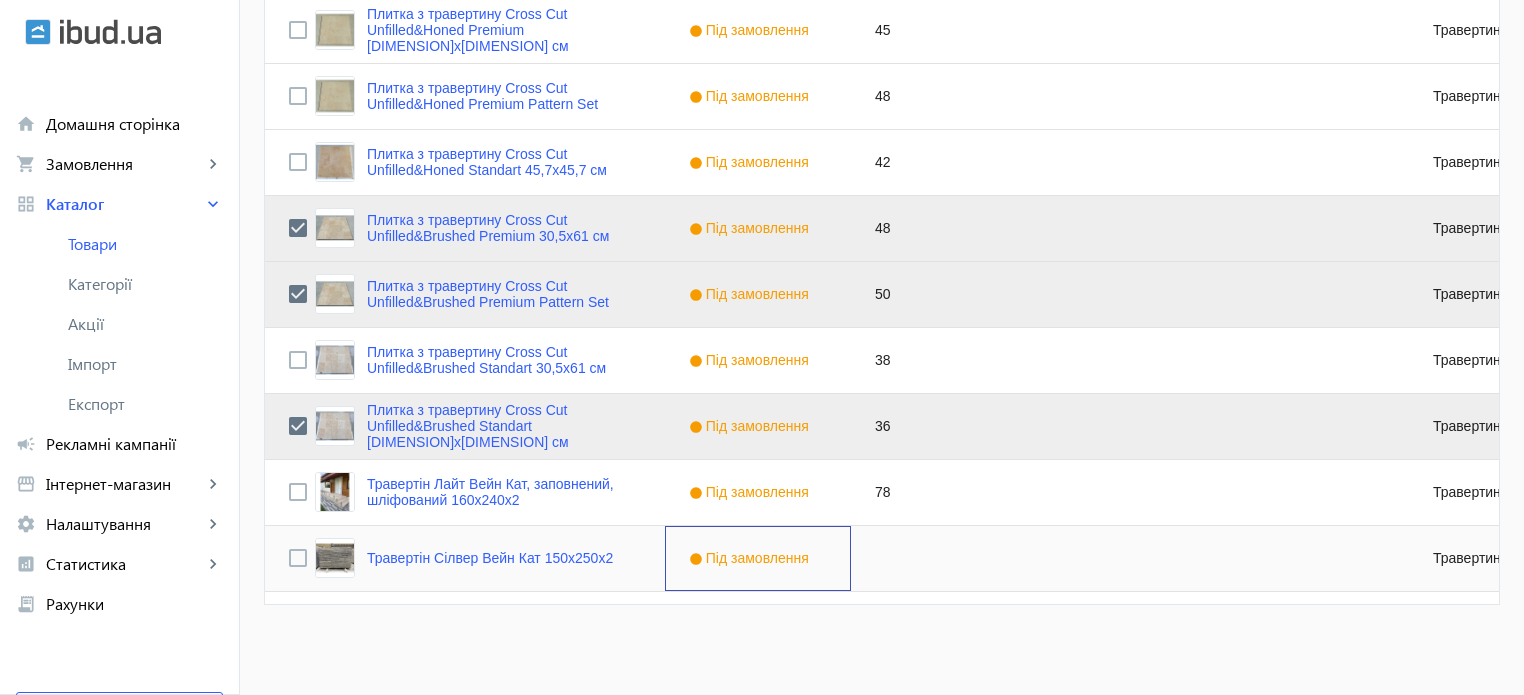 click on "Під замовлення" 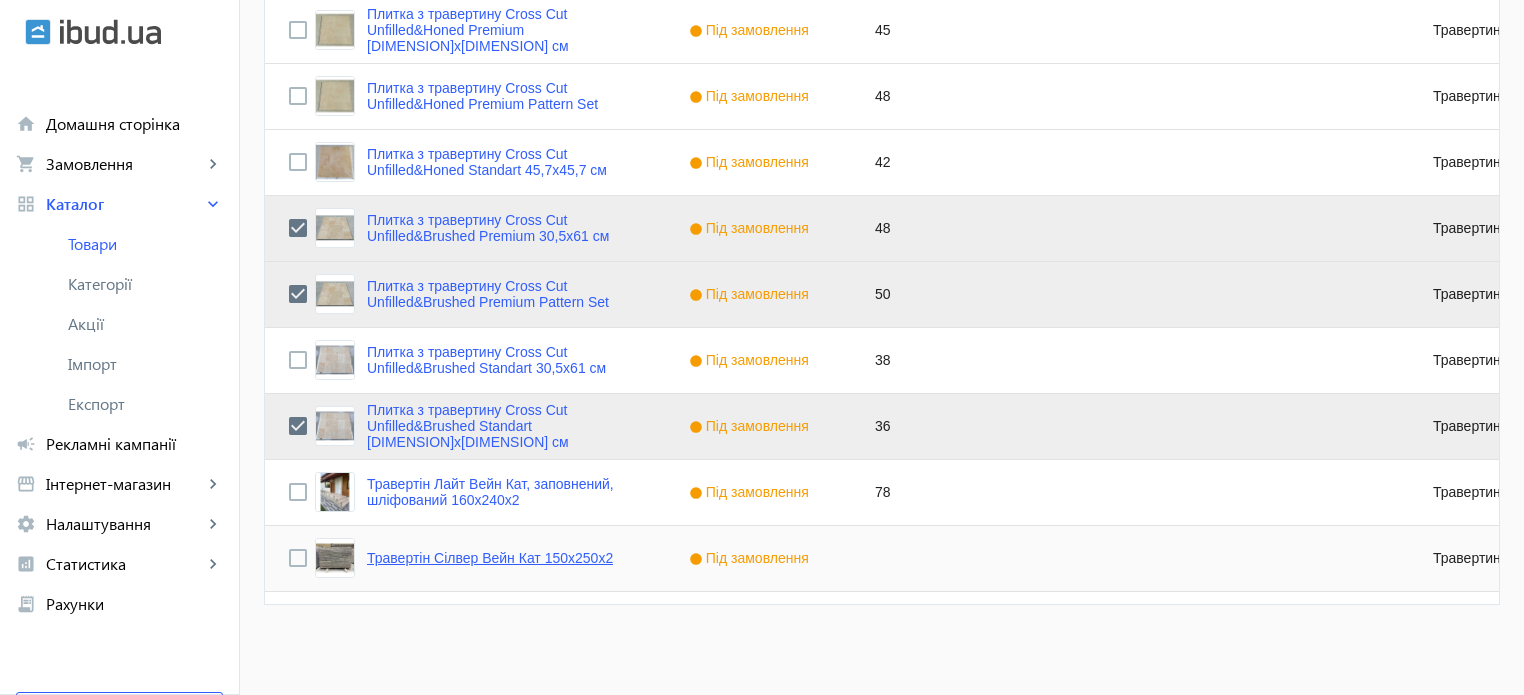 click on "Травертін Сілвер Вейн Кат [NUMBER]х[NUMBER]х[NUMBER]" 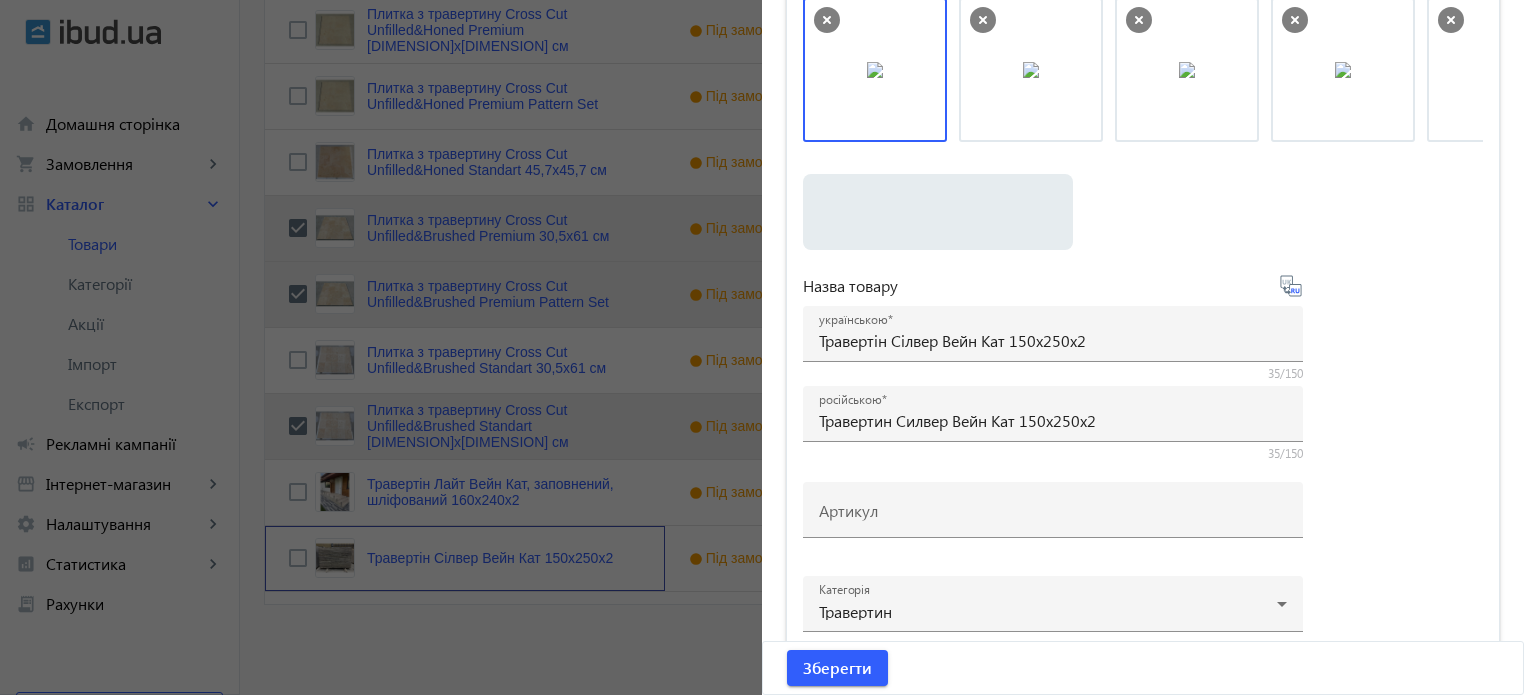 scroll, scrollTop: 600, scrollLeft: 0, axis: vertical 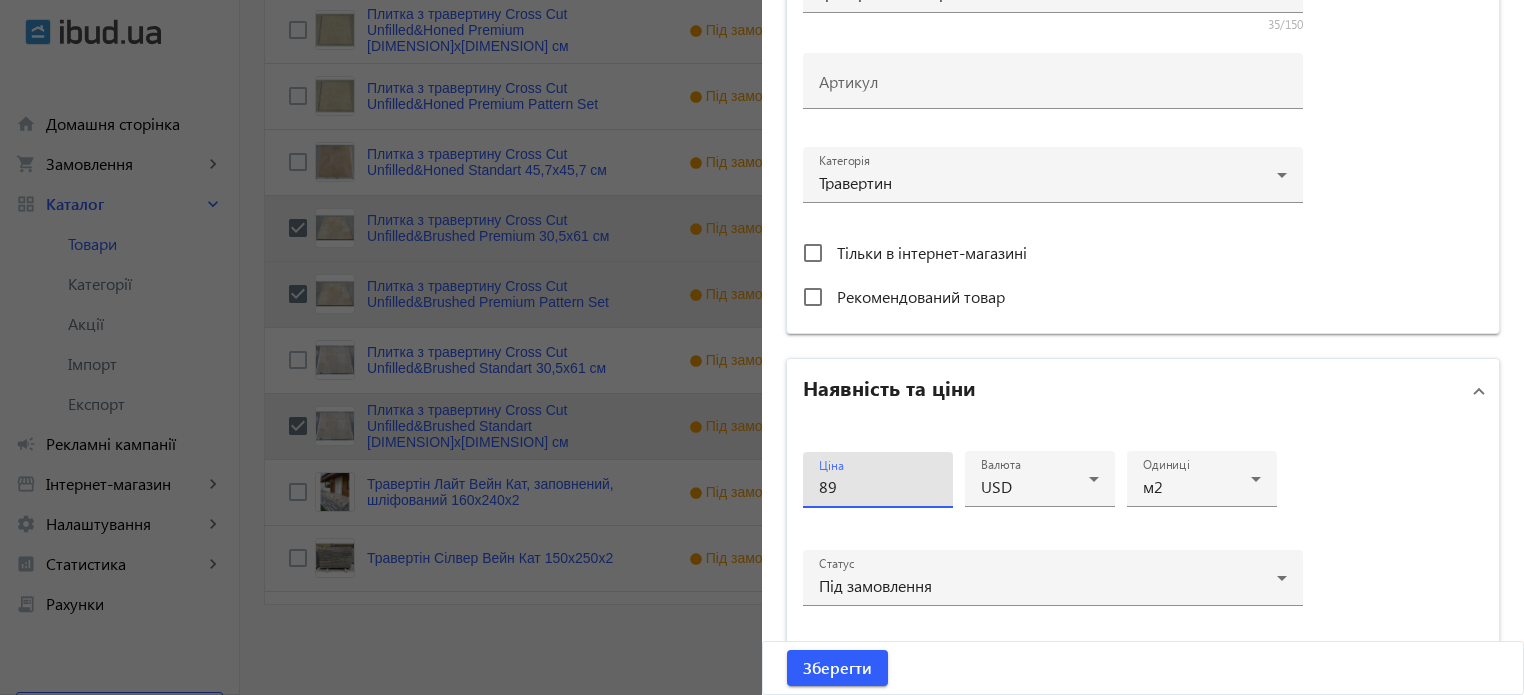 click on "89" at bounding box center (878, 486) 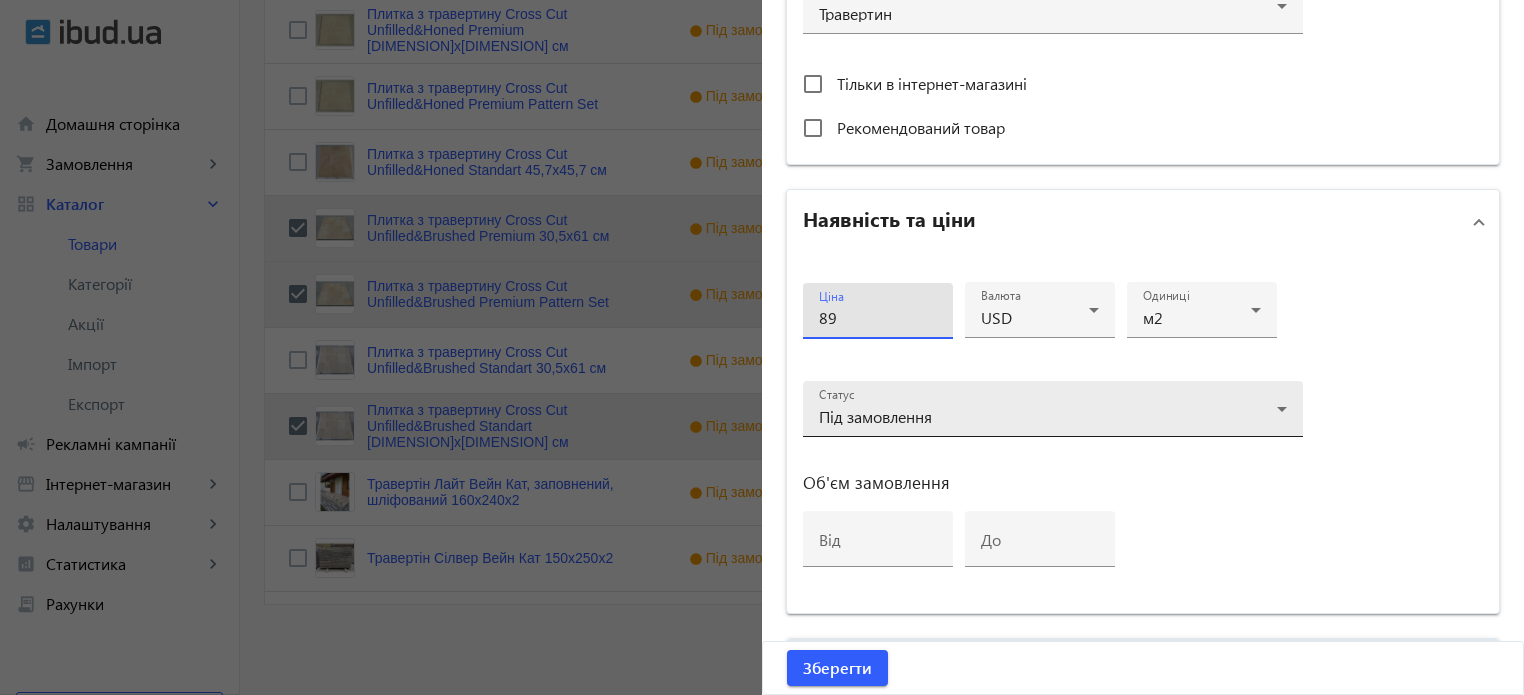scroll, scrollTop: 968, scrollLeft: 0, axis: vertical 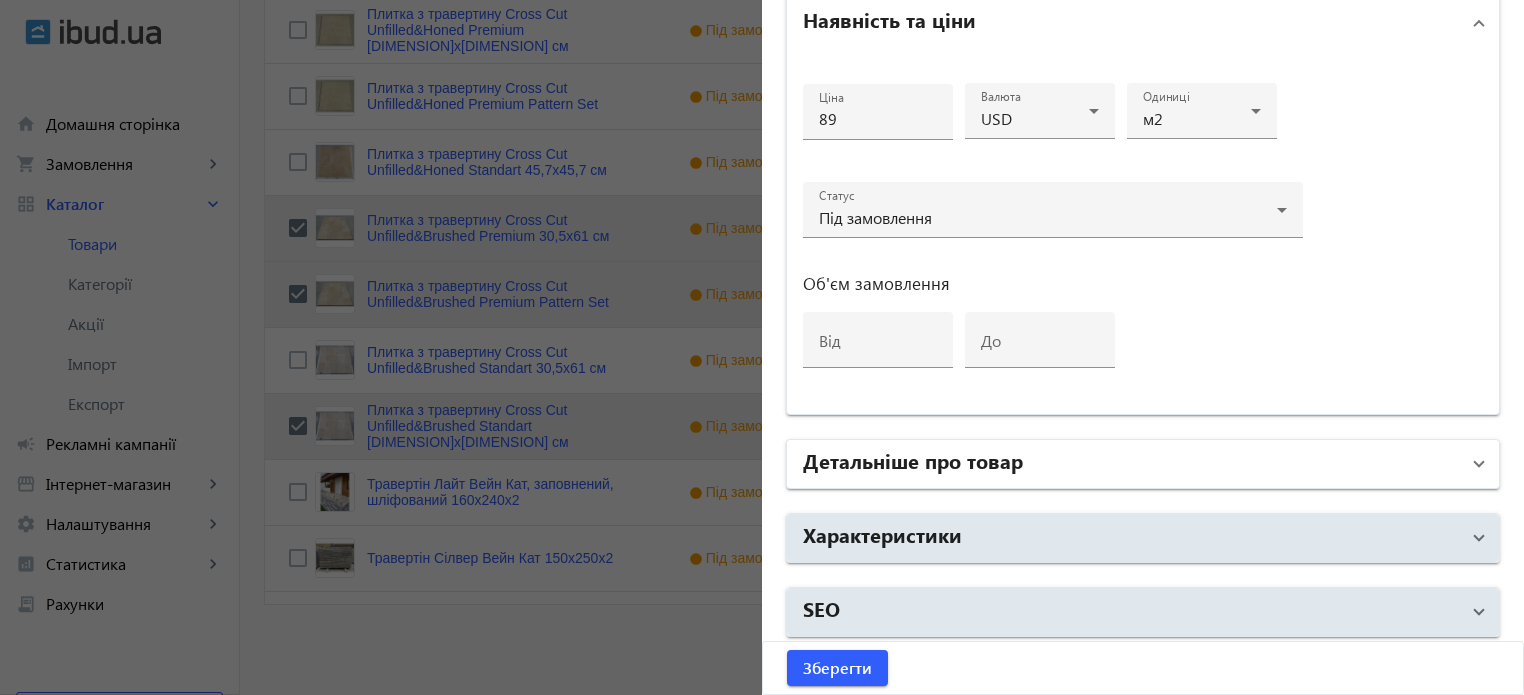 click on "Детальніше про товар" at bounding box center [1131, 464] 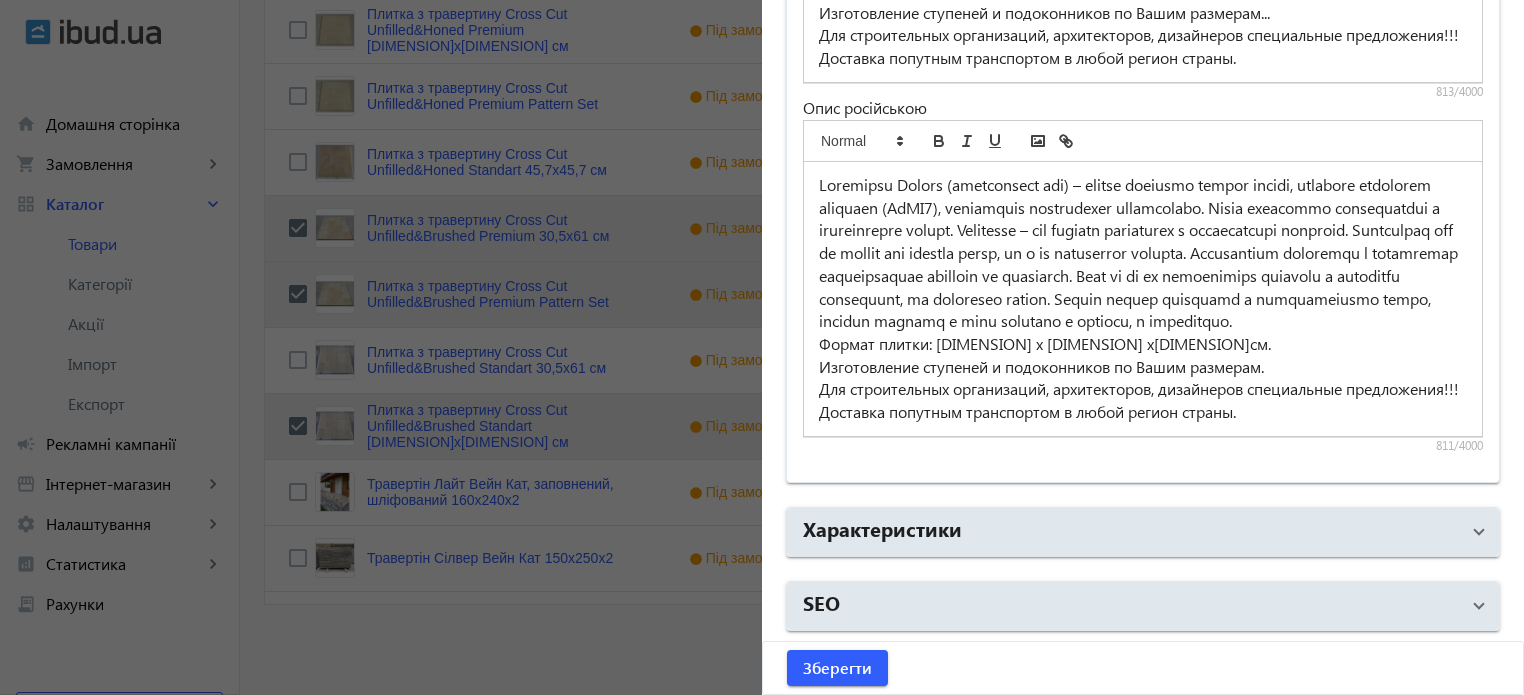 scroll, scrollTop: 1816, scrollLeft: 0, axis: vertical 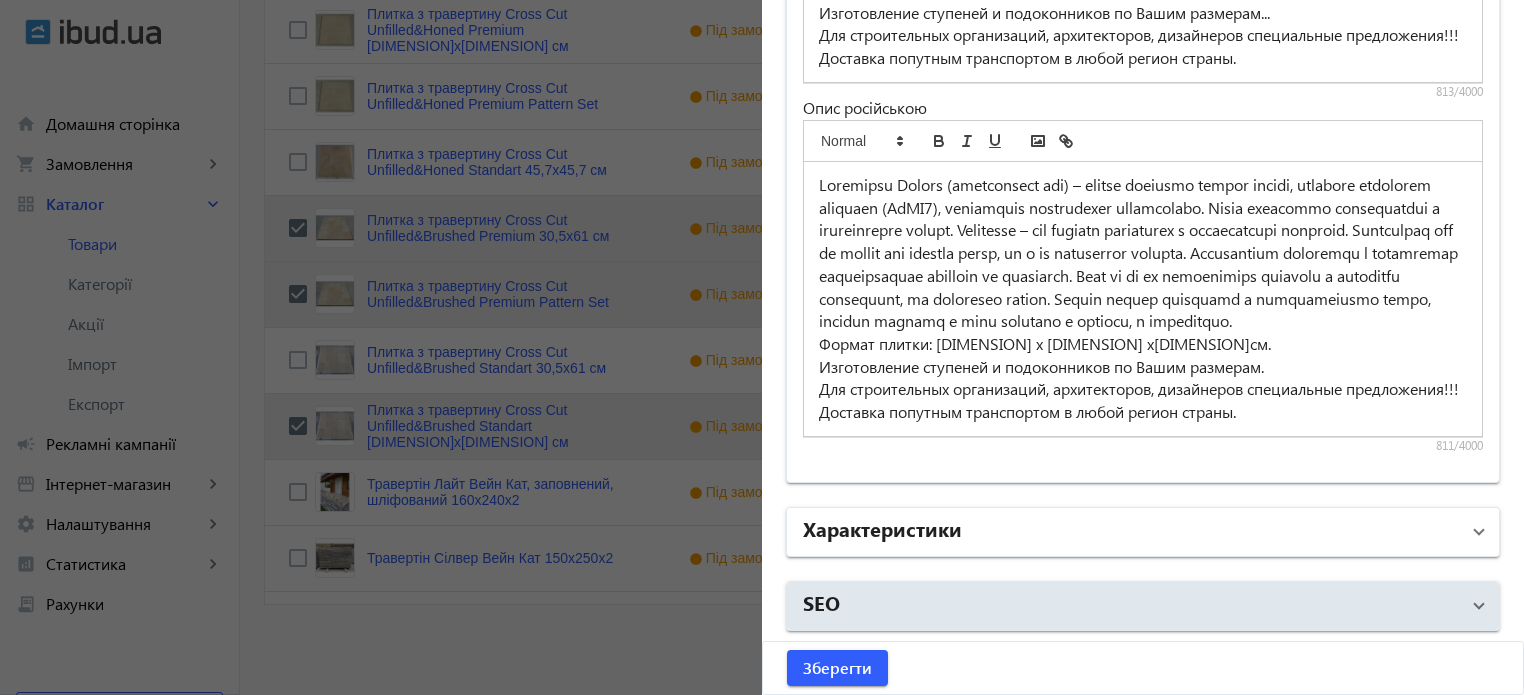 click on "Характеристики" at bounding box center (1131, 532) 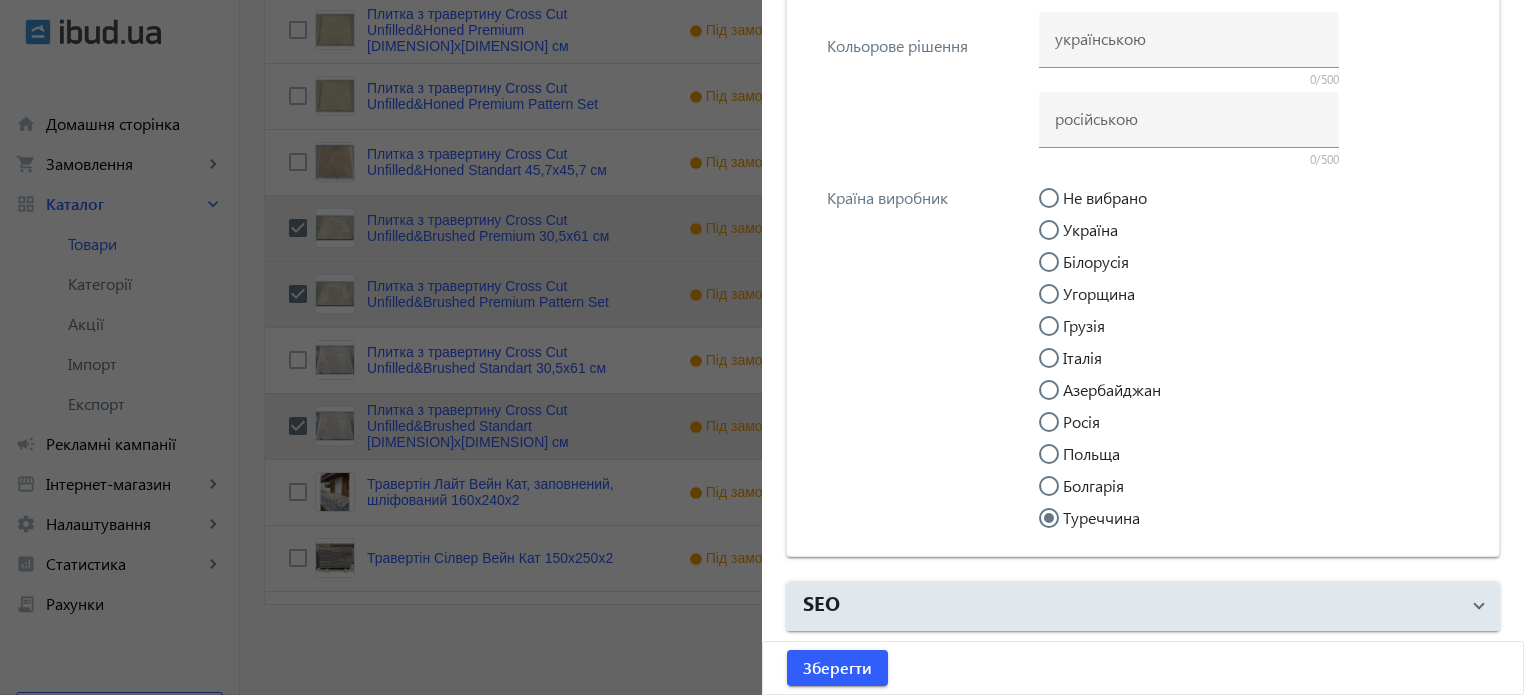 scroll, scrollTop: 5543, scrollLeft: 0, axis: vertical 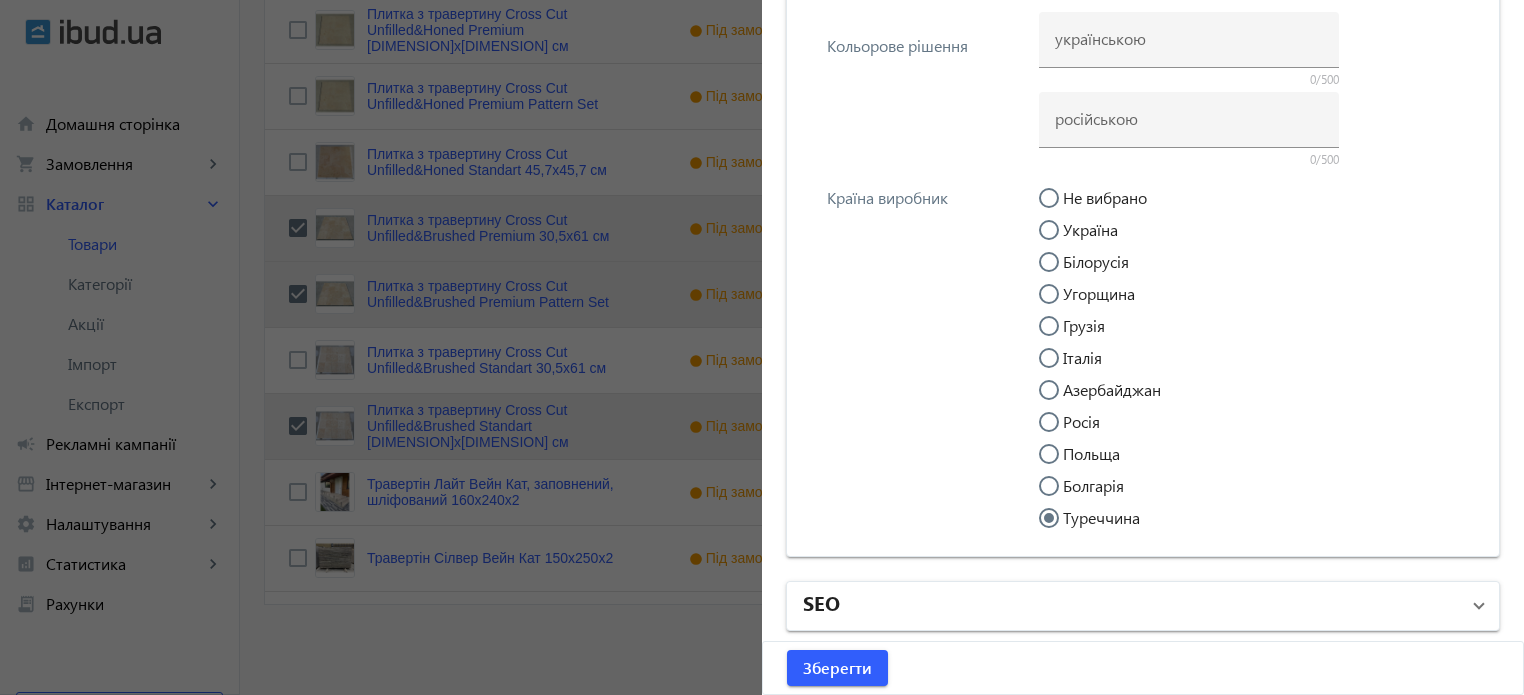 click on "SEO" at bounding box center [1131, 606] 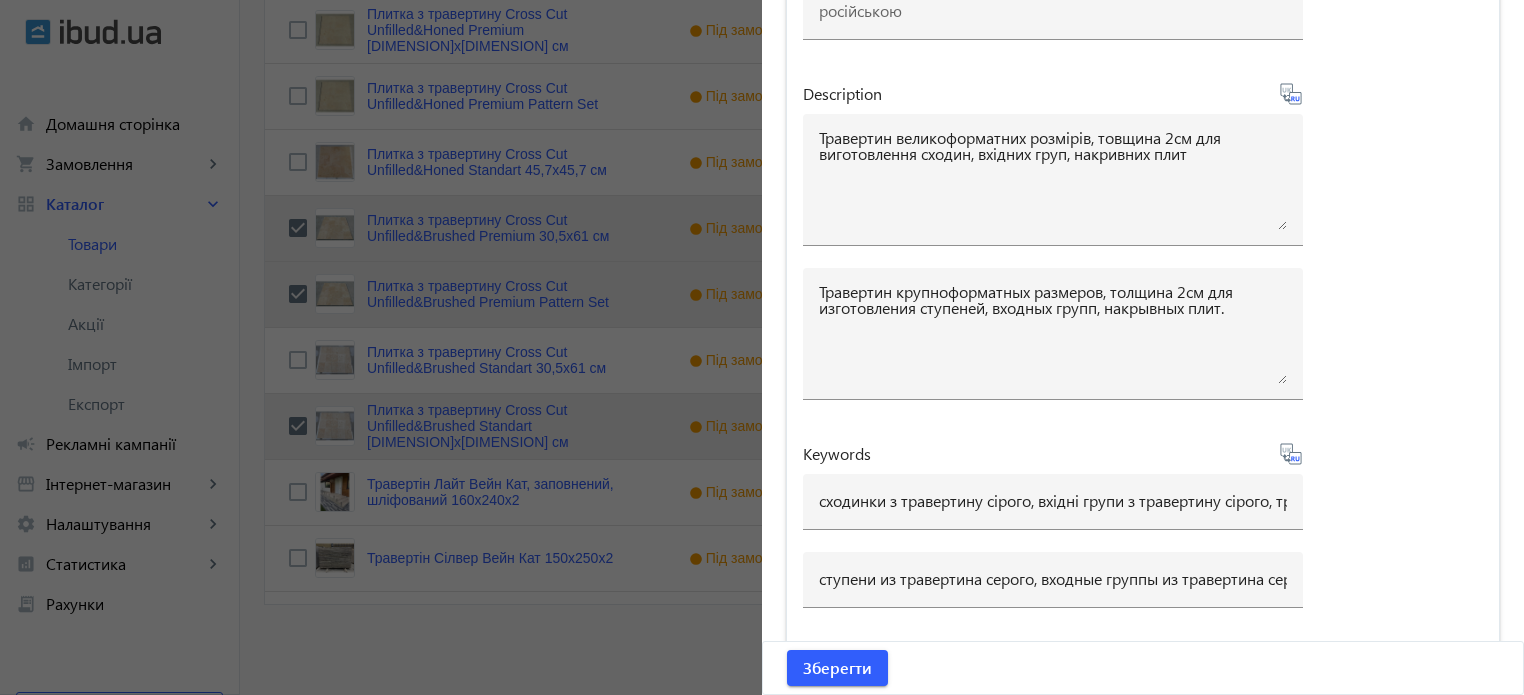 scroll, scrollTop: 6340, scrollLeft: 0, axis: vertical 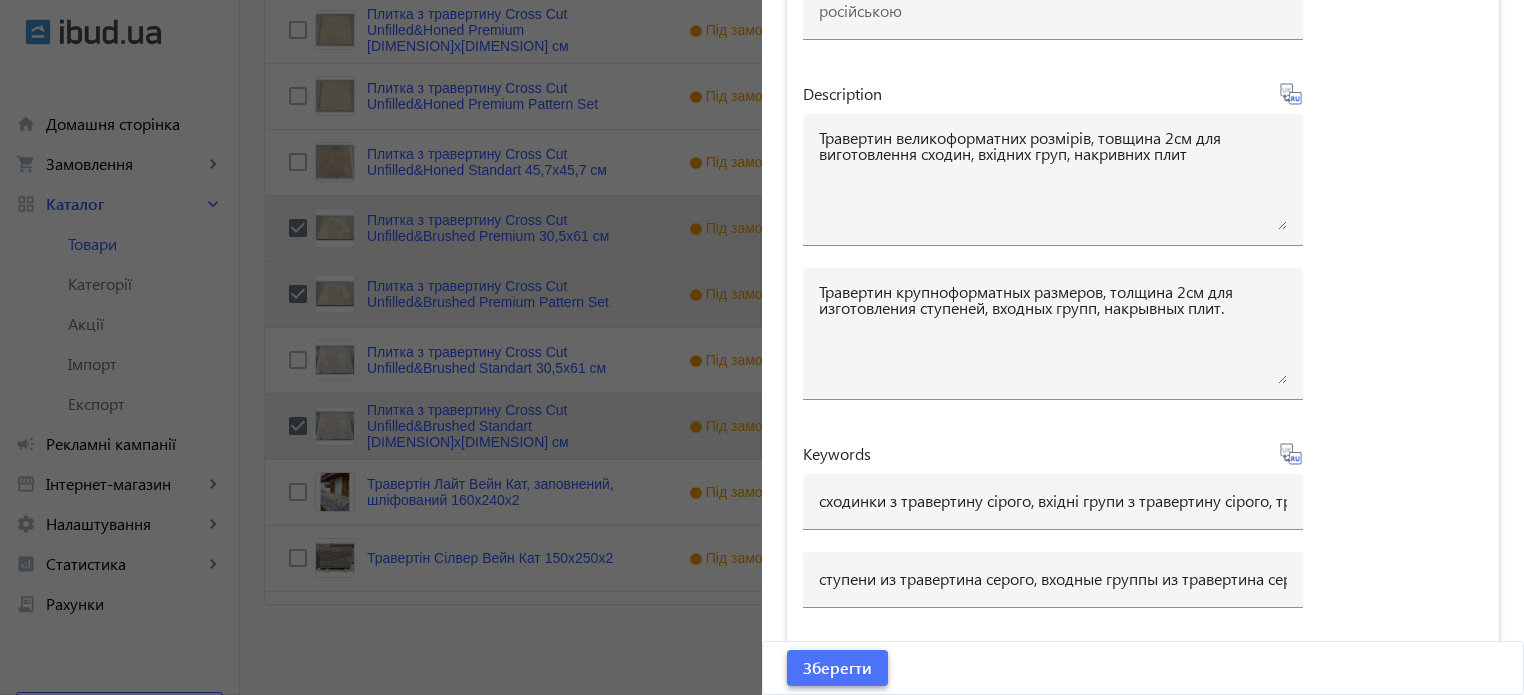 click on "Зберегти" 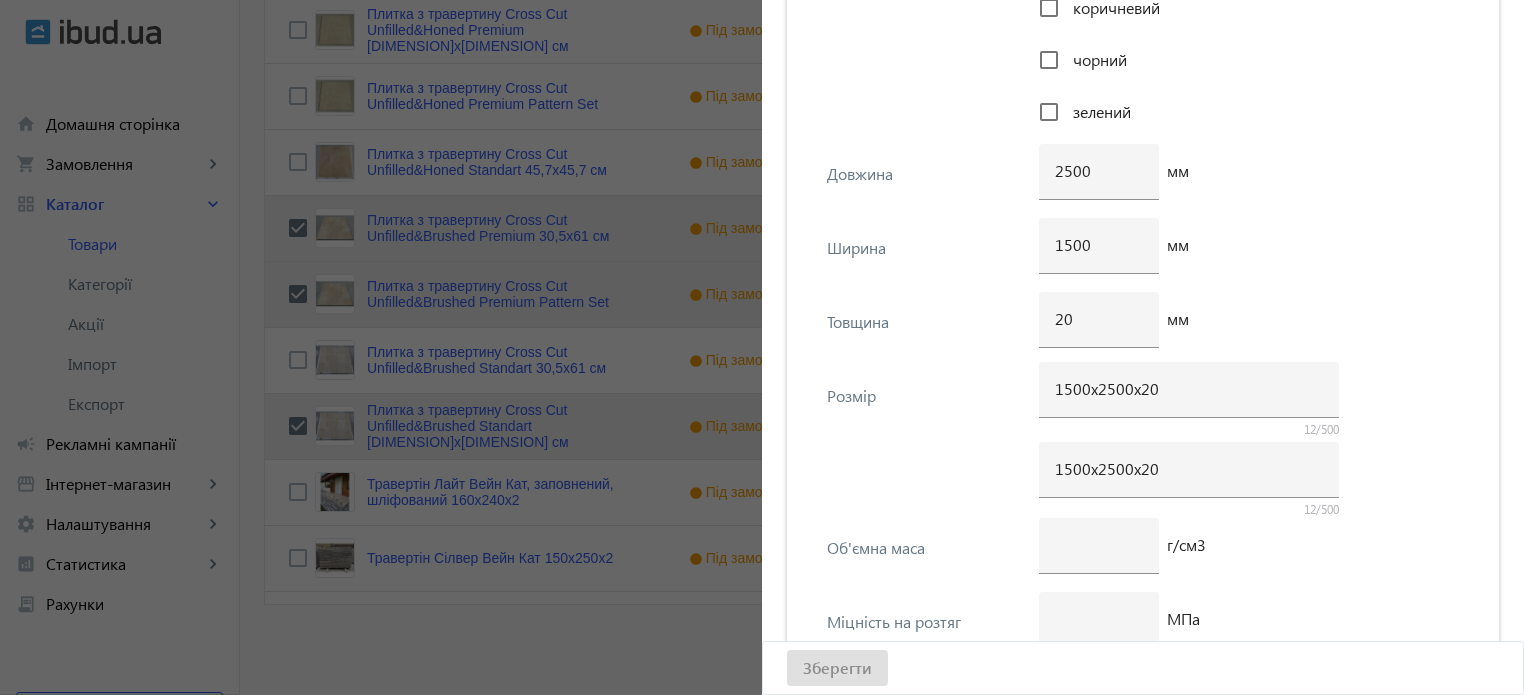scroll, scrollTop: 3840, scrollLeft: 0, axis: vertical 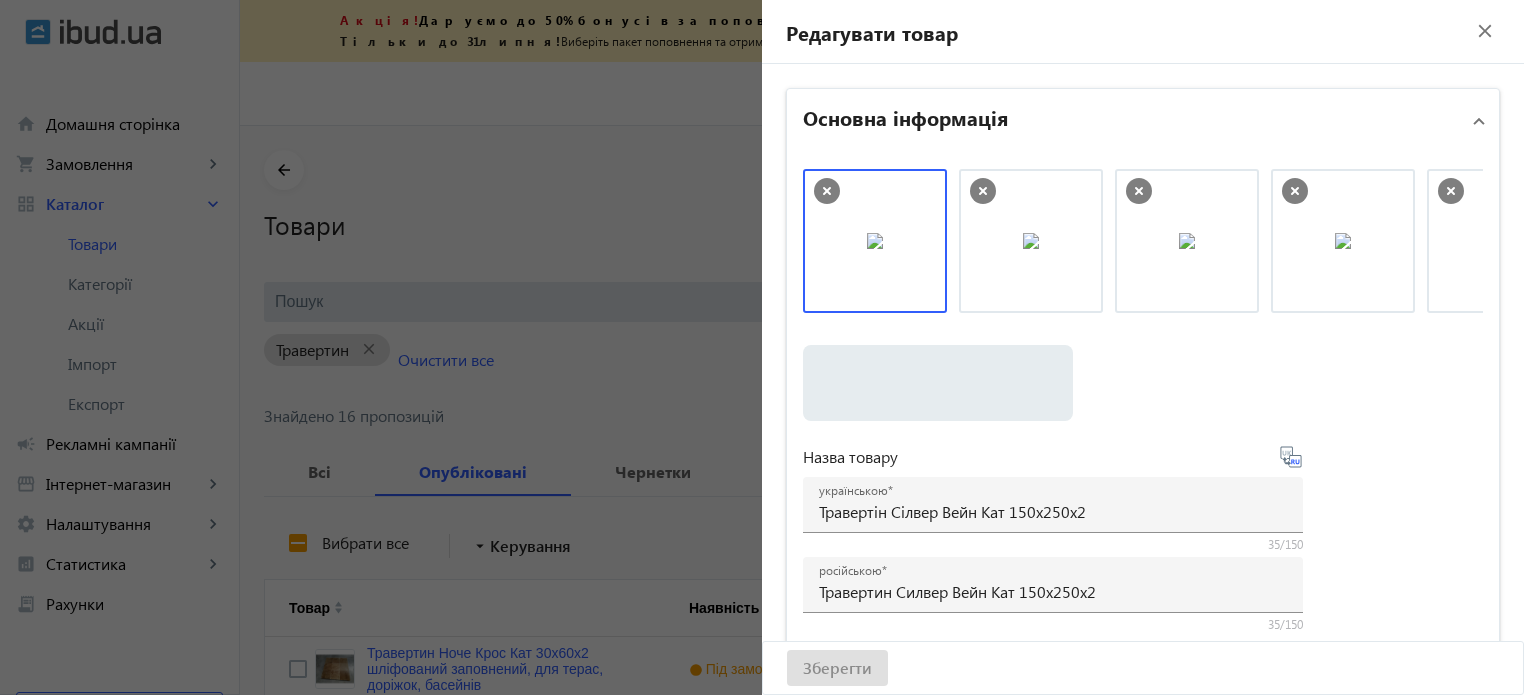 click on "close" 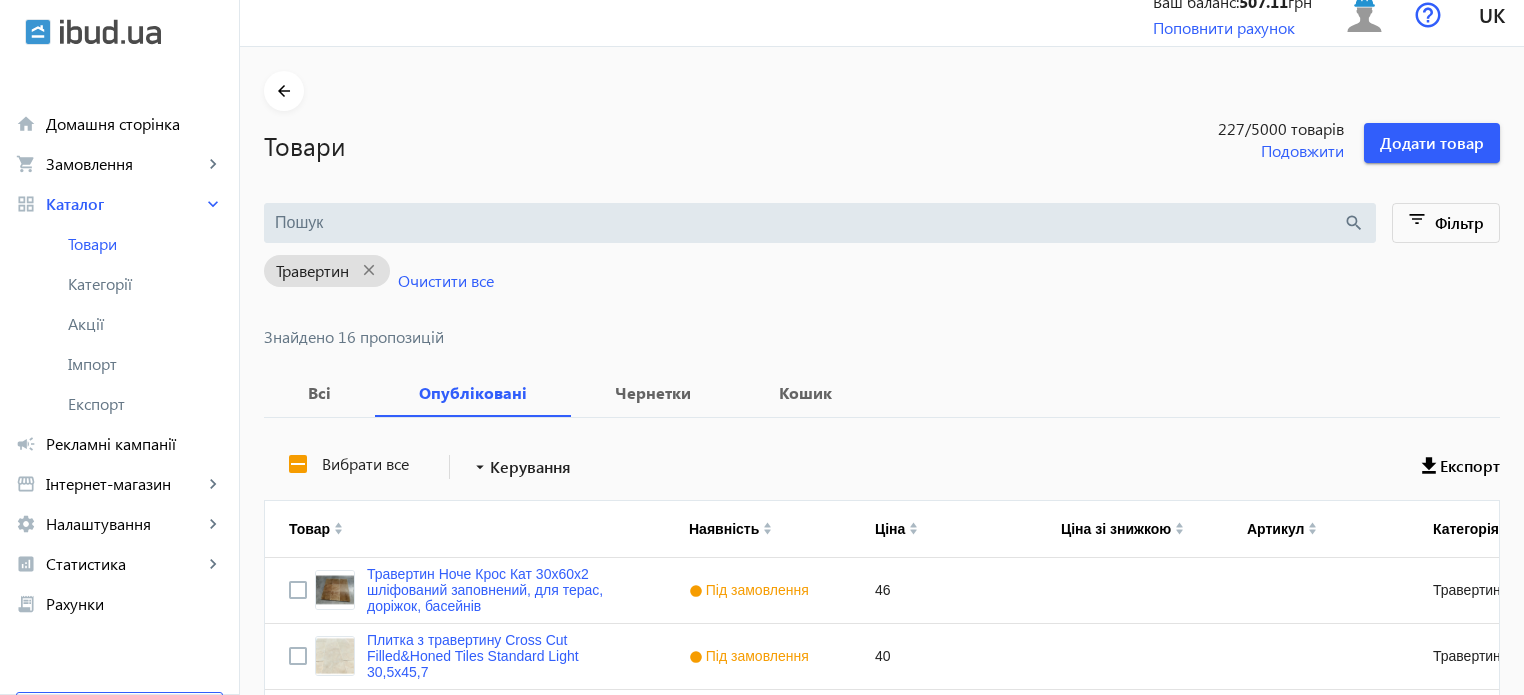 scroll, scrollTop: 0, scrollLeft: 0, axis: both 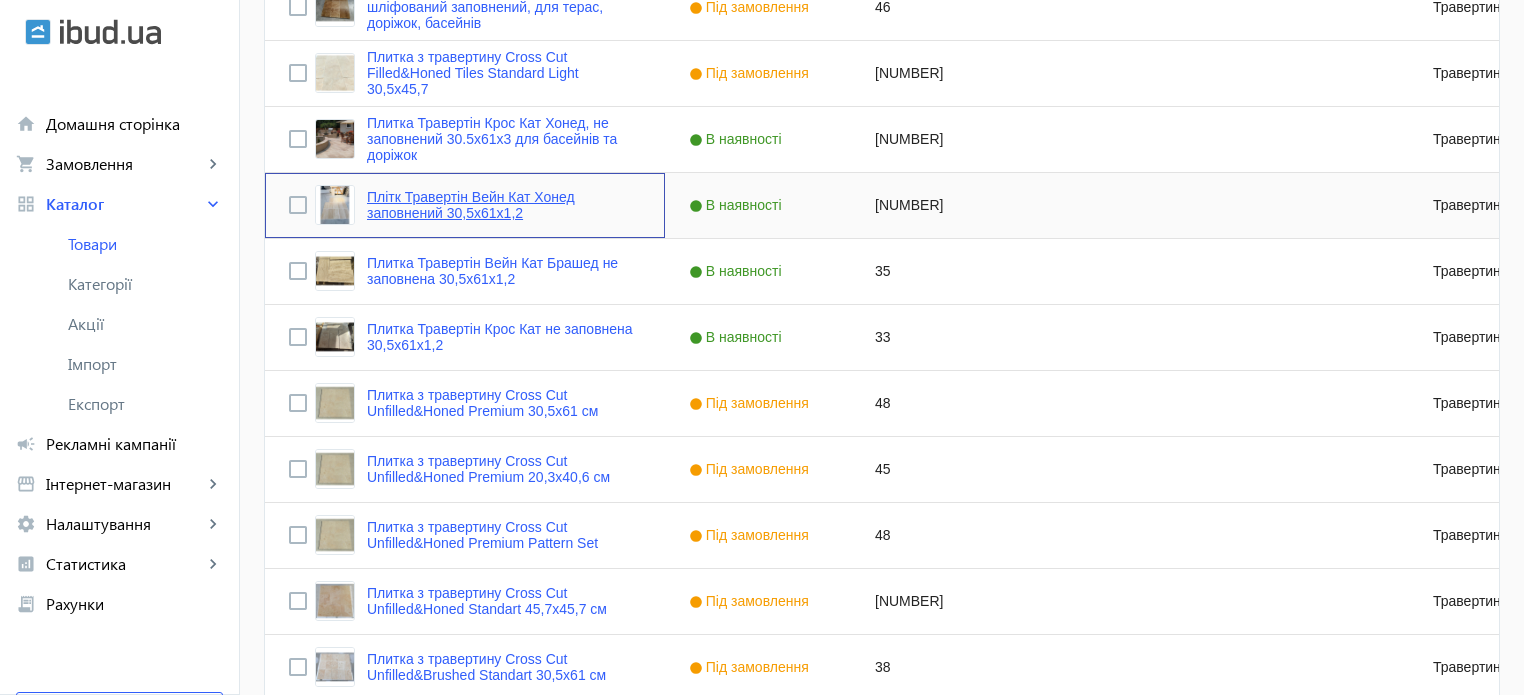 click on "Плітк Травертін Вейн Кат Хонед заповнений 30,5x61х1,2" 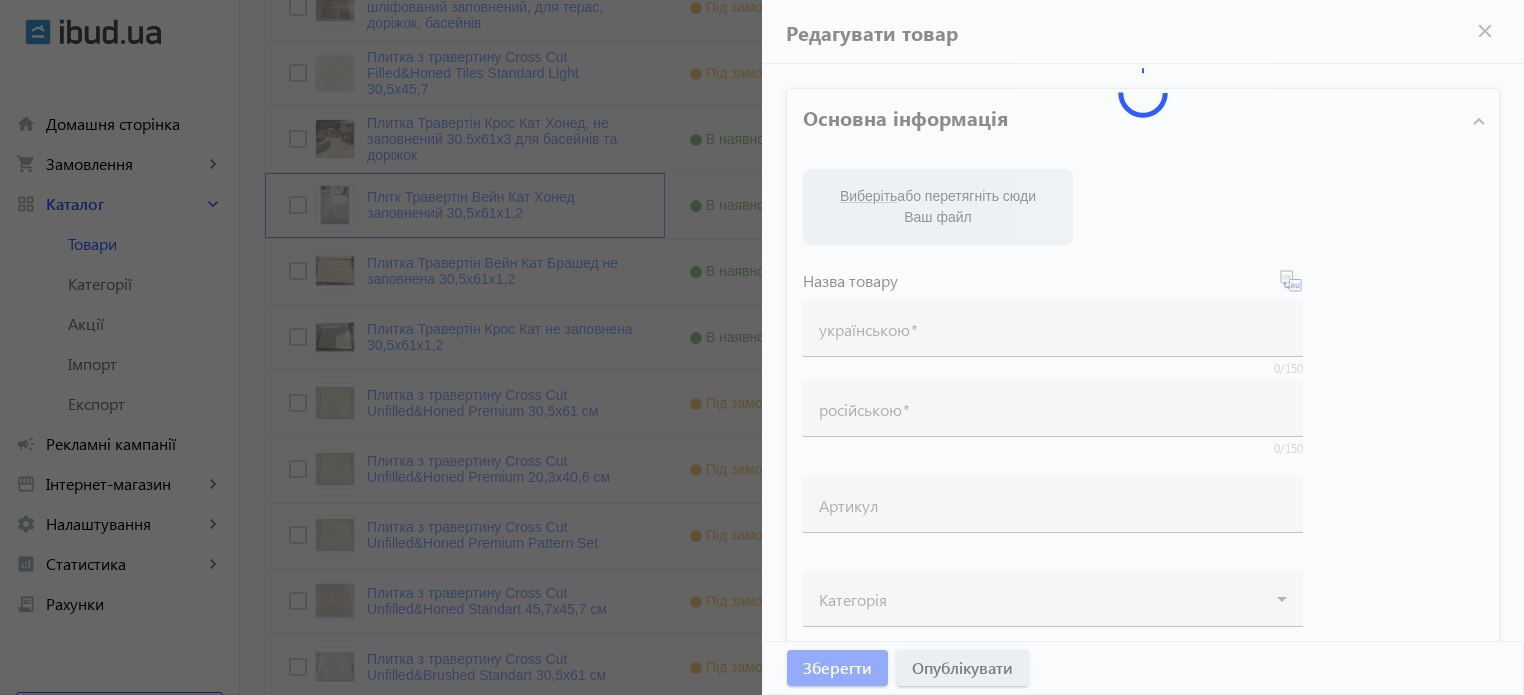 type on "Плітк Травертін Вейн Кат Хонед заповнений 30,5x61х1,2" 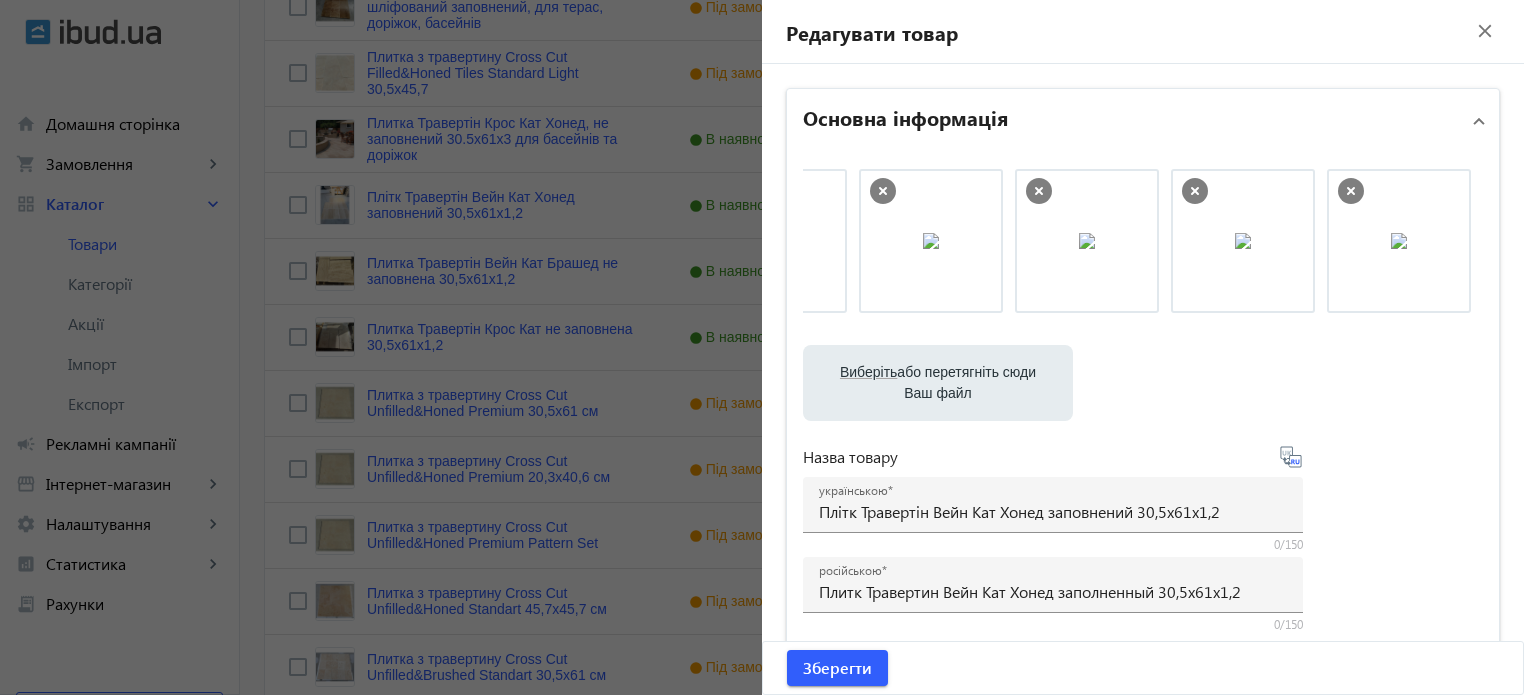 scroll, scrollTop: 0, scrollLeft: 729, axis: horizontal 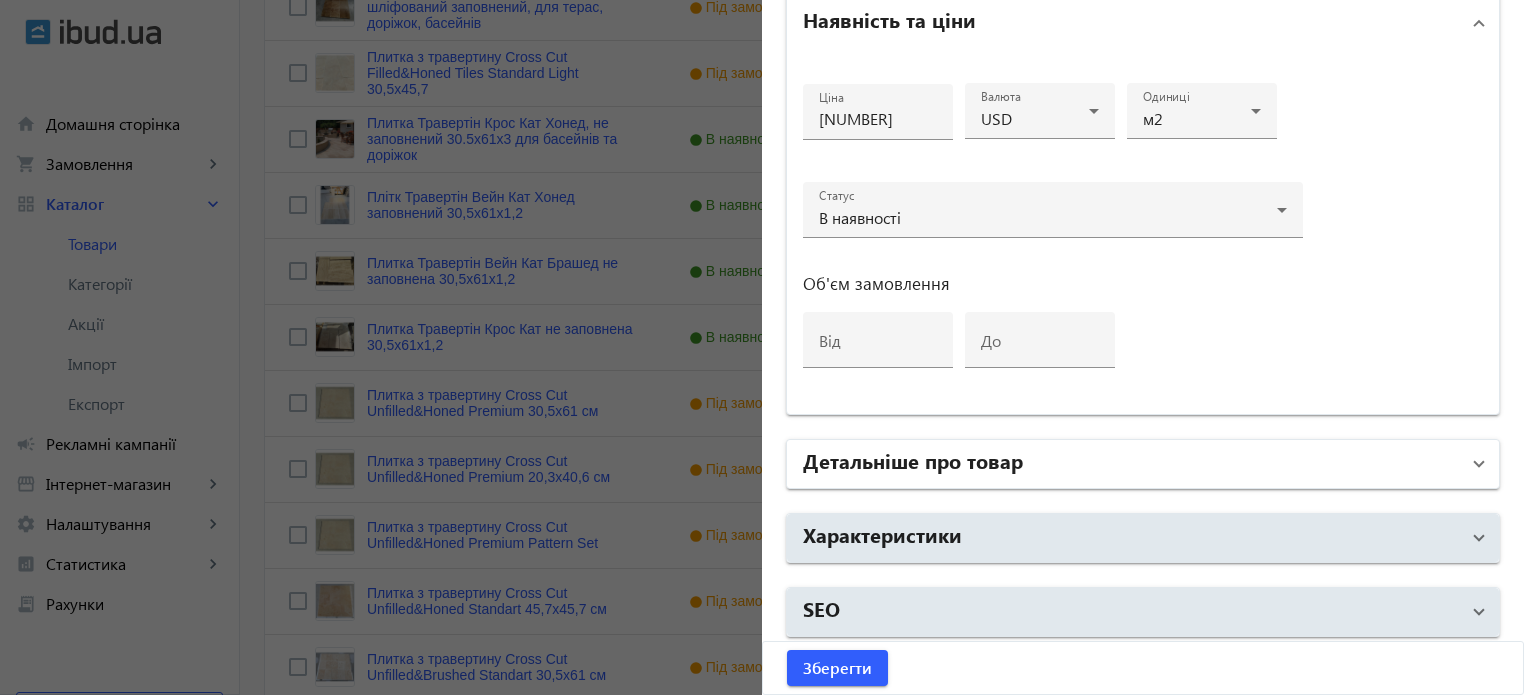 click on "Детальніше про товар" at bounding box center (913, 460) 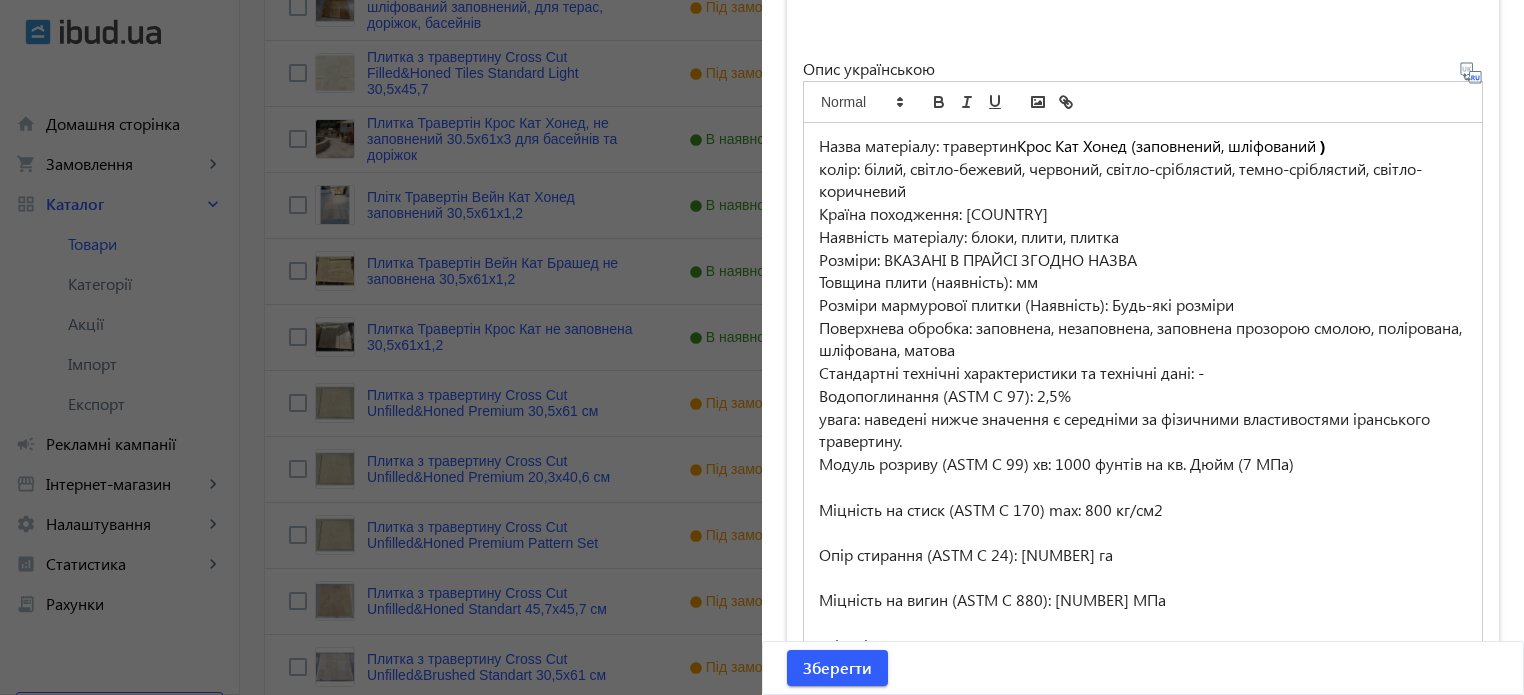 scroll, scrollTop: 1468, scrollLeft: 0, axis: vertical 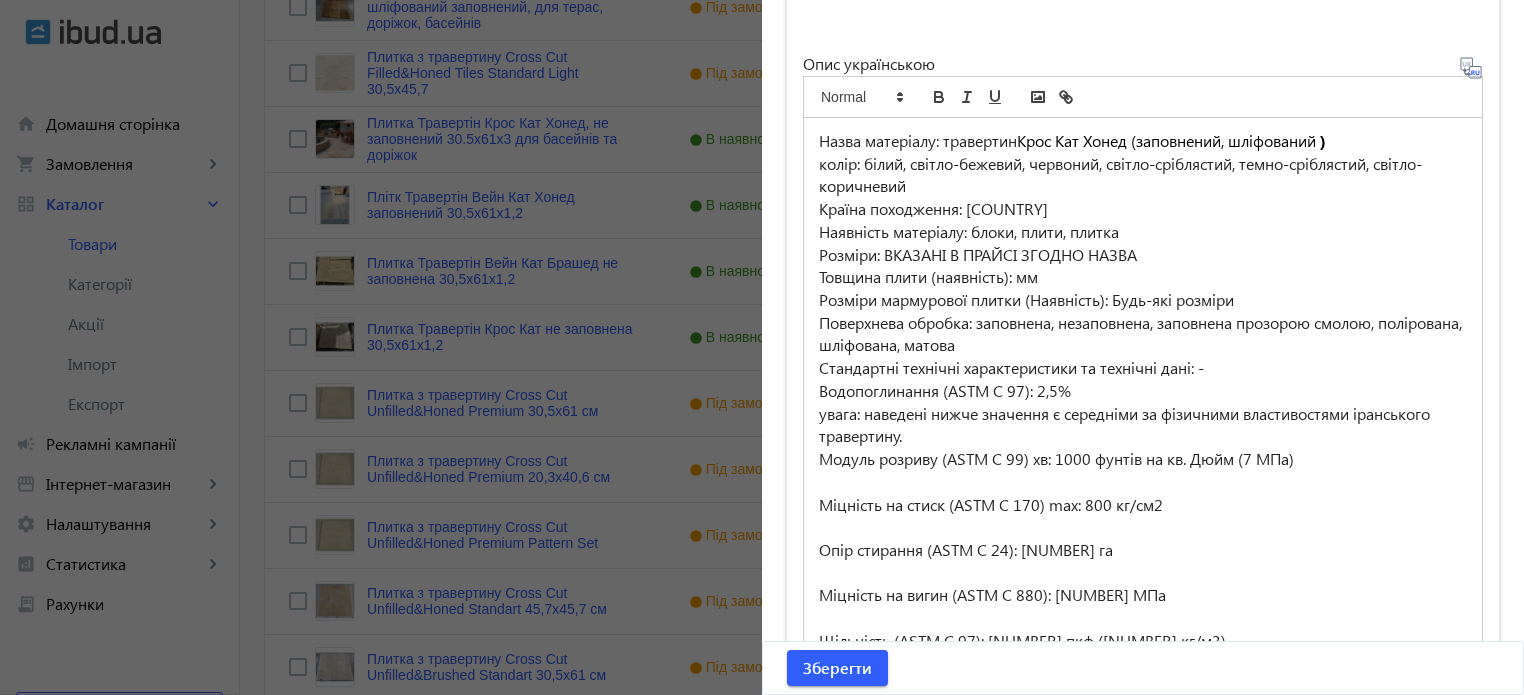 click on "колір: білий, світло-бежевий, червоний, світло-сріблястий, темно-сріблястий, світло-коричневий" at bounding box center [1143, 175] 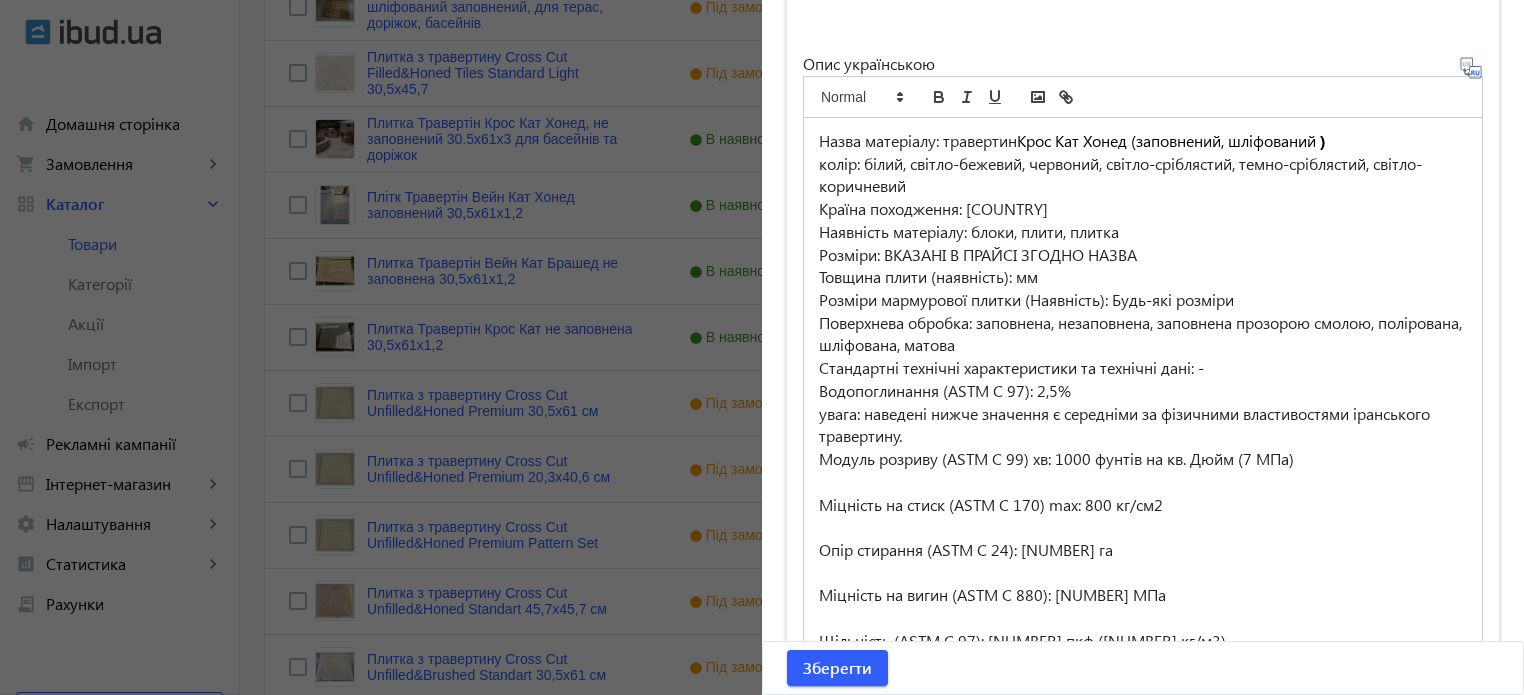 type 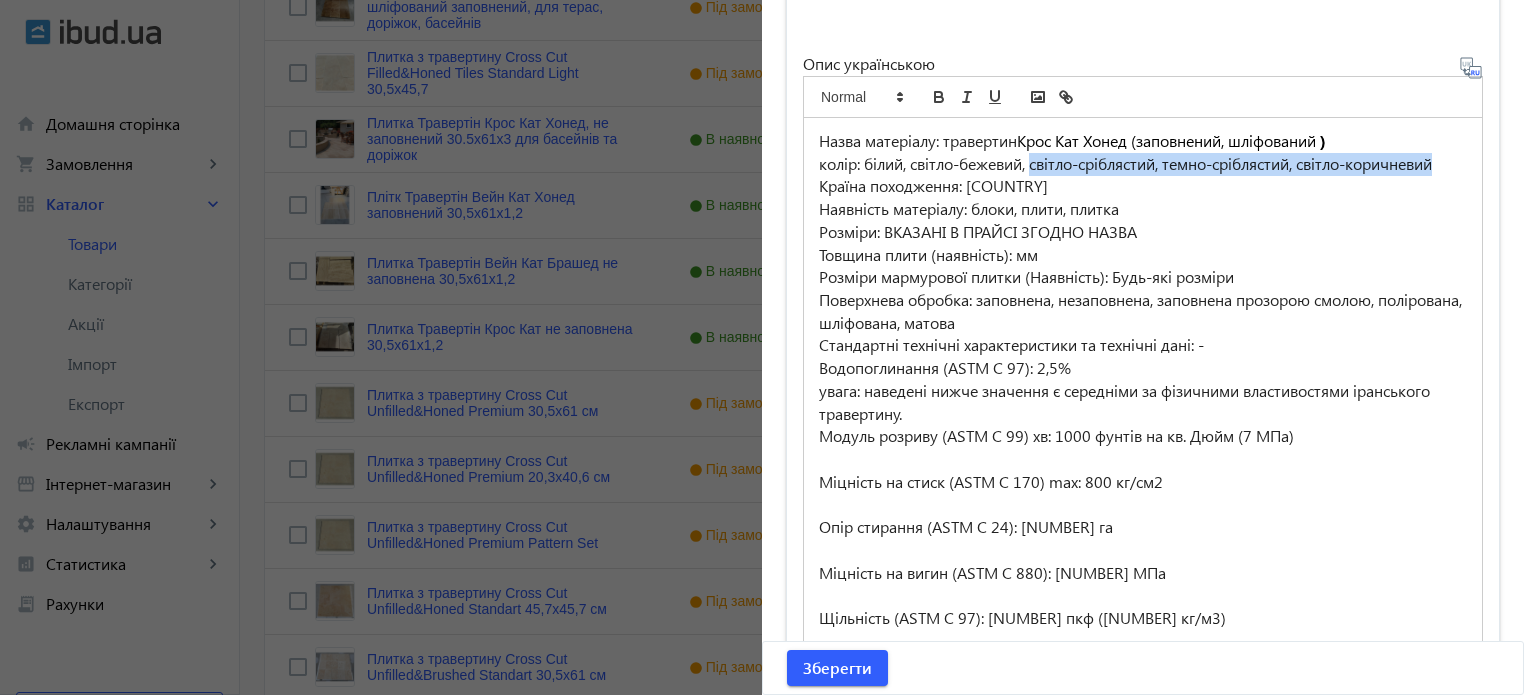 drag, startPoint x: 1031, startPoint y: 163, endPoint x: 1443, endPoint y: 165, distance: 412.00485 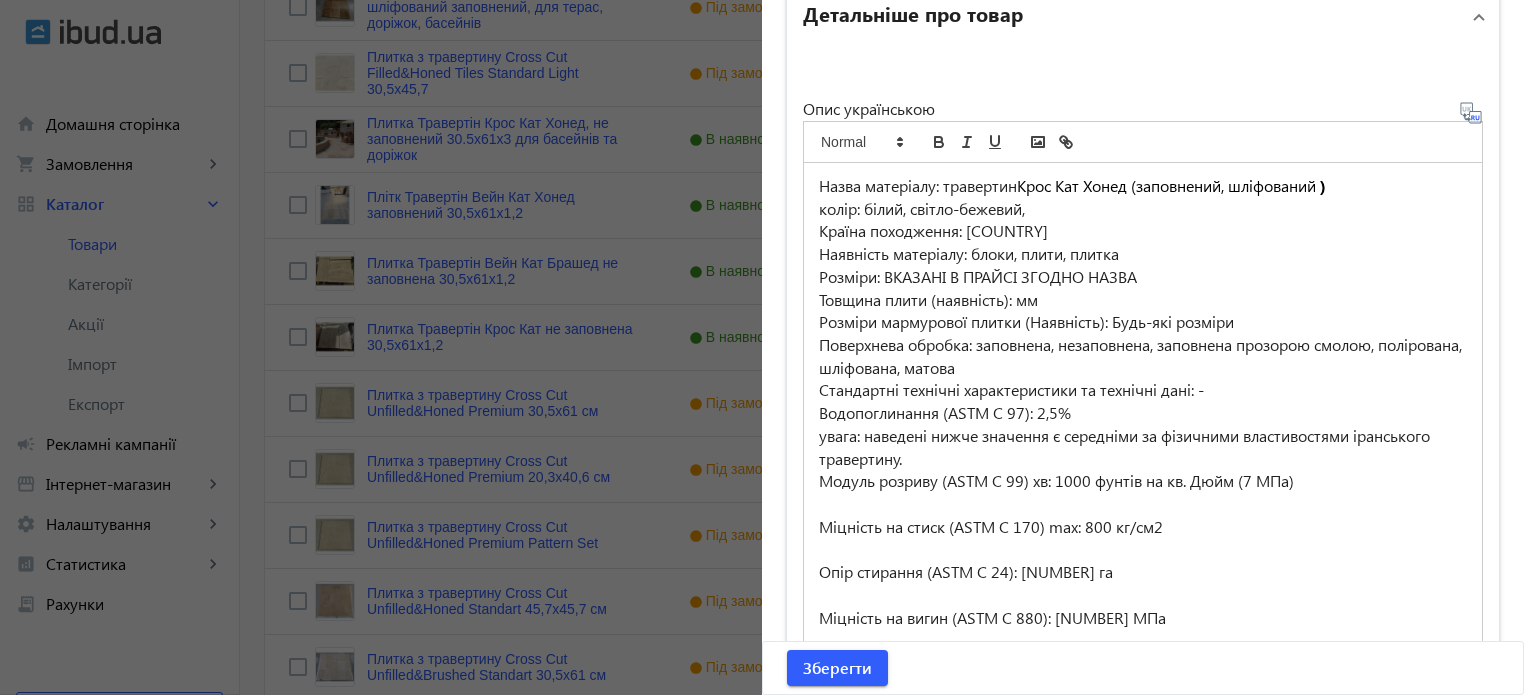 scroll, scrollTop: 1393, scrollLeft: 0, axis: vertical 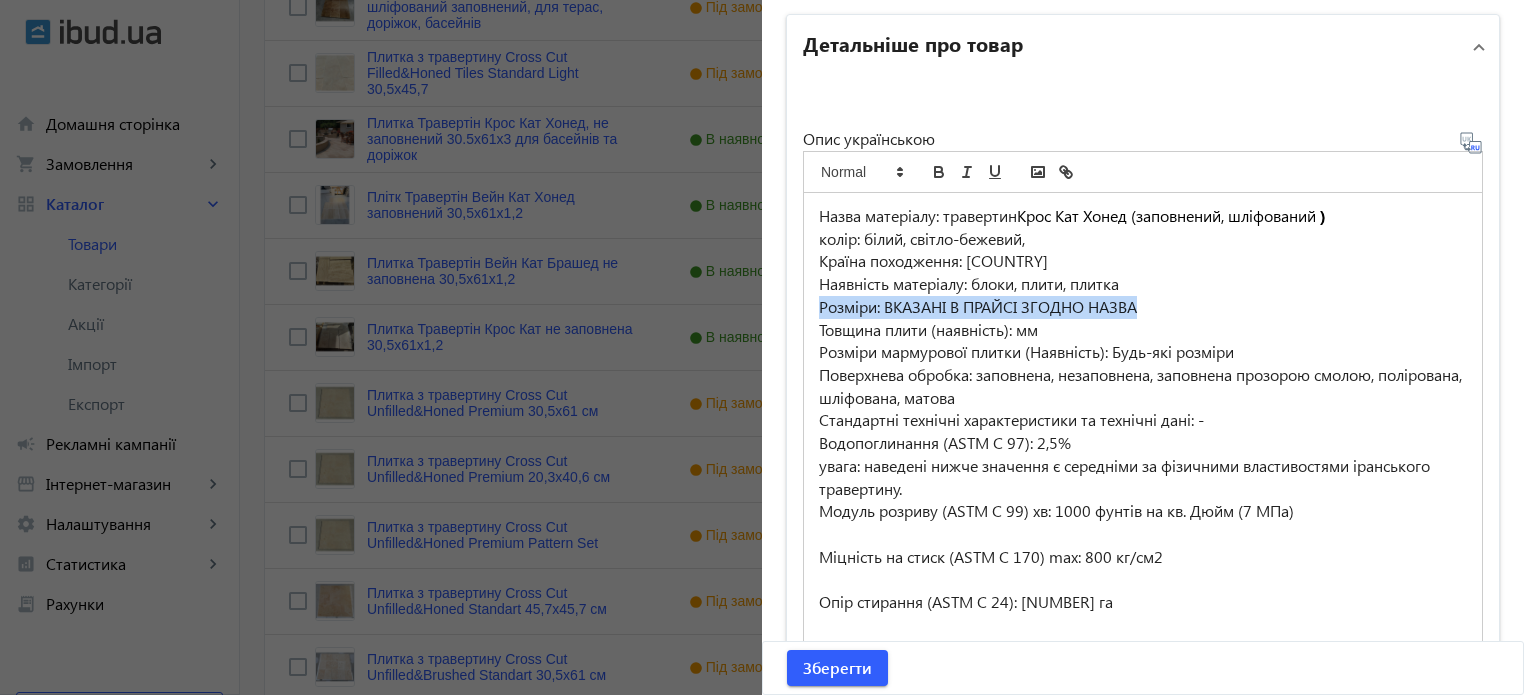 drag, startPoint x: 1137, startPoint y: 307, endPoint x: 810, endPoint y: 306, distance: 327.00153 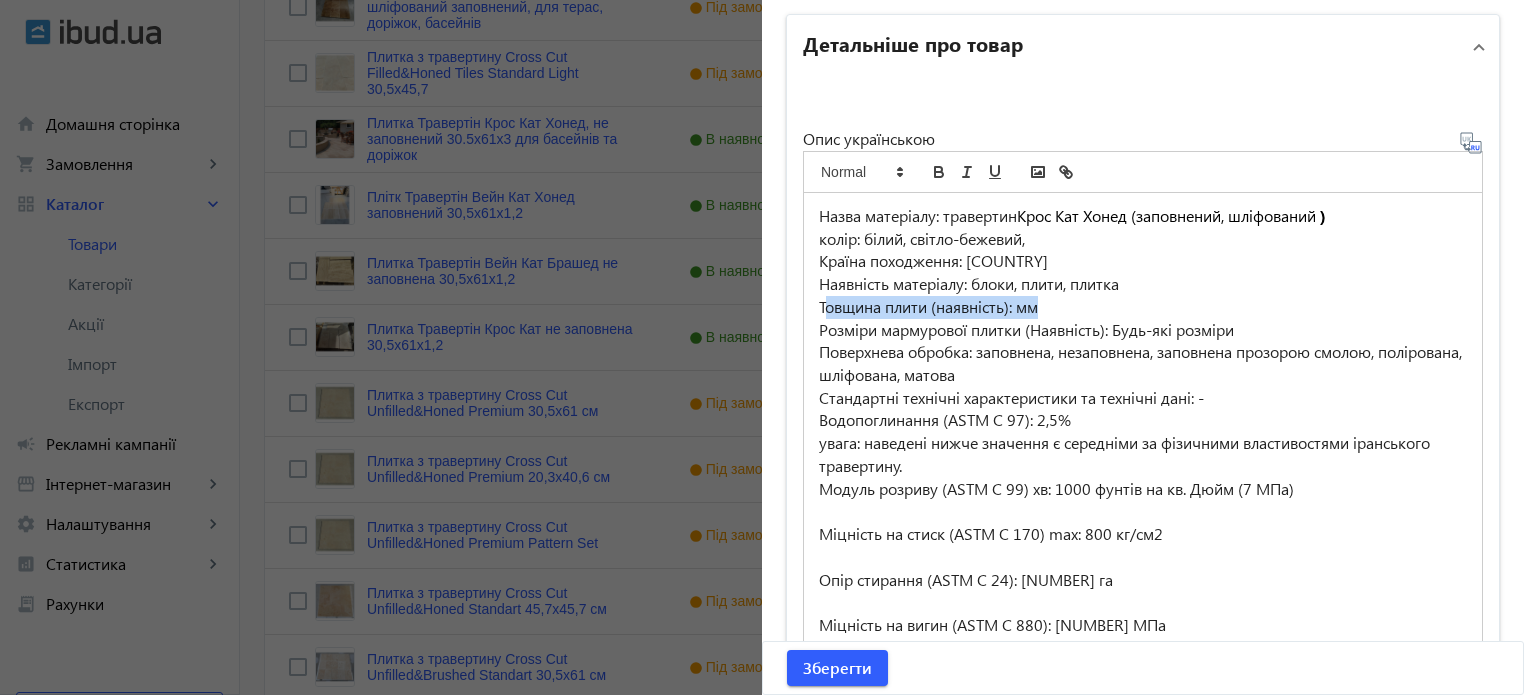 drag, startPoint x: 1045, startPoint y: 303, endPoint x: 821, endPoint y: 305, distance: 224.00893 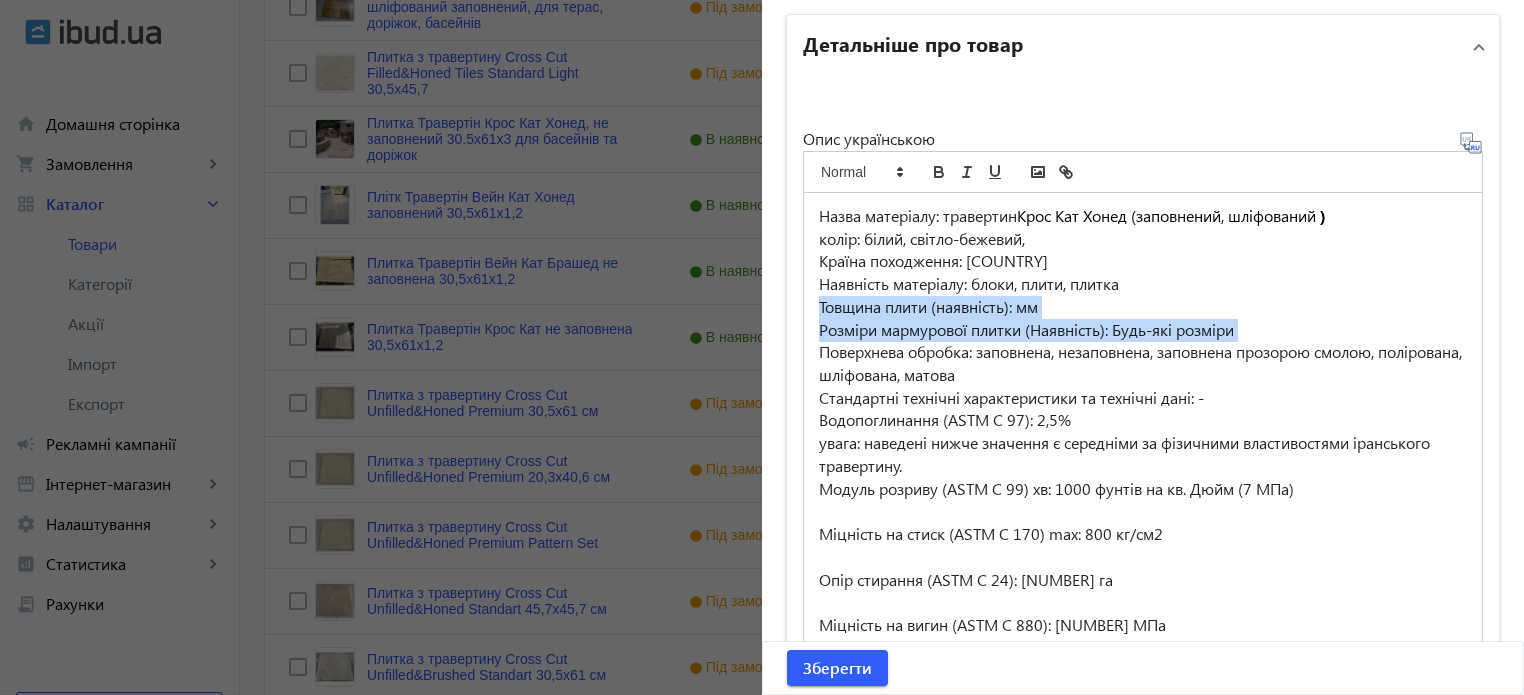 drag, startPoint x: 821, startPoint y: 305, endPoint x: 1276, endPoint y: 331, distance: 455.74225 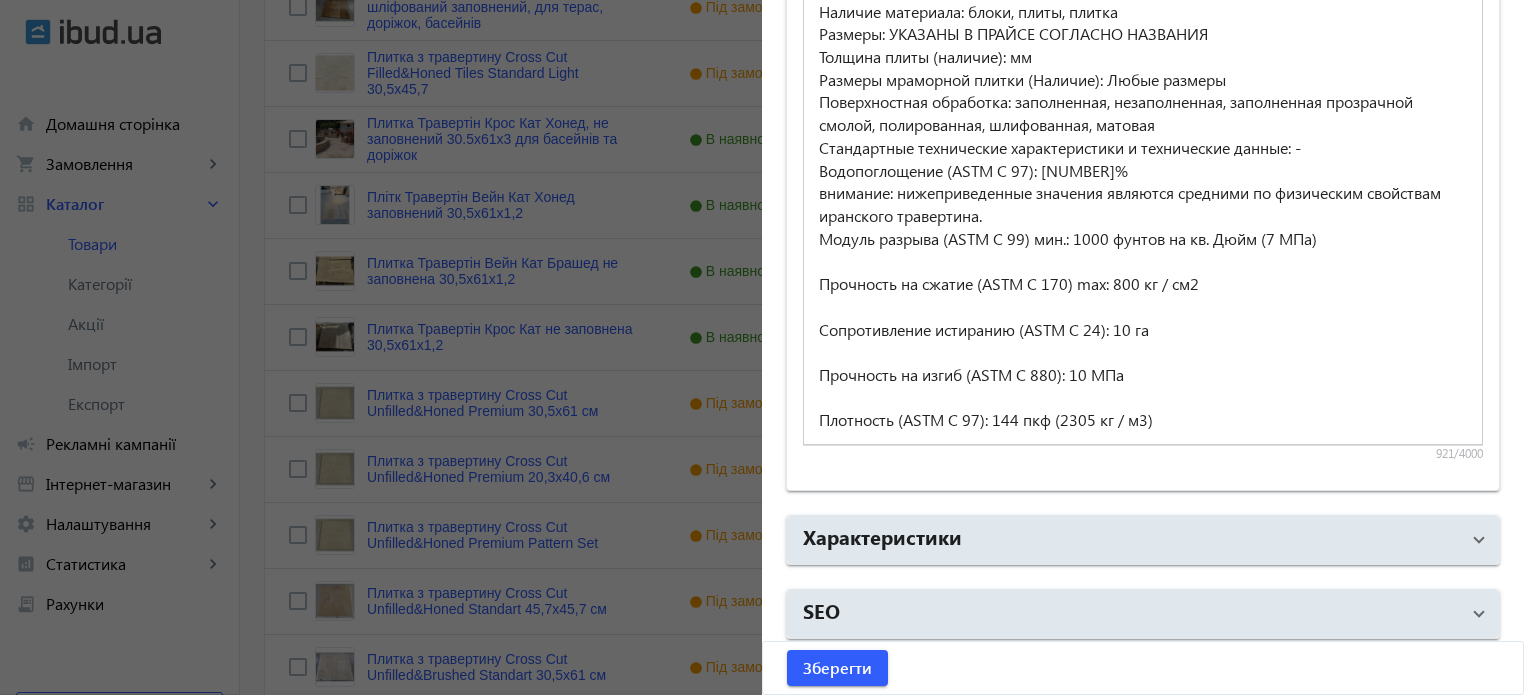 scroll, scrollTop: 2224, scrollLeft: 0, axis: vertical 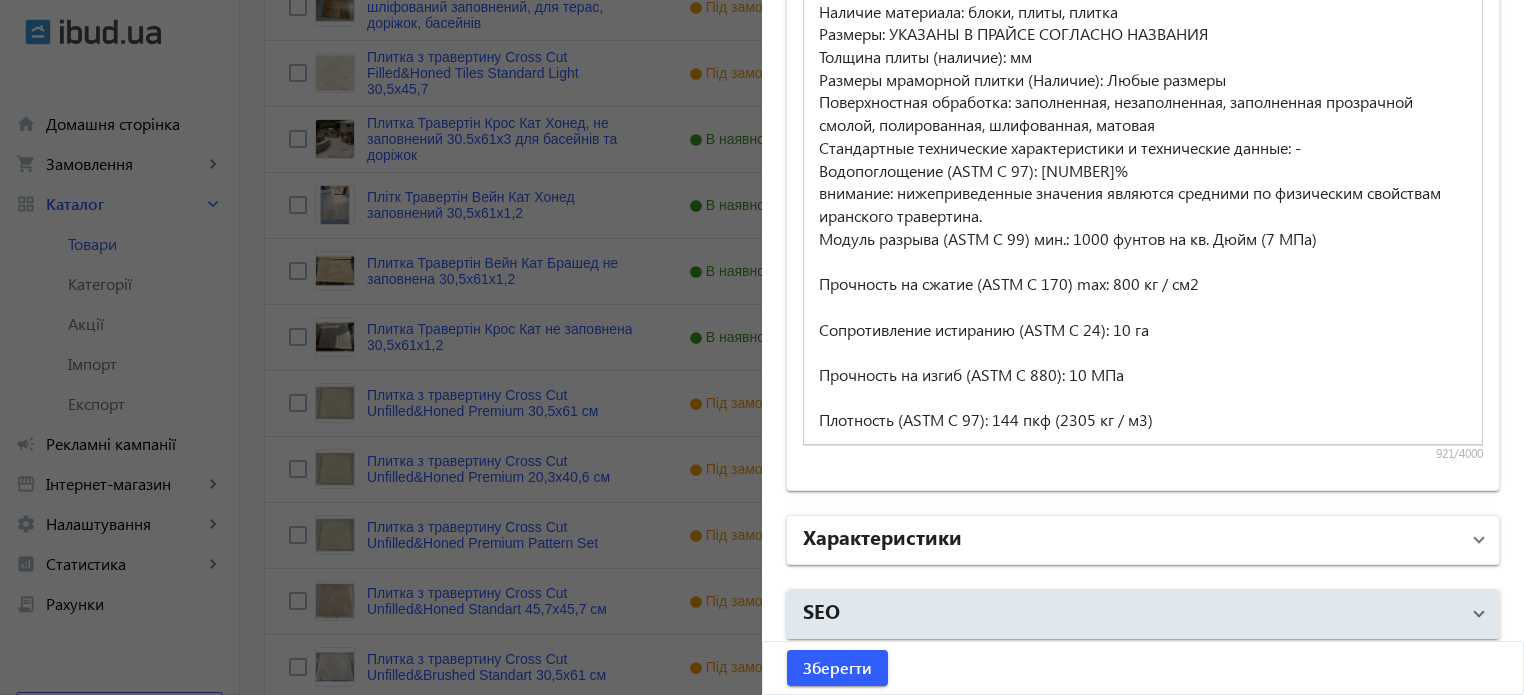 click on "Характеристики" at bounding box center [882, 536] 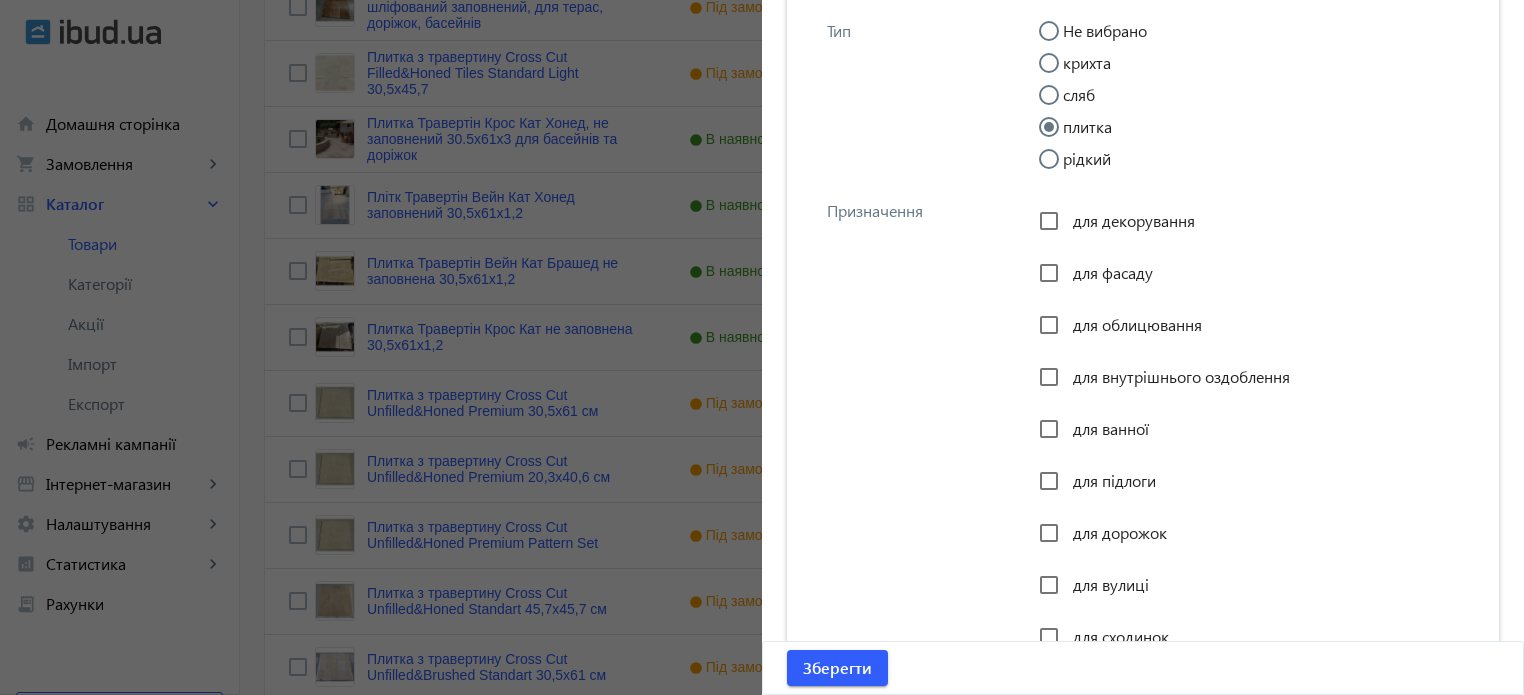 scroll, scrollTop: 2924, scrollLeft: 0, axis: vertical 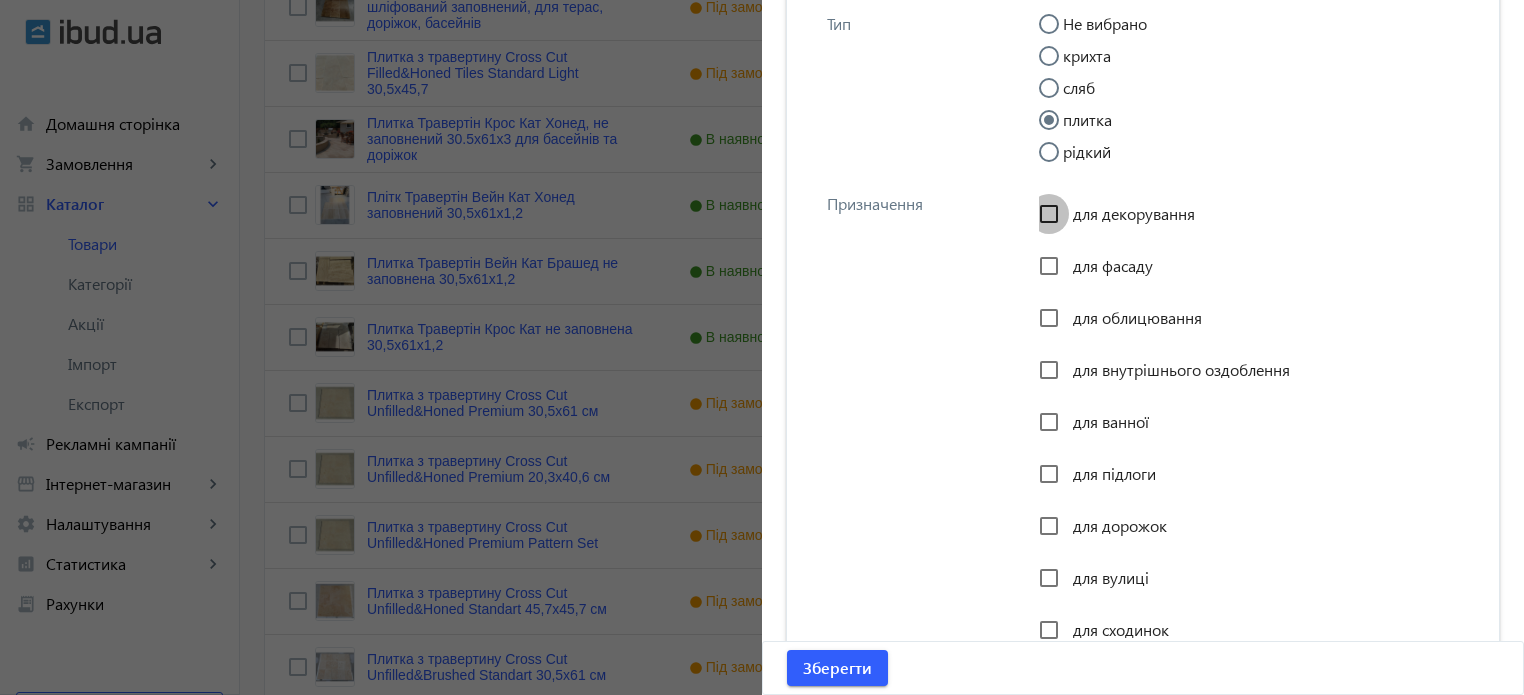 click on "для декорування" at bounding box center [1049, 214] 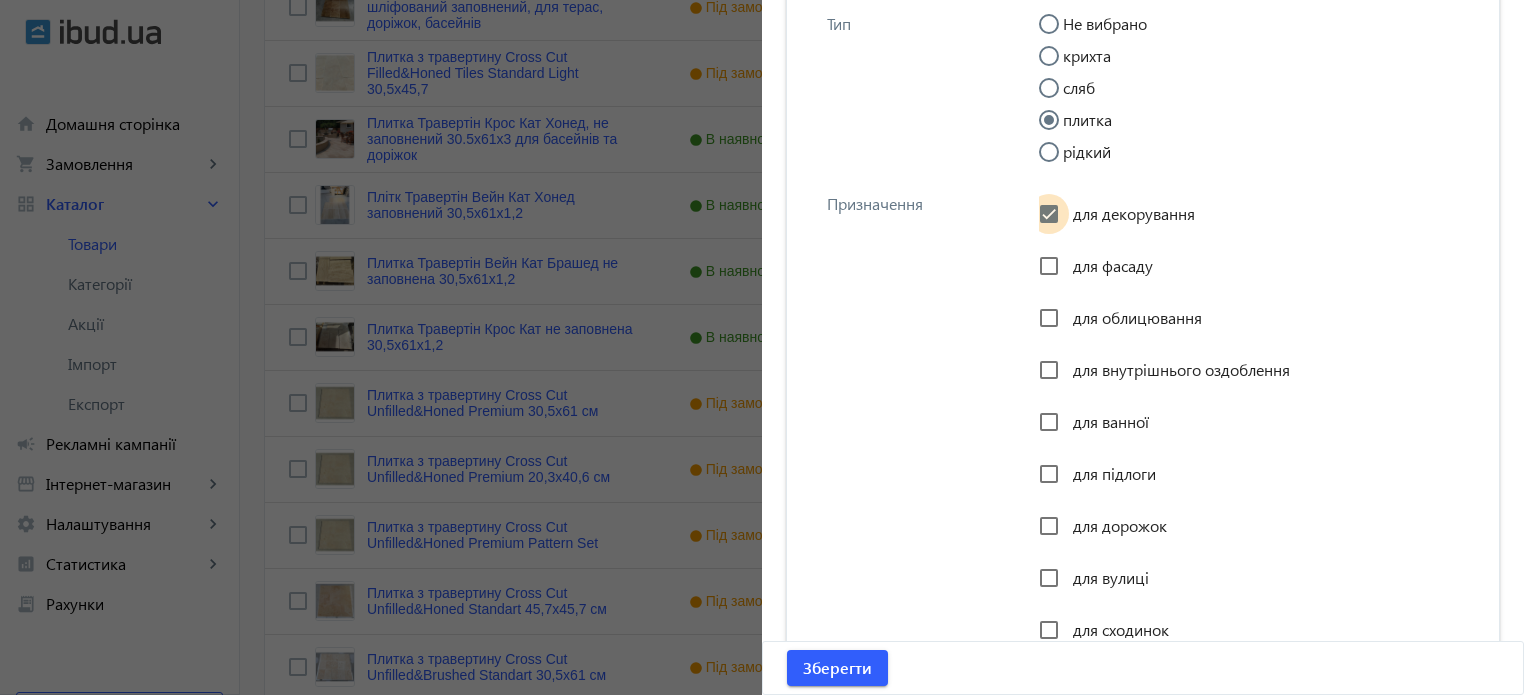 checkbox on "true" 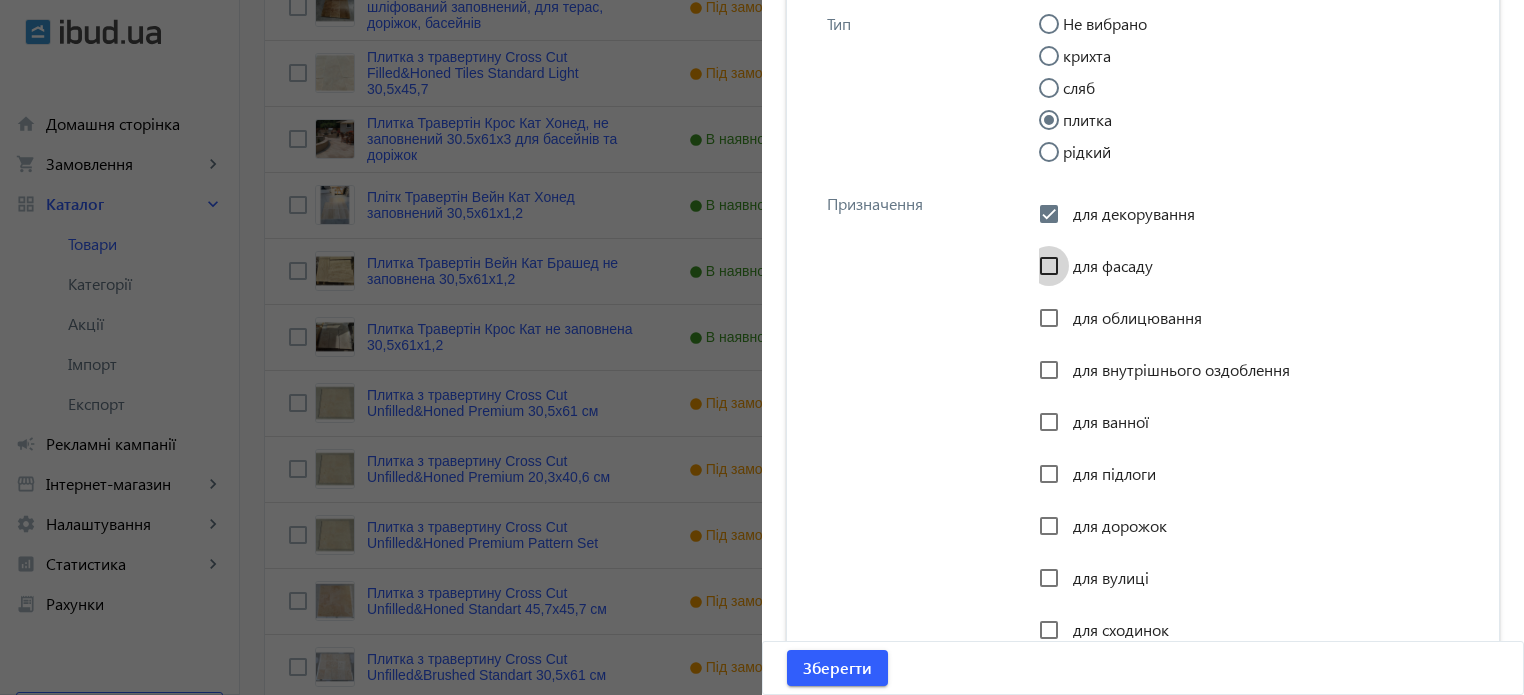 click on "для фасаду" at bounding box center (1049, 266) 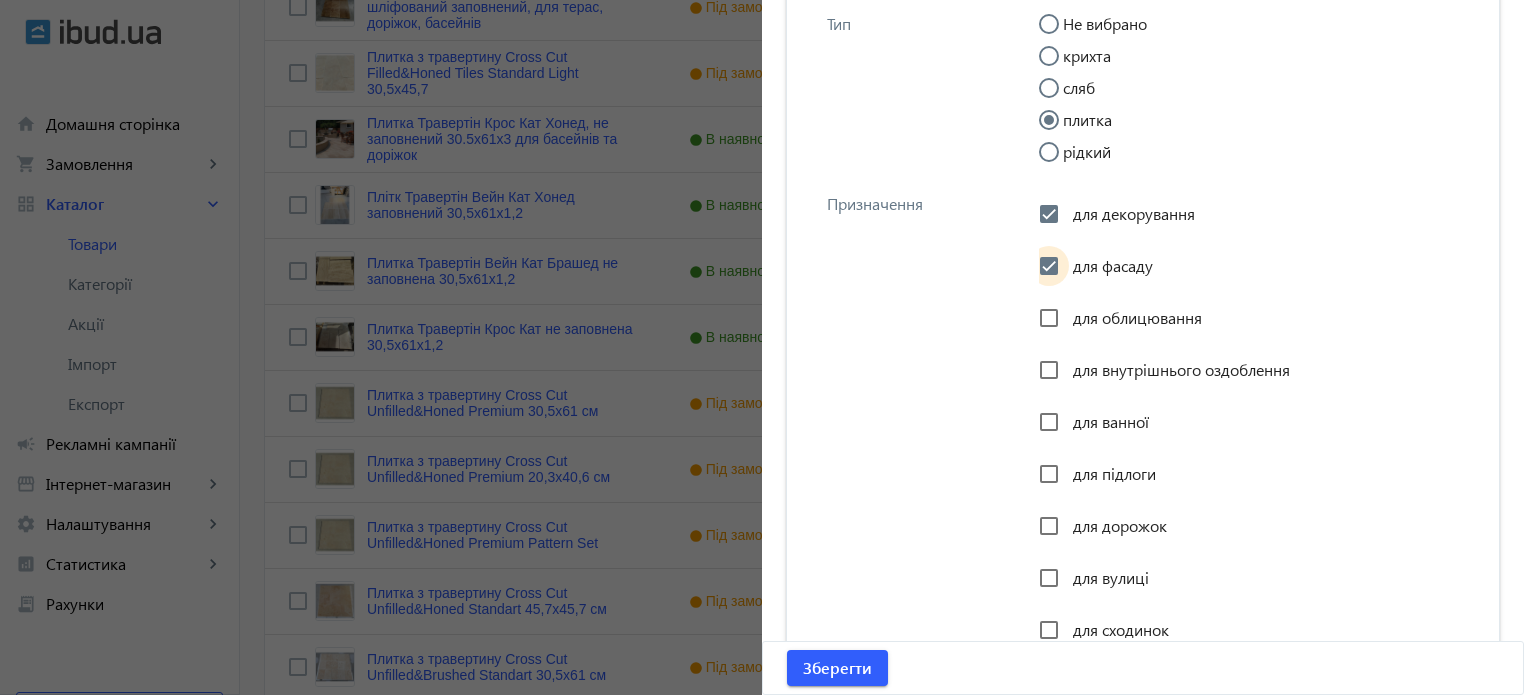 checkbox on "true" 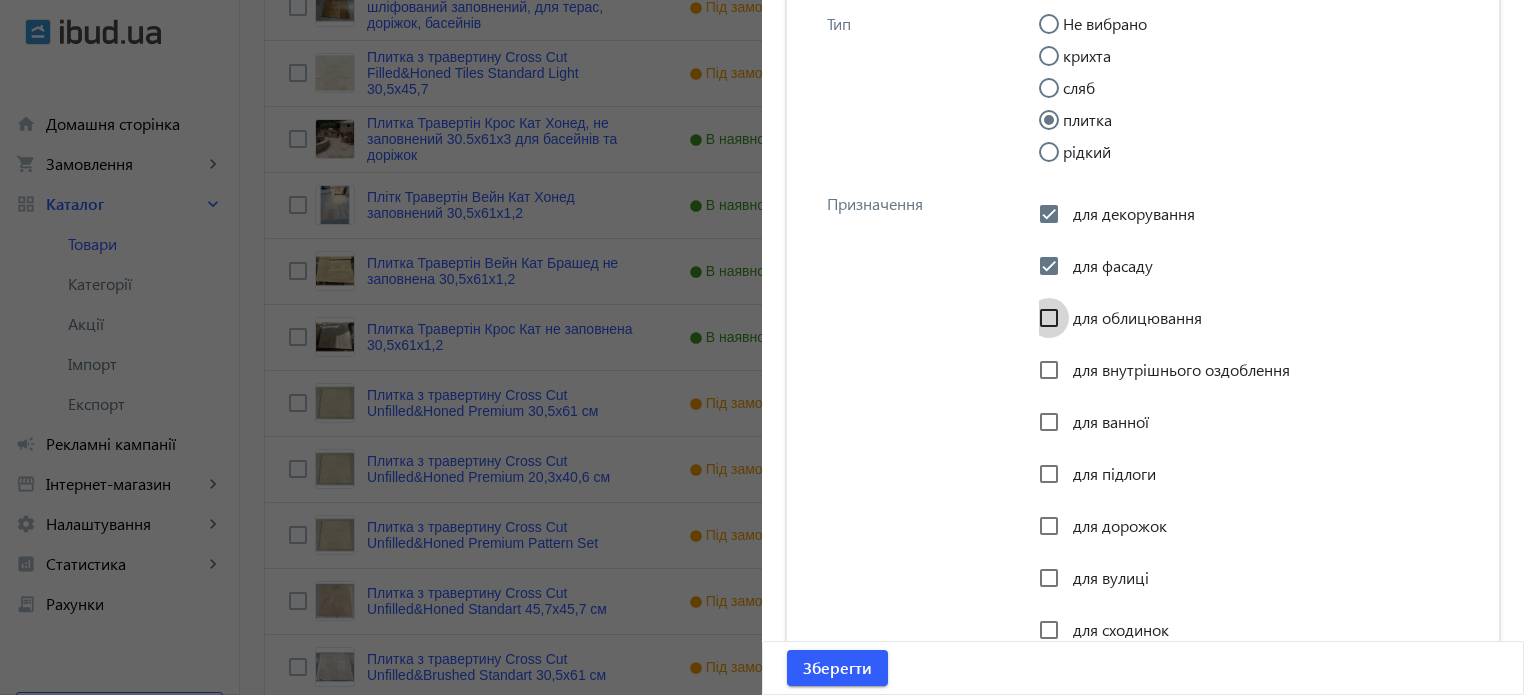 click on "для облицювання" at bounding box center [1049, 318] 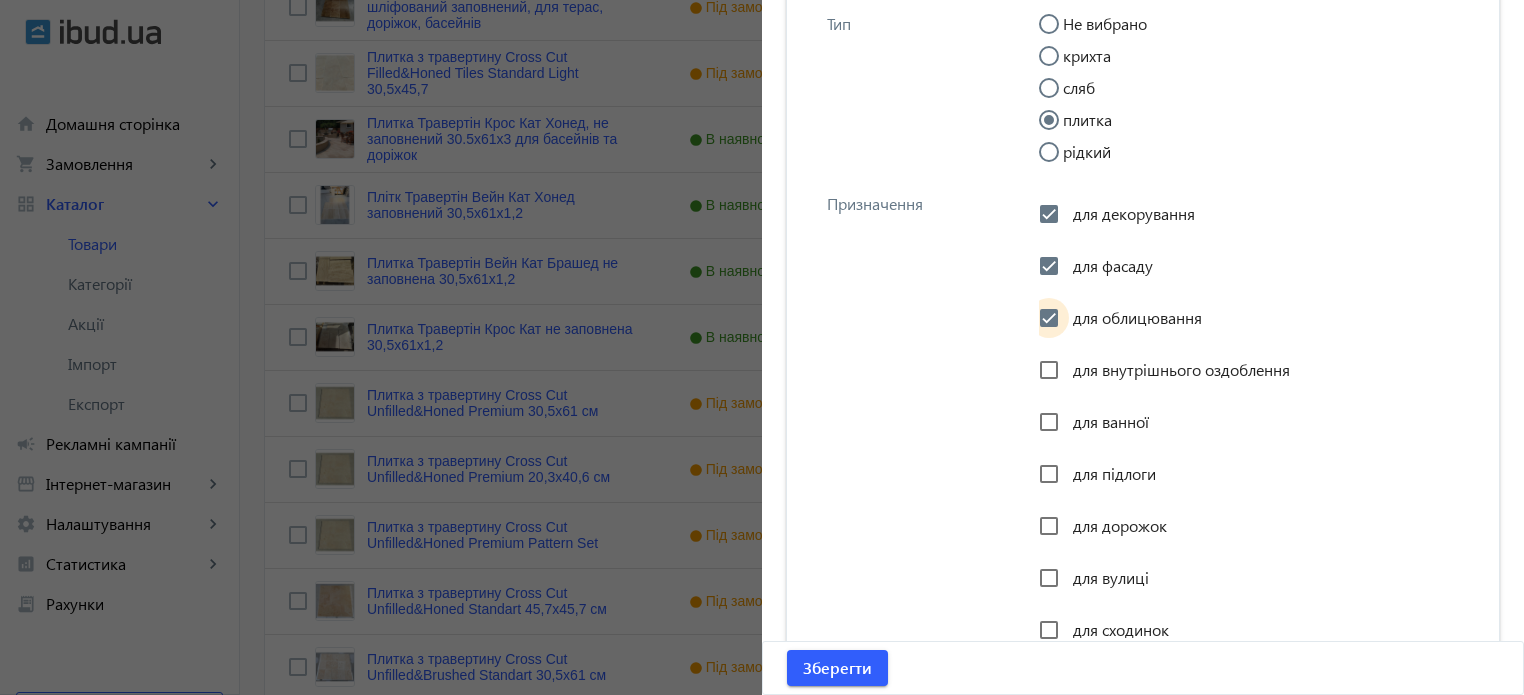 checkbox on "true" 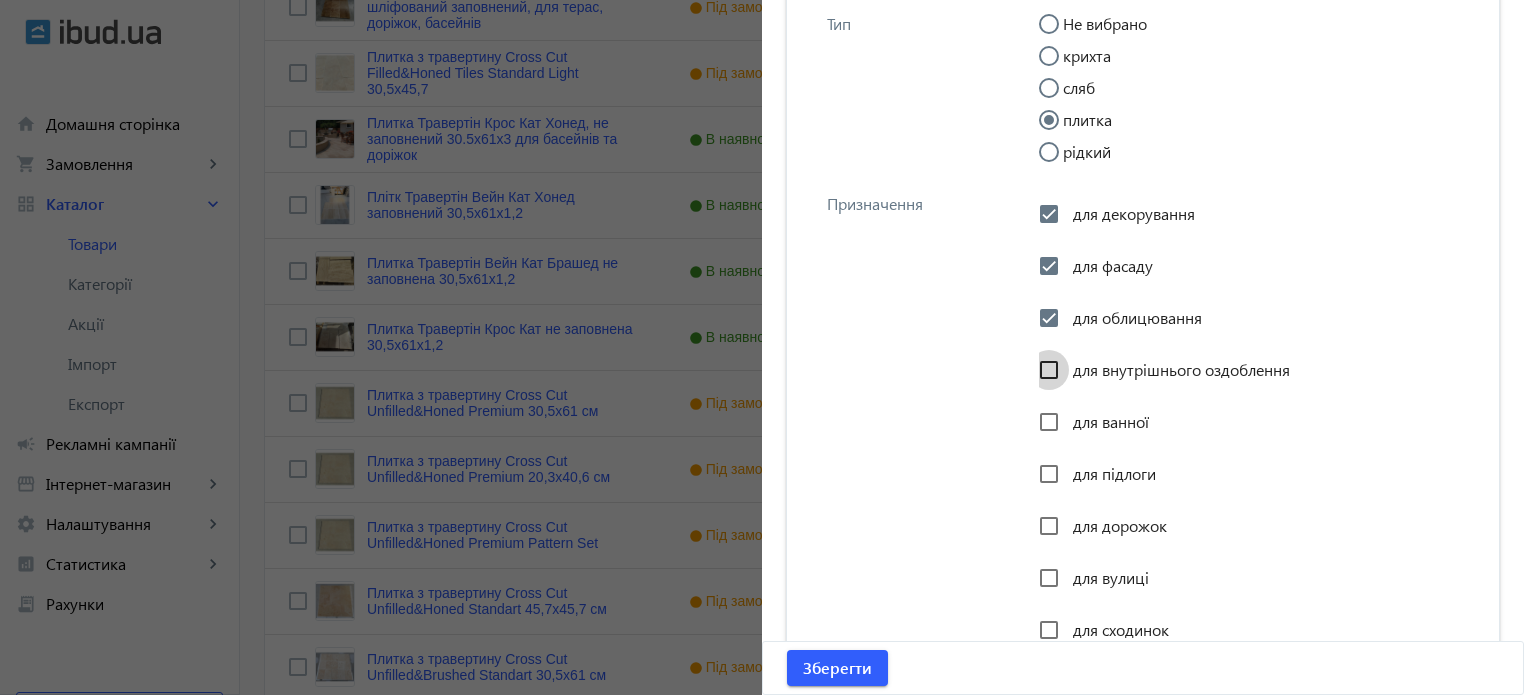 click on "для внутрішнього оздоблення" at bounding box center (1049, 370) 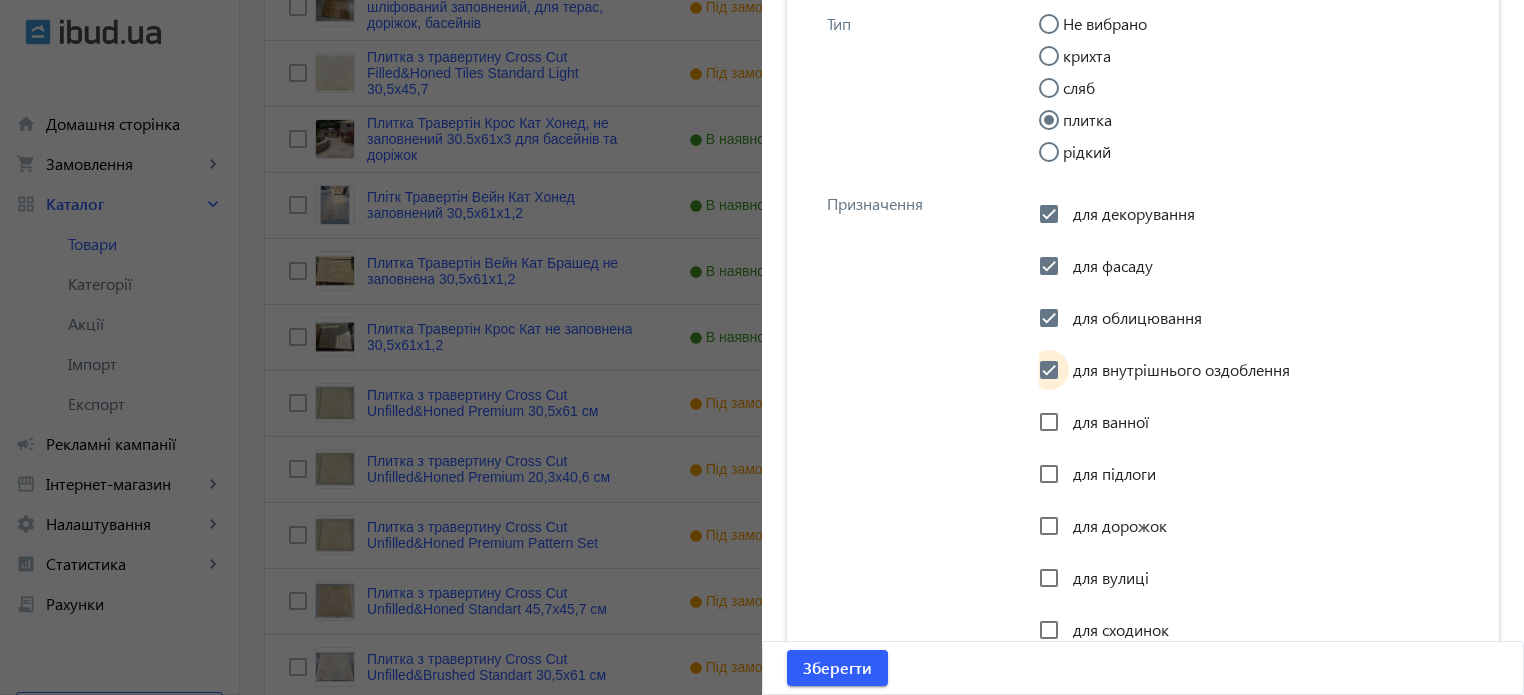 checkbox on "true" 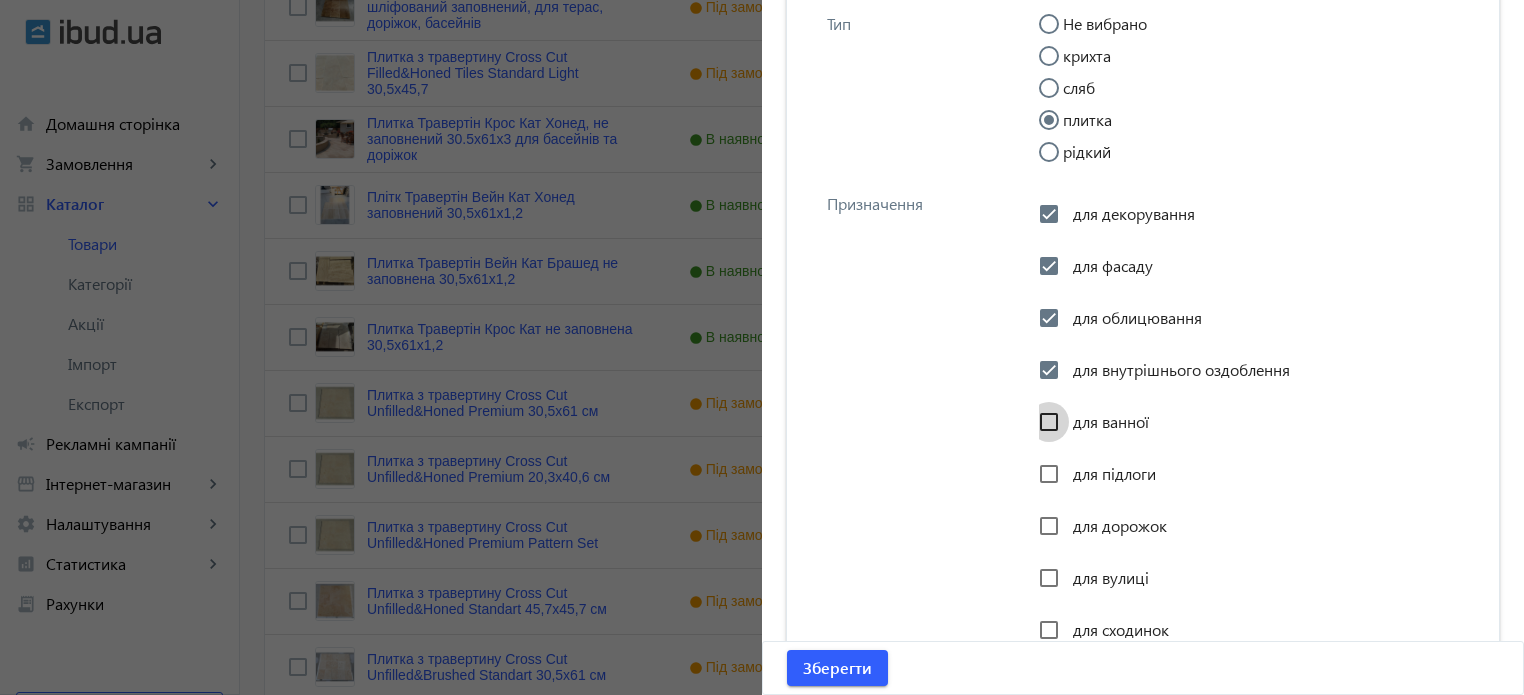 click on "для ванної" at bounding box center (1049, 422) 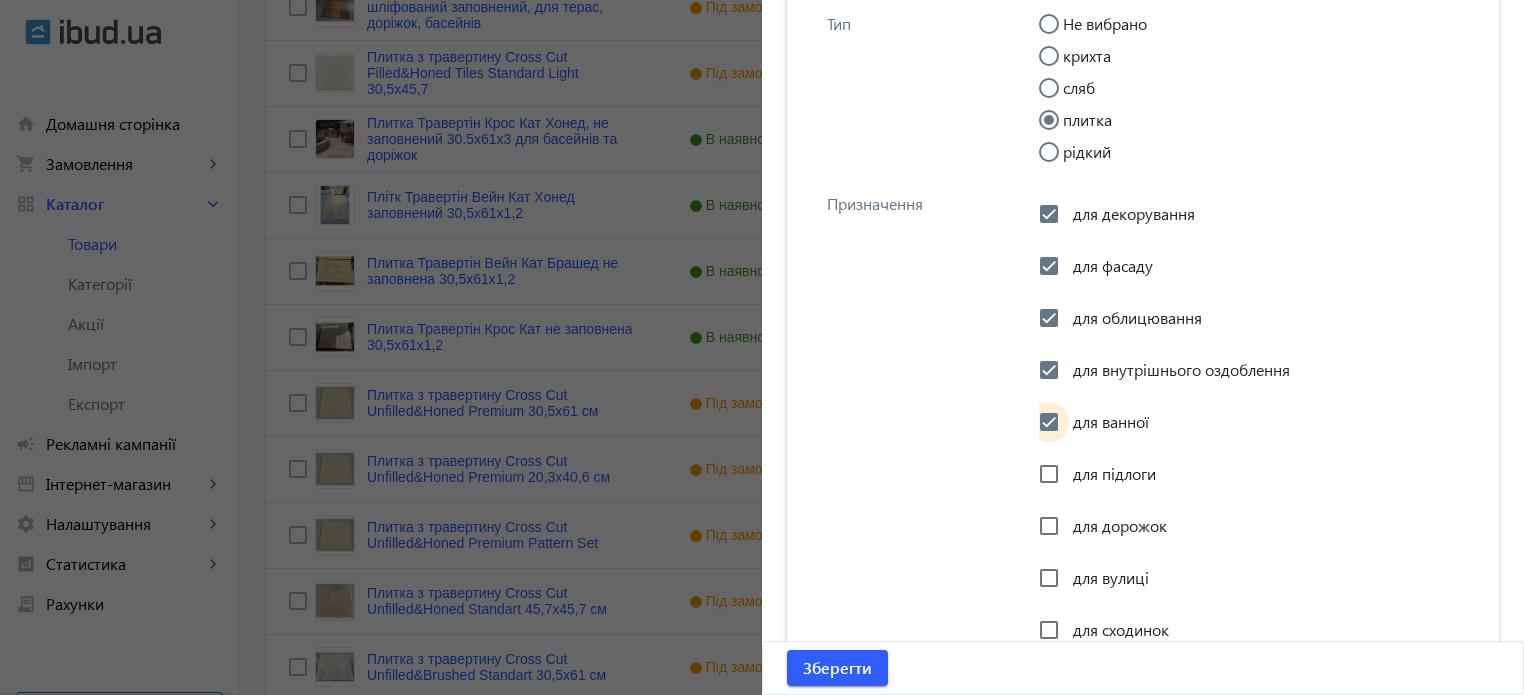 checkbox on "true" 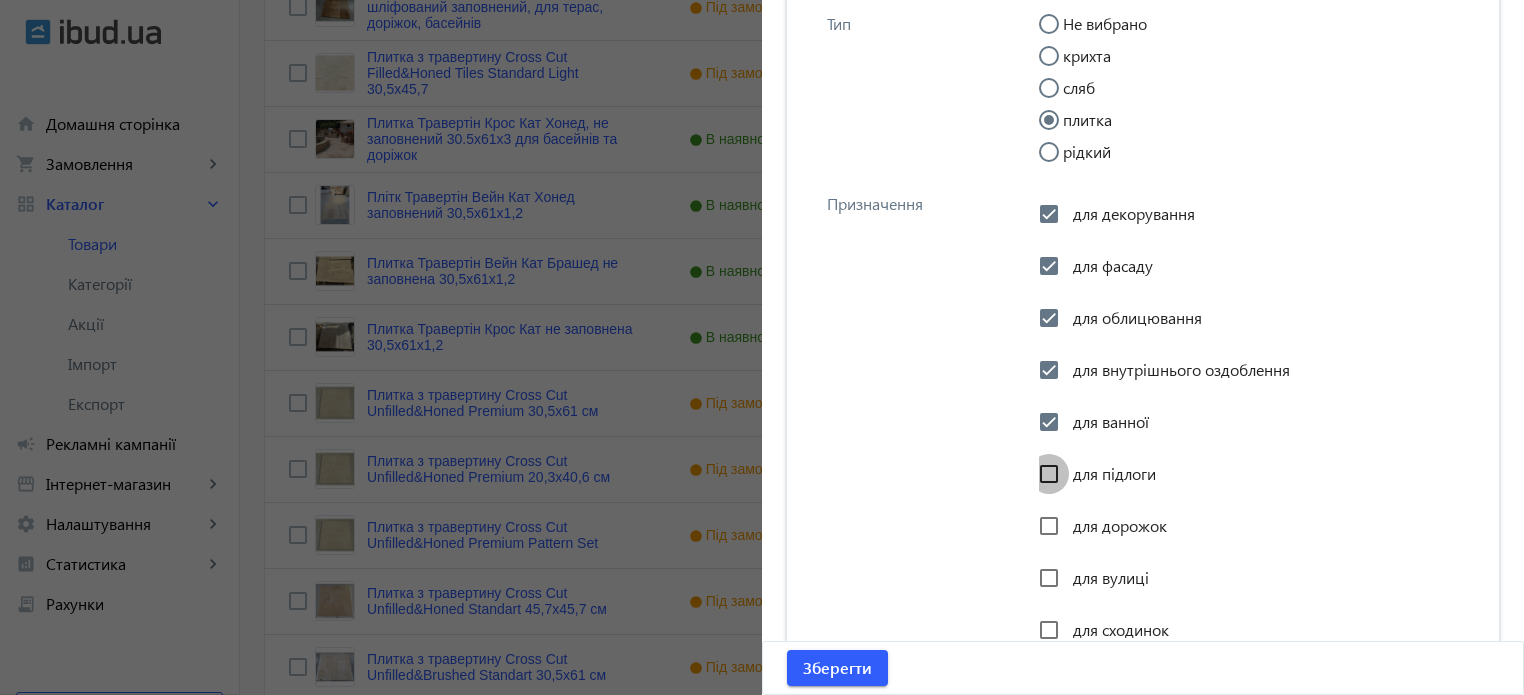 click on "для підлоги" at bounding box center (1049, 474) 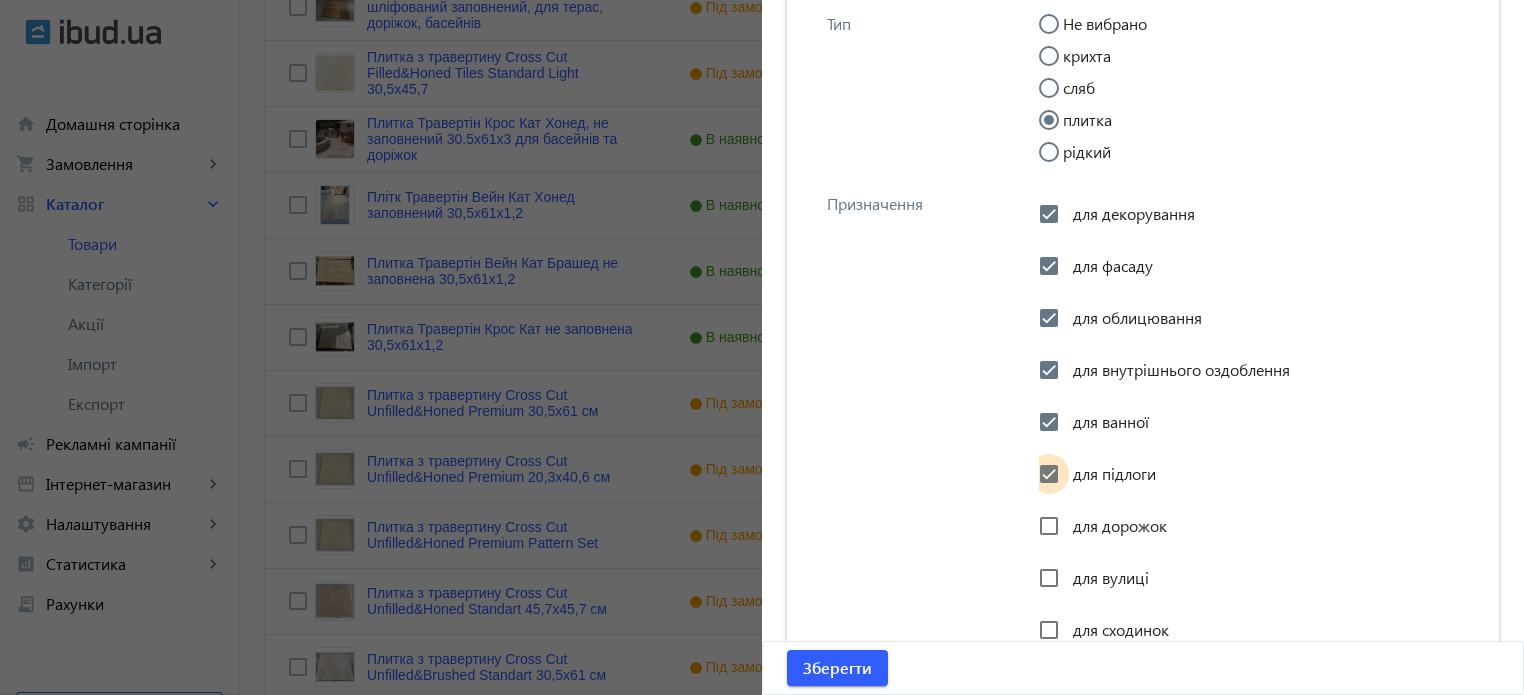 checkbox on "true" 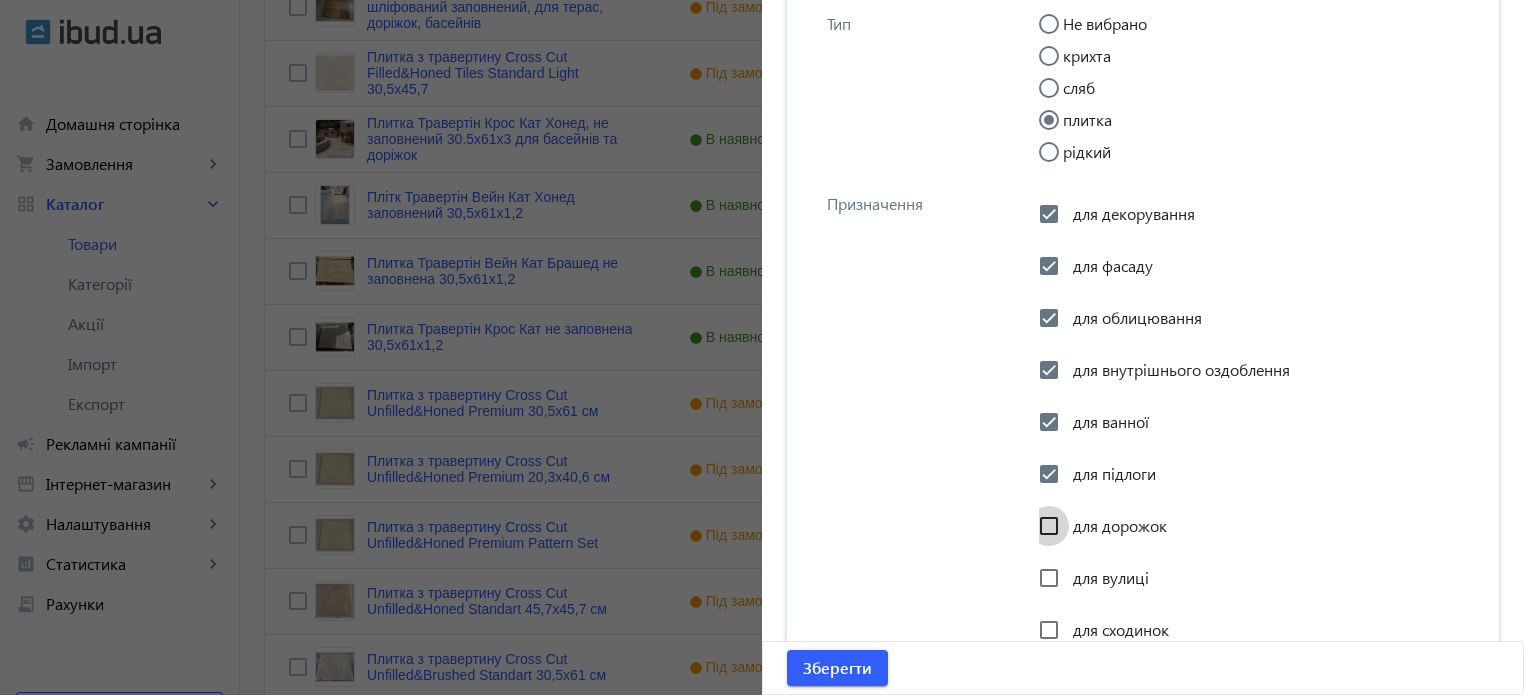 click on "для дорожок" at bounding box center [1049, 526] 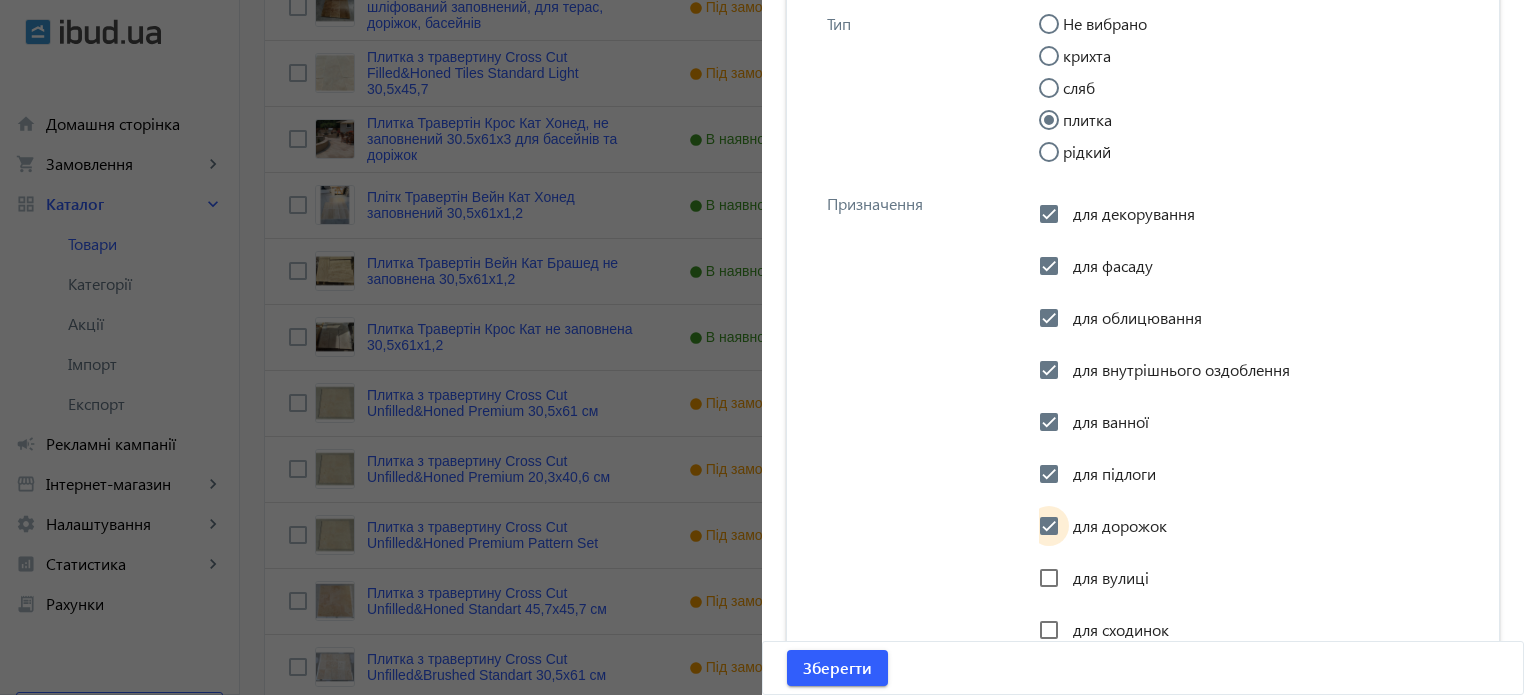 checkbox on "true" 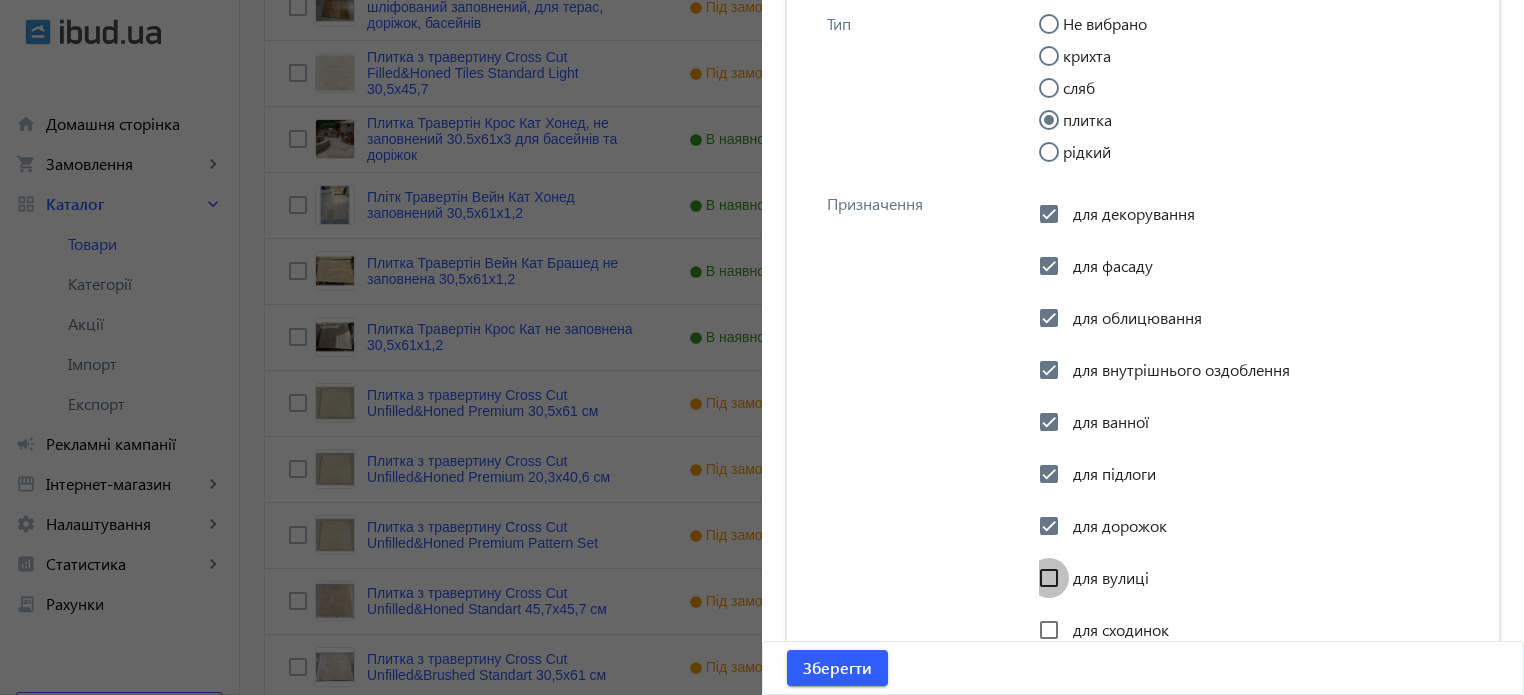 click on "для вулиці" at bounding box center (1049, 578) 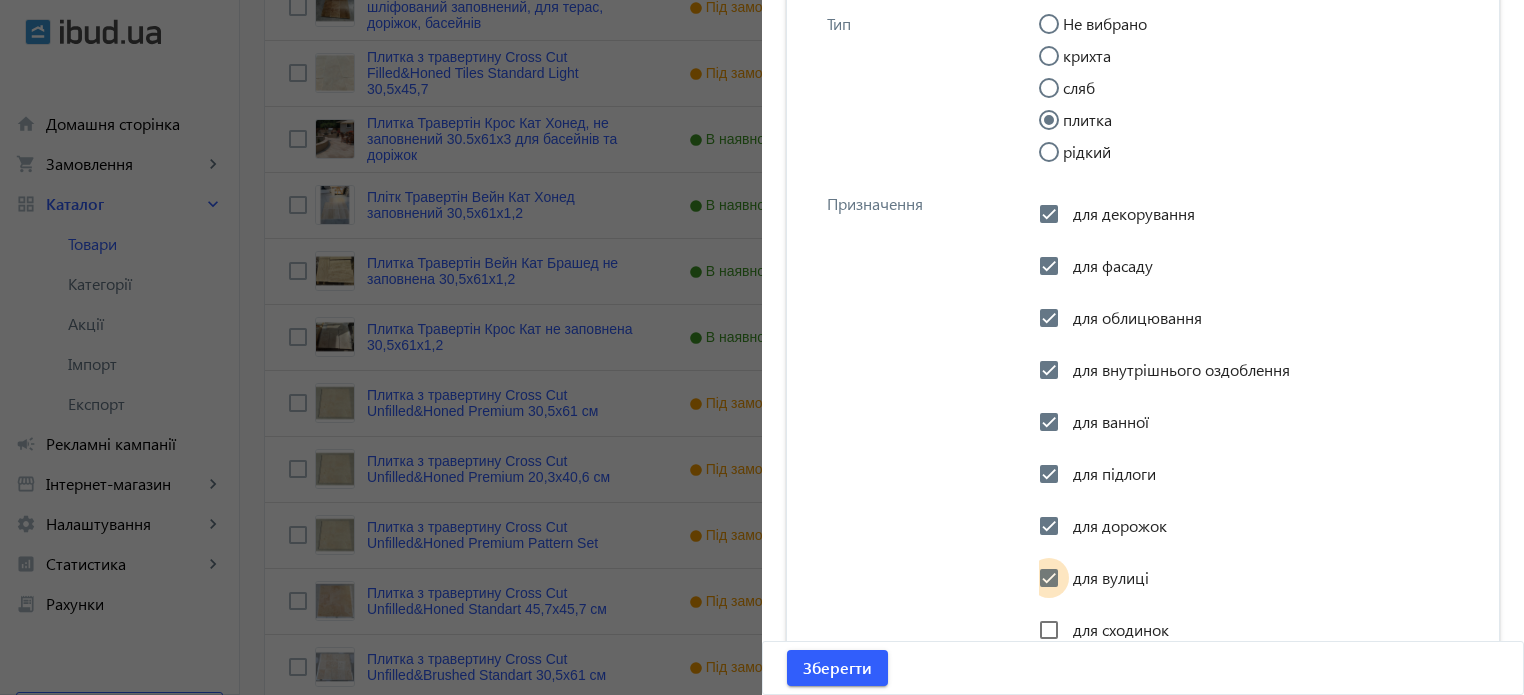 checkbox on "true" 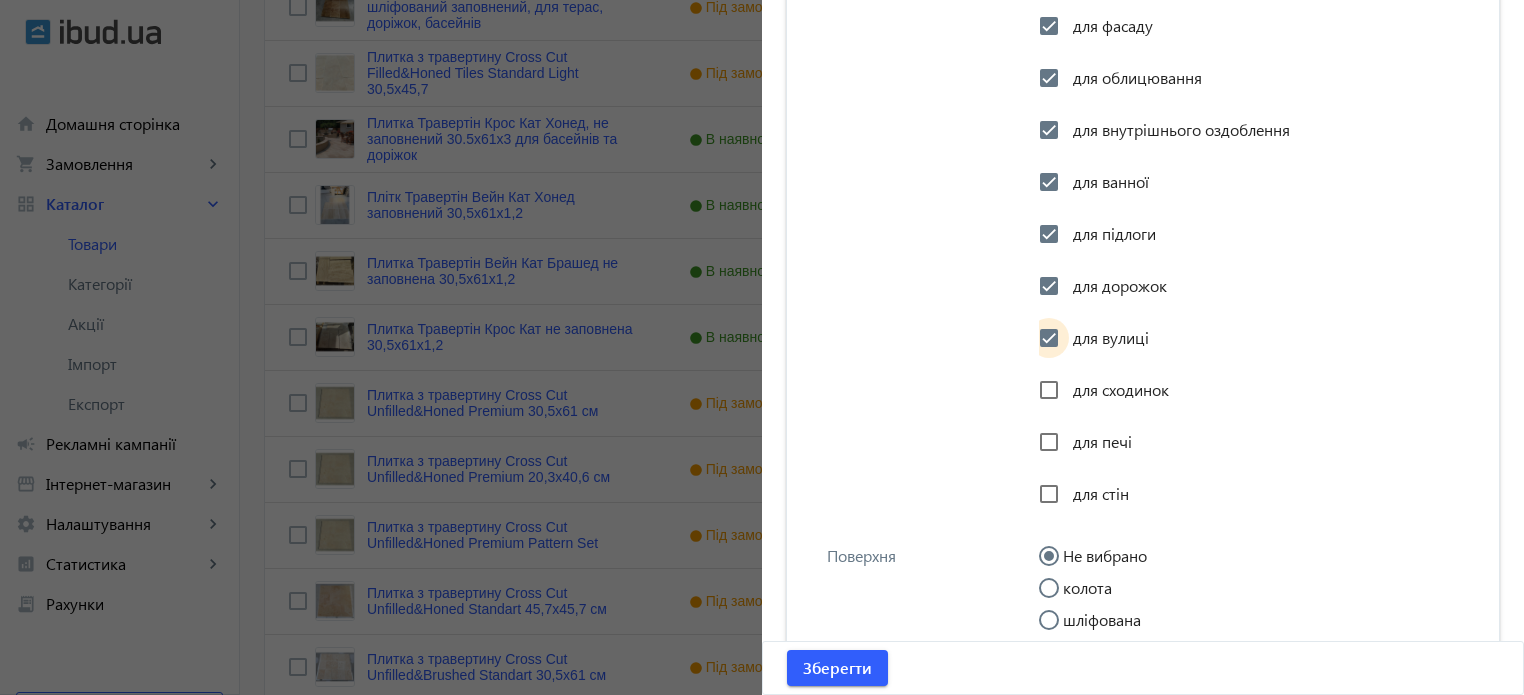 scroll, scrollTop: 3224, scrollLeft: 0, axis: vertical 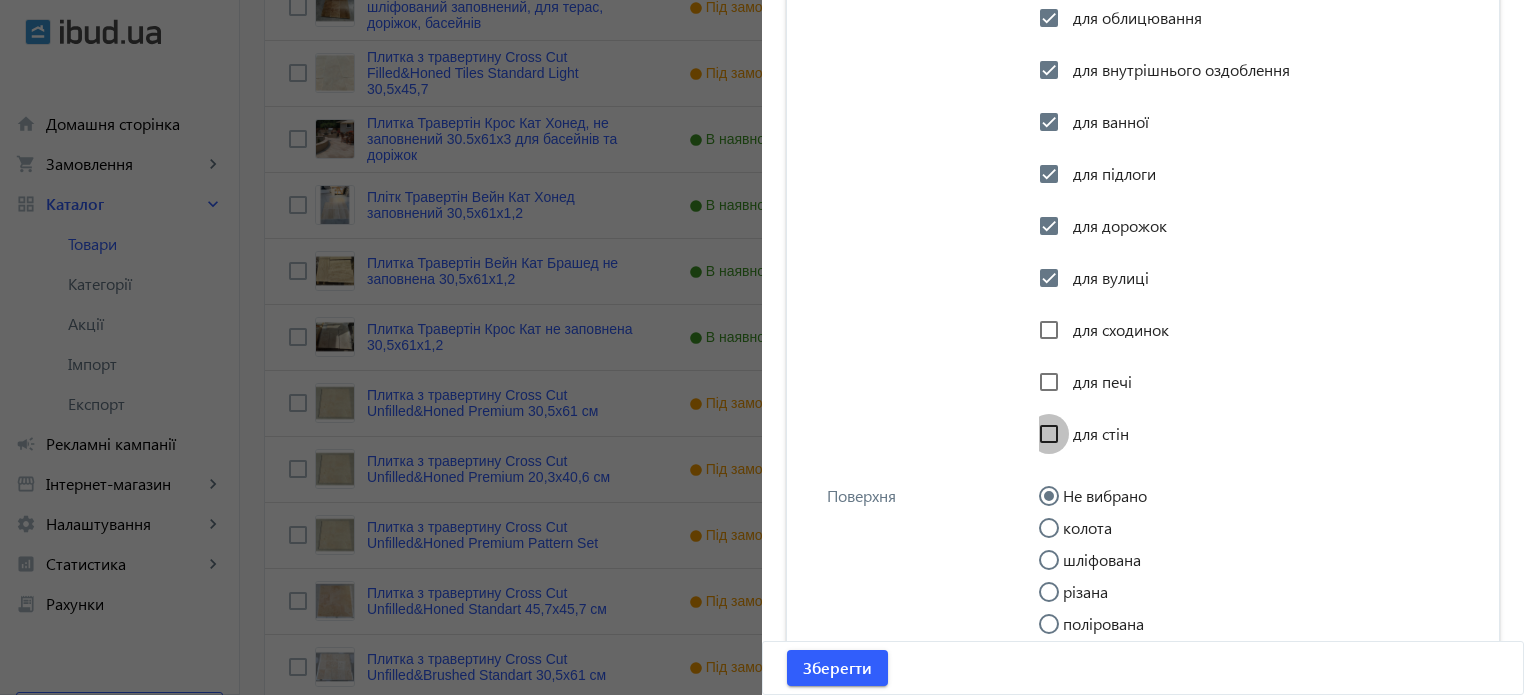 click on "для стін" at bounding box center [1049, 434] 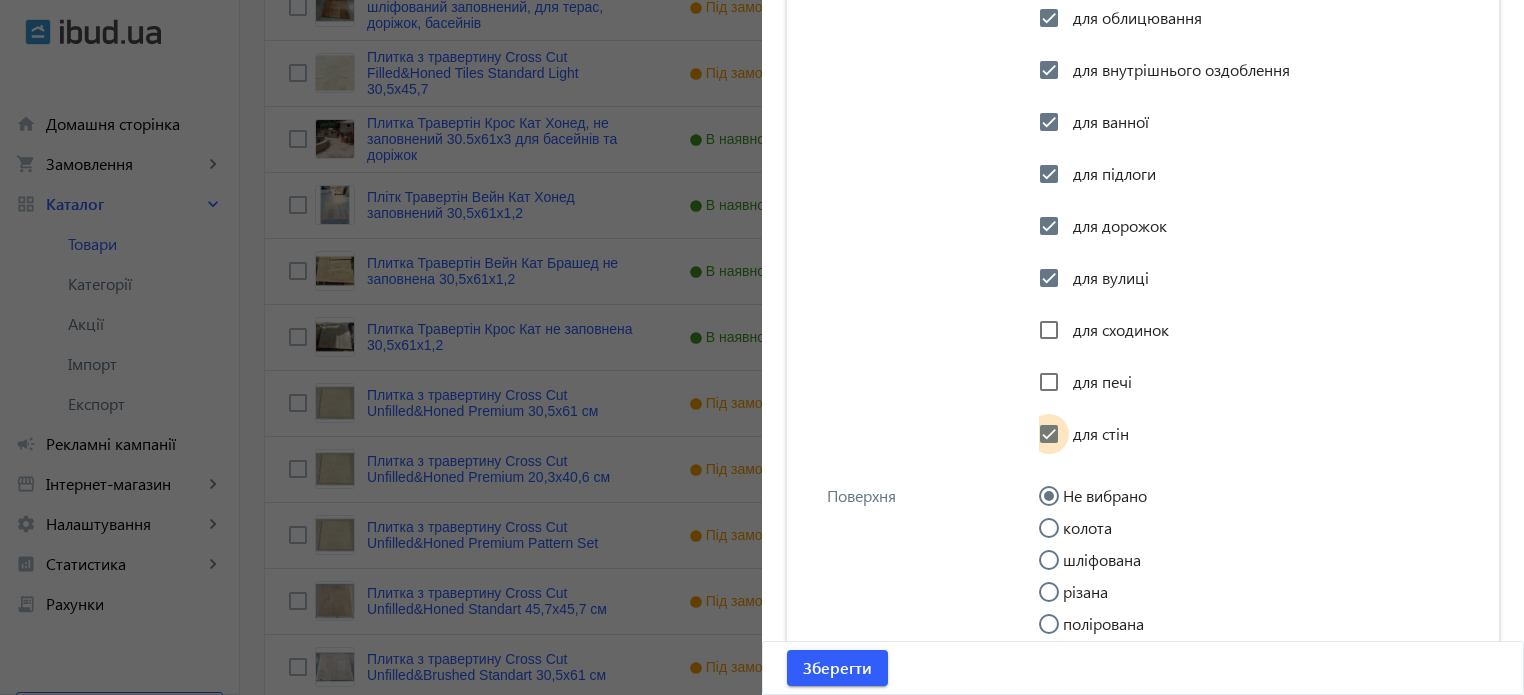 checkbox on "true" 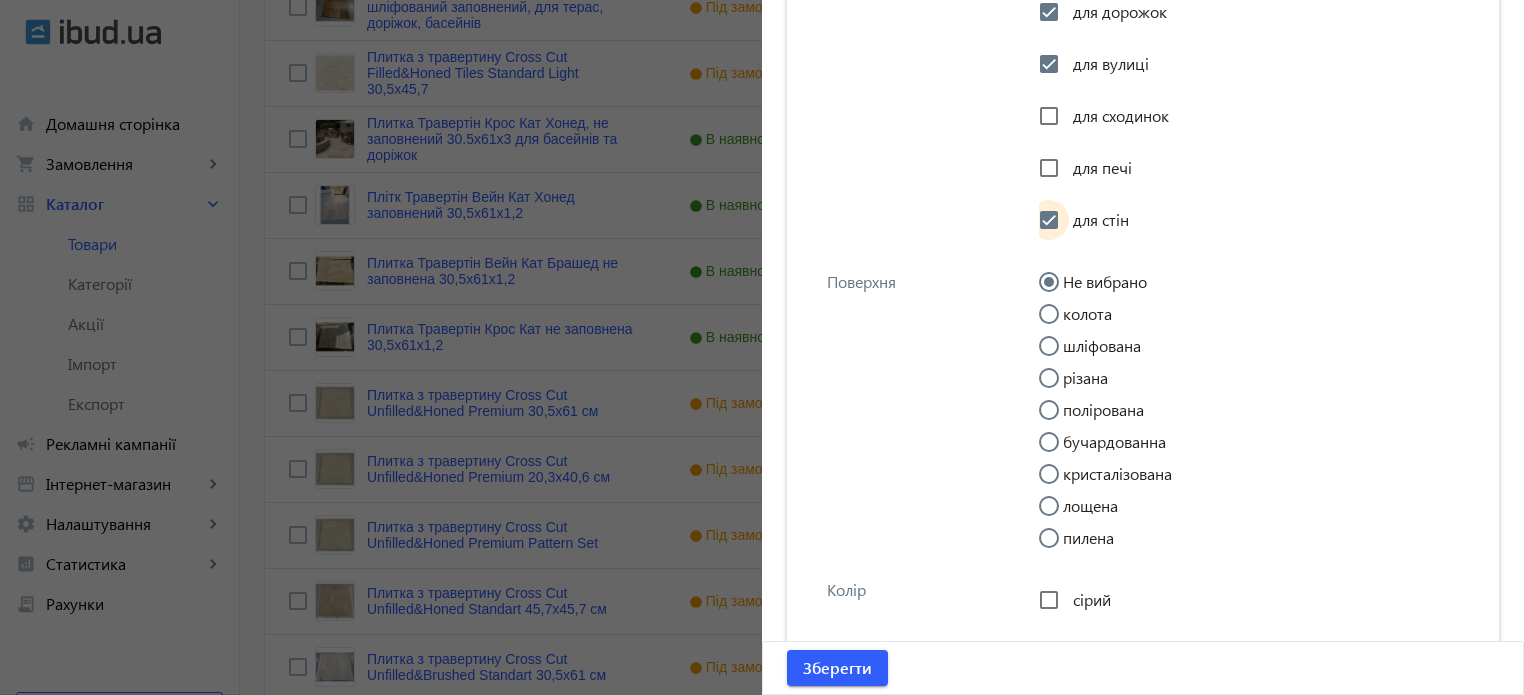 scroll, scrollTop: 3524, scrollLeft: 0, axis: vertical 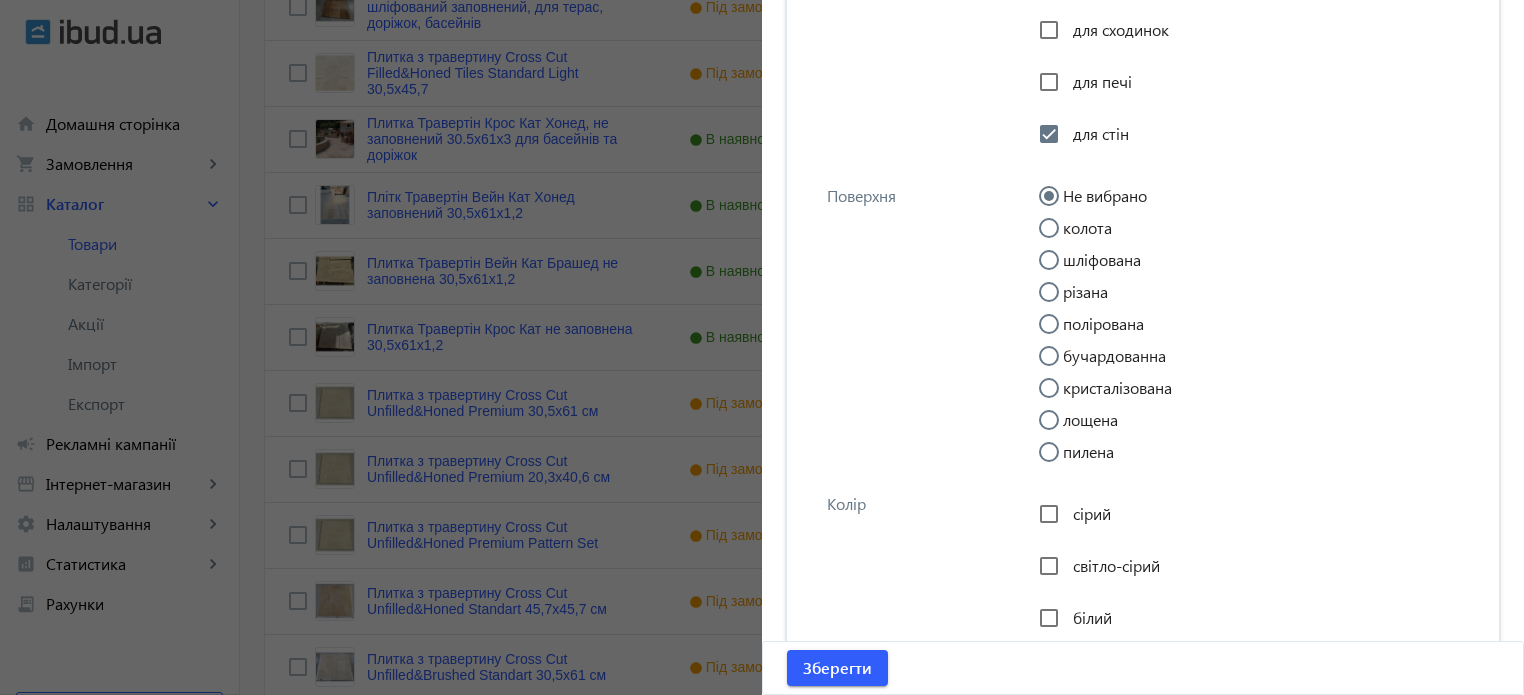 click on "шліфована" at bounding box center (1059, 270) 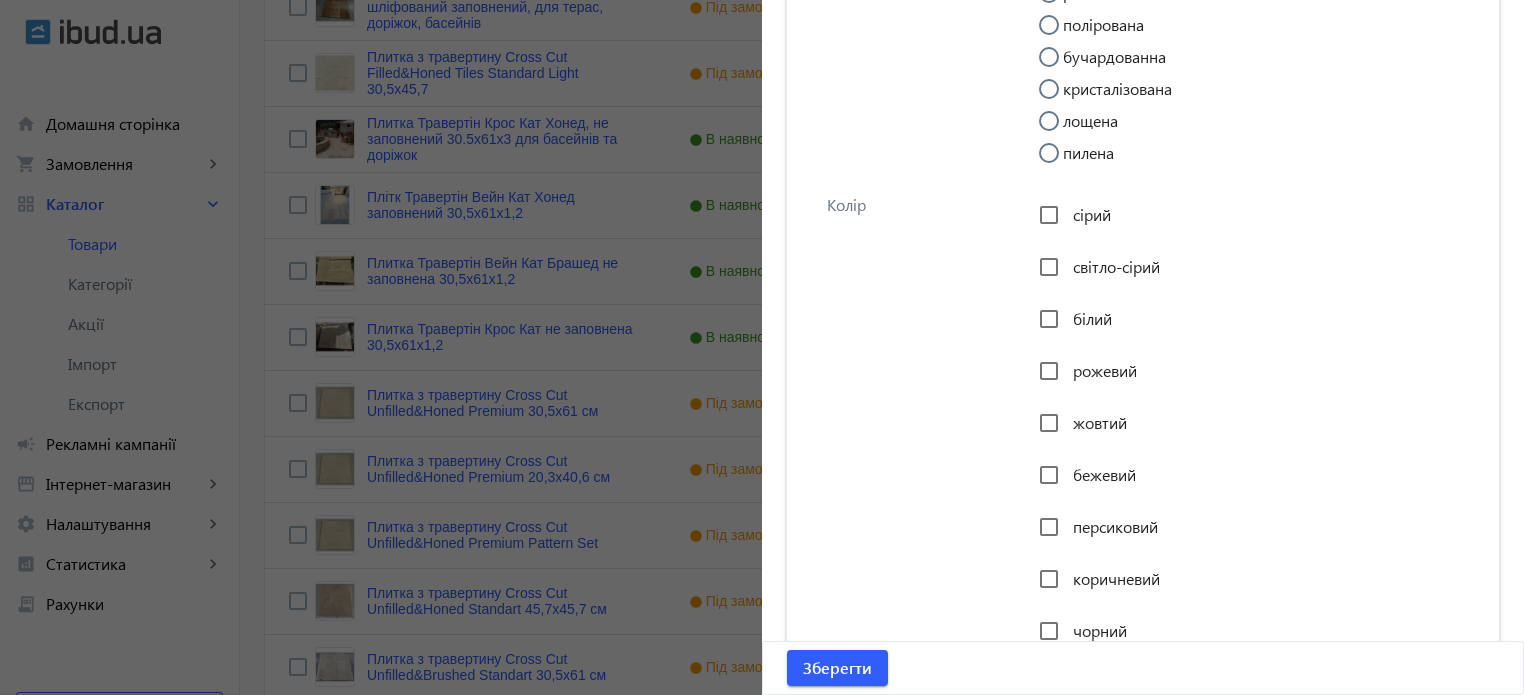 scroll, scrollTop: 3824, scrollLeft: 0, axis: vertical 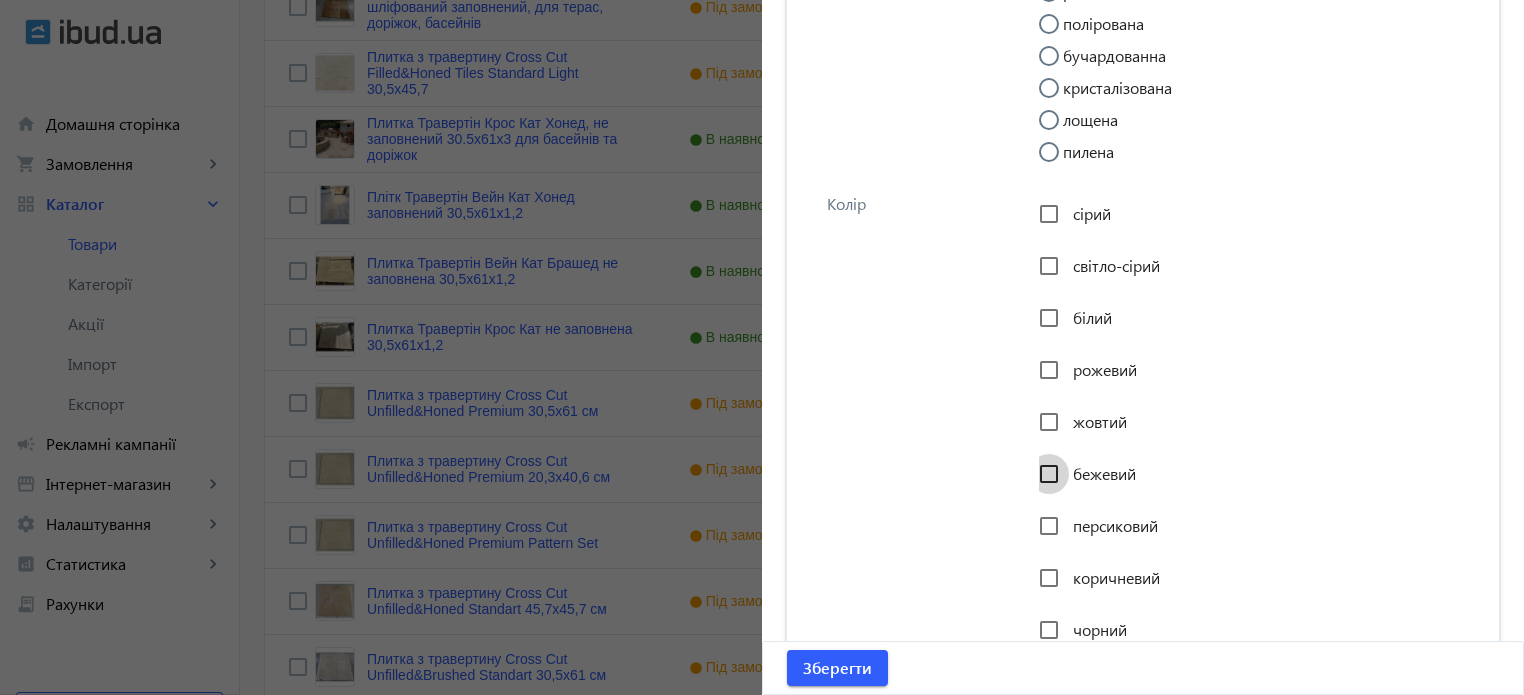 click on "бежевий" at bounding box center [1049, 474] 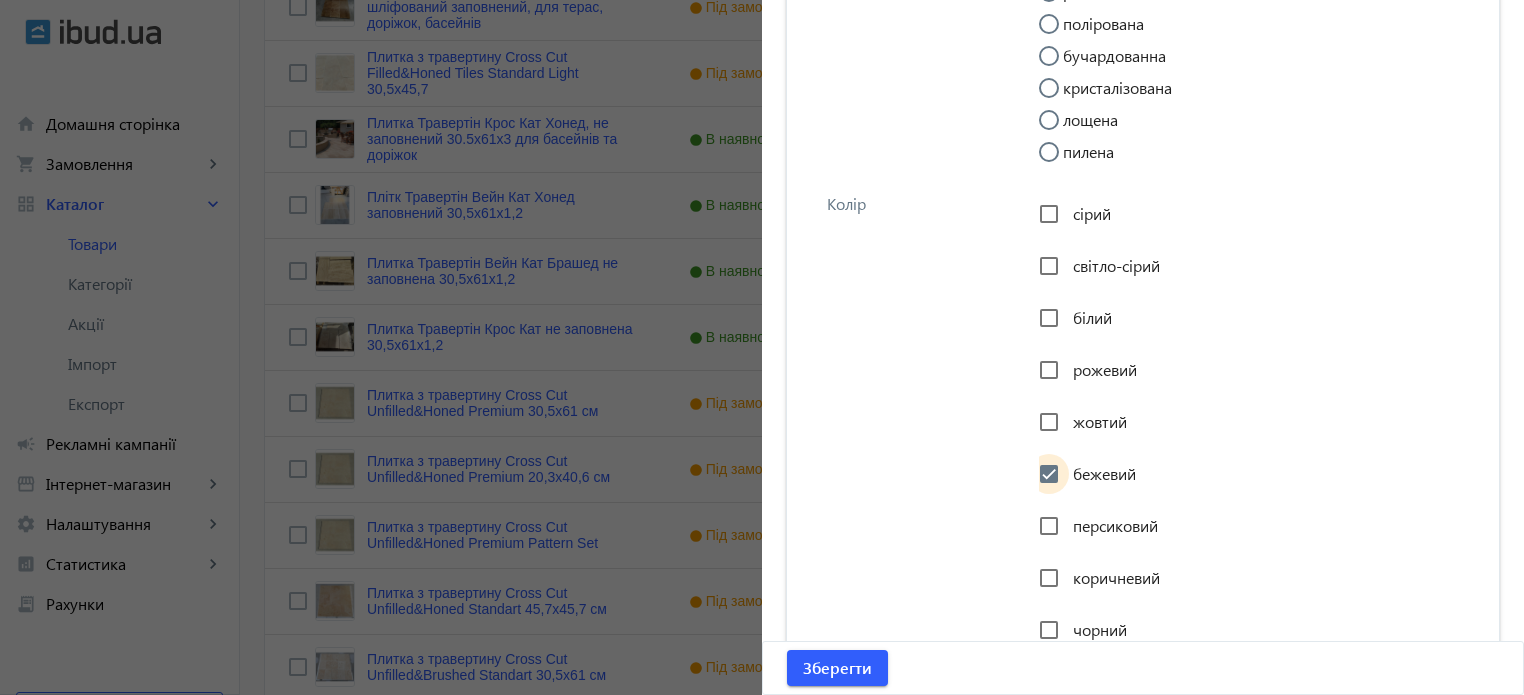 checkbox on "true" 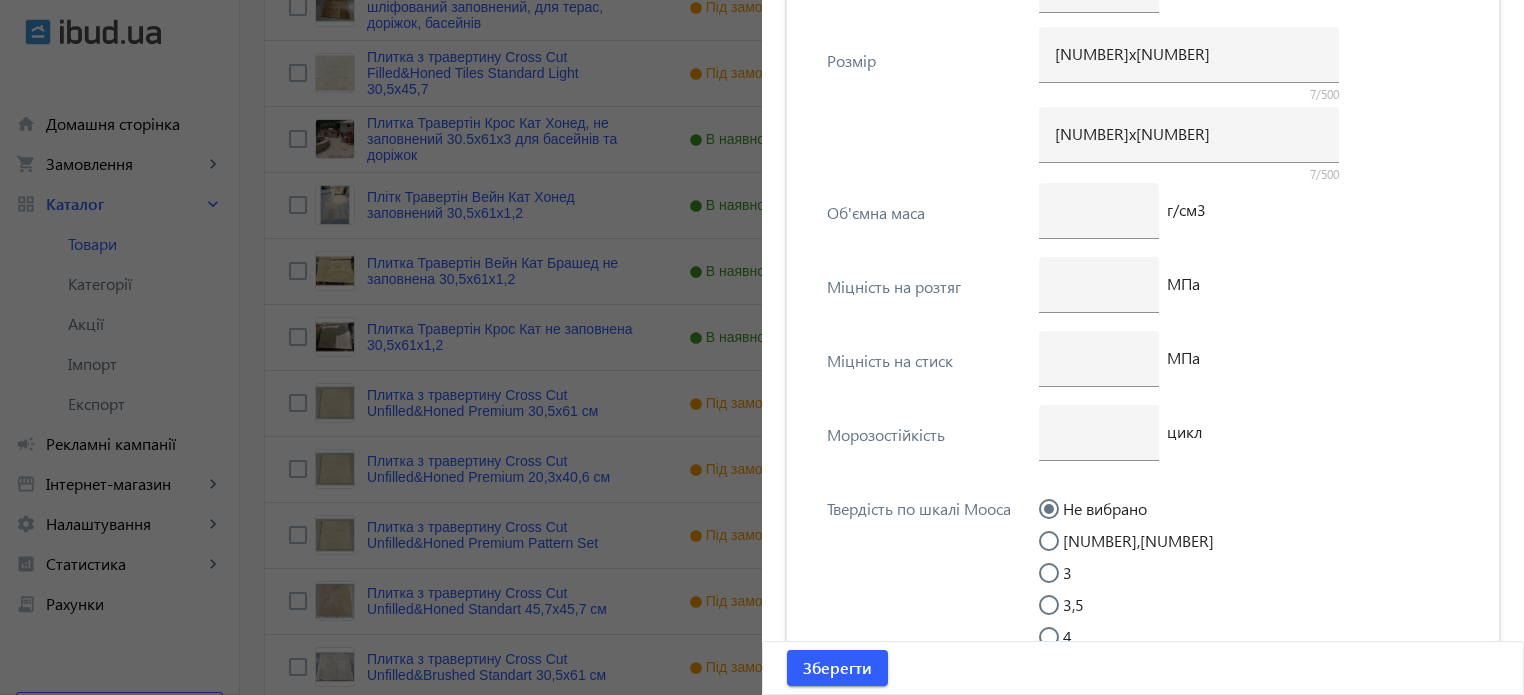 scroll, scrollTop: 4724, scrollLeft: 0, axis: vertical 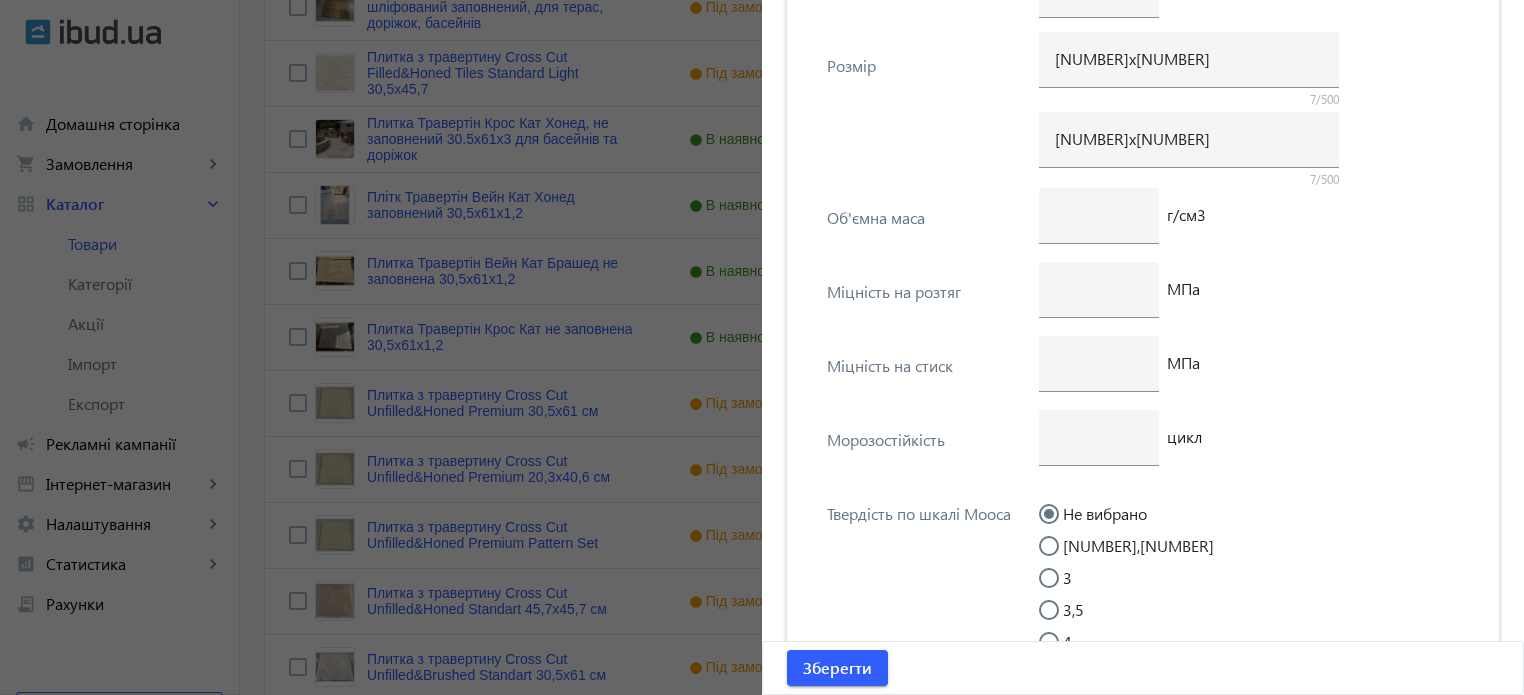 click on "[NUMBER],[NUMBER]" at bounding box center [1059, 556] 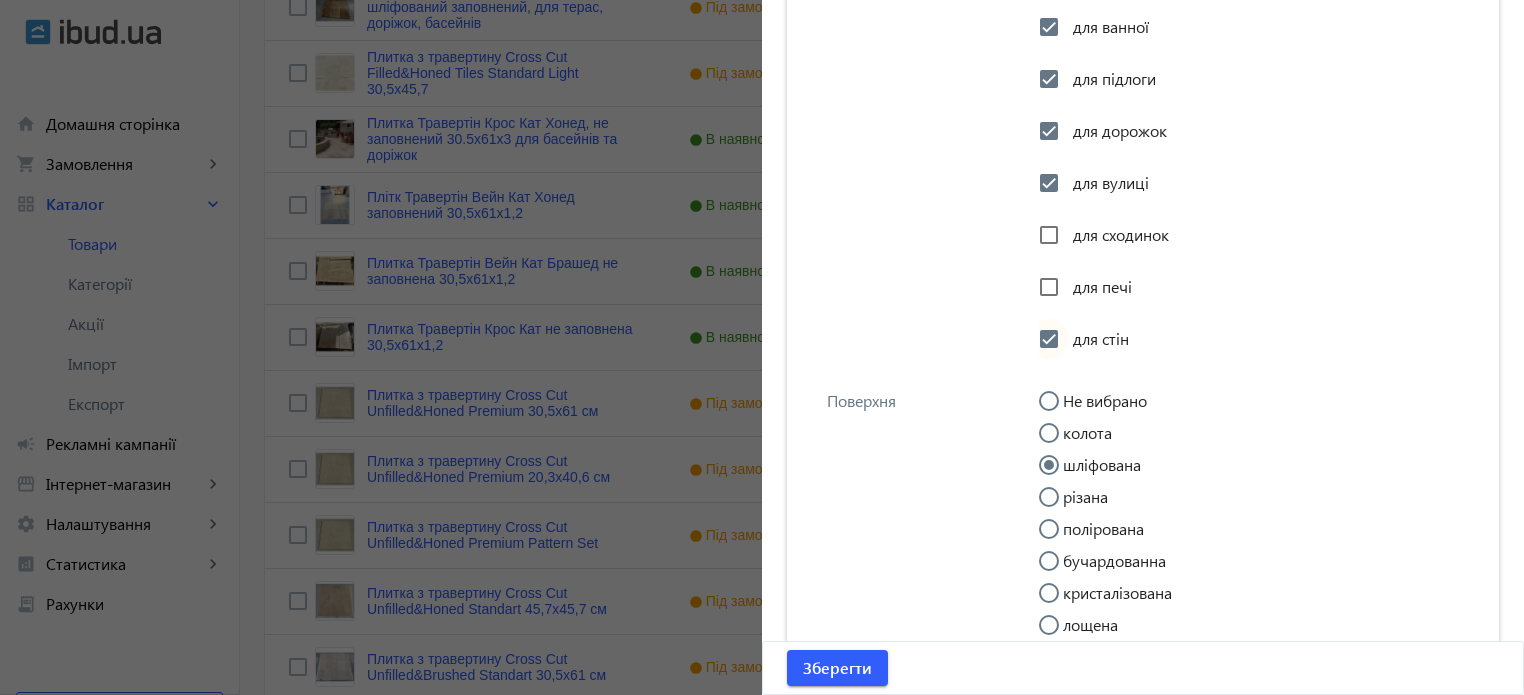 scroll, scrollTop: 3224, scrollLeft: 0, axis: vertical 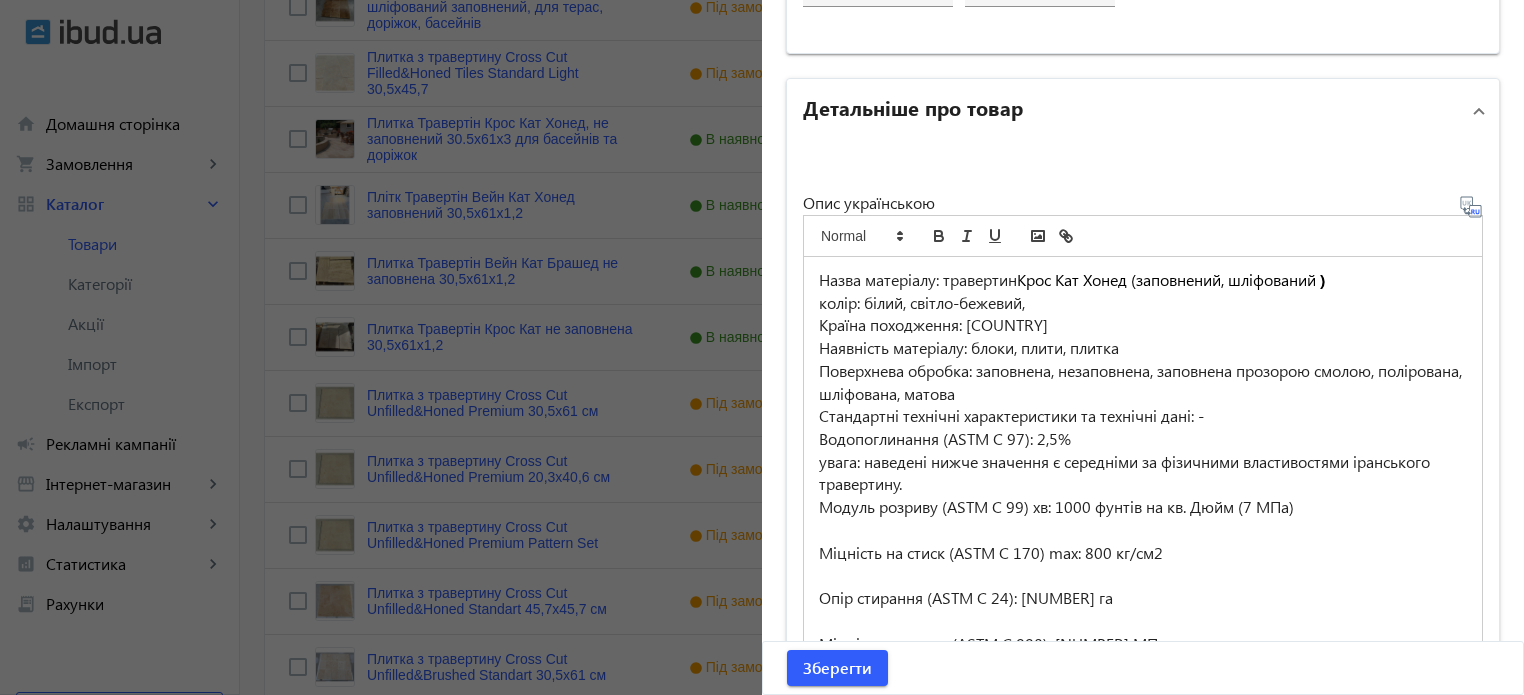 click 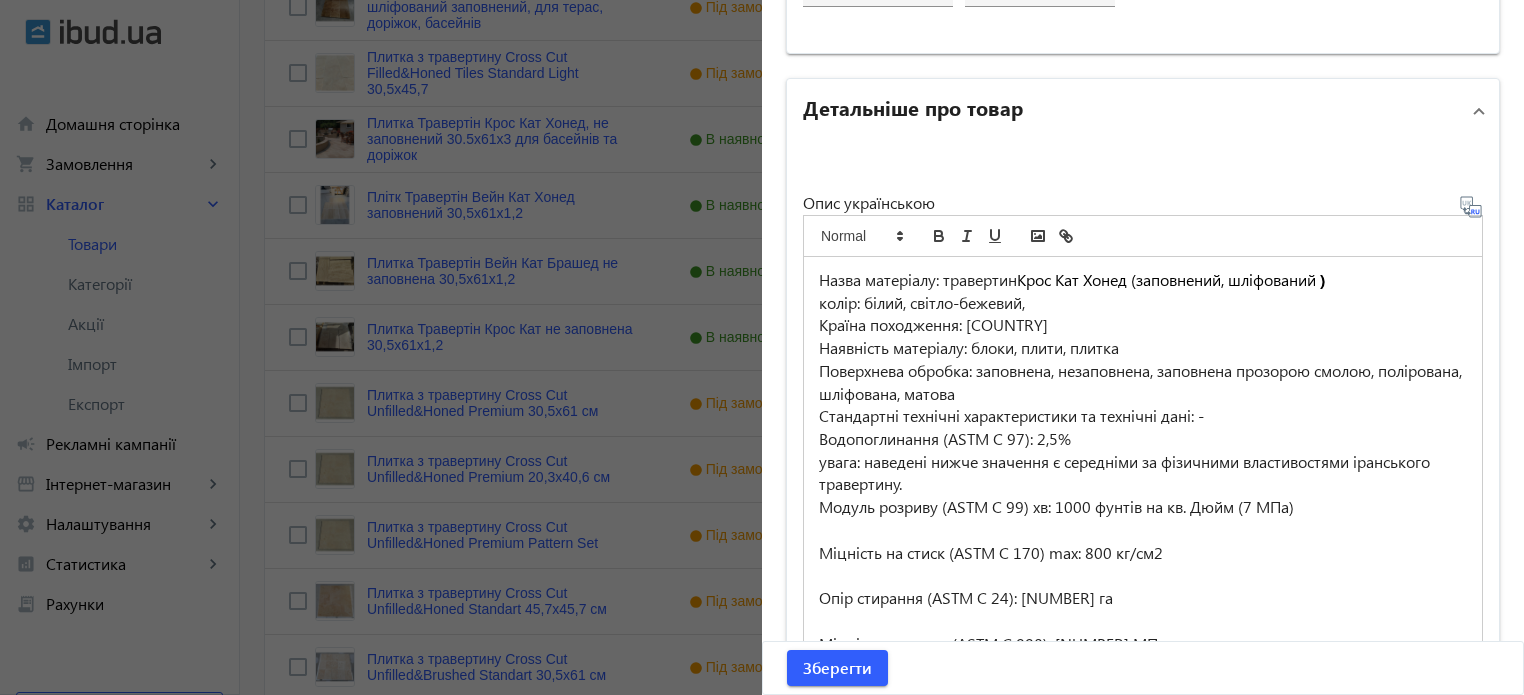 click on "Наявність матеріалу: блоки, плити, плитка" at bounding box center (1143, 348) 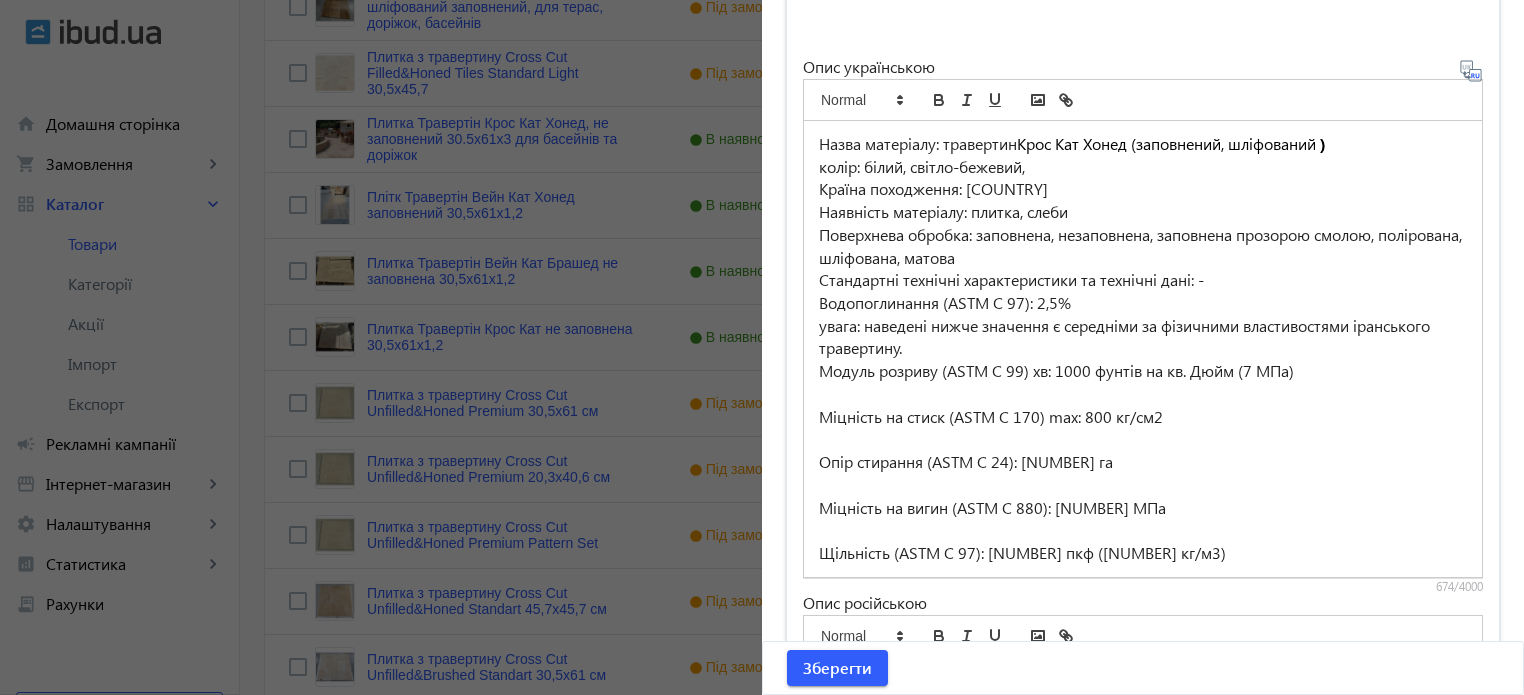 scroll, scrollTop: 1329, scrollLeft: 0, axis: vertical 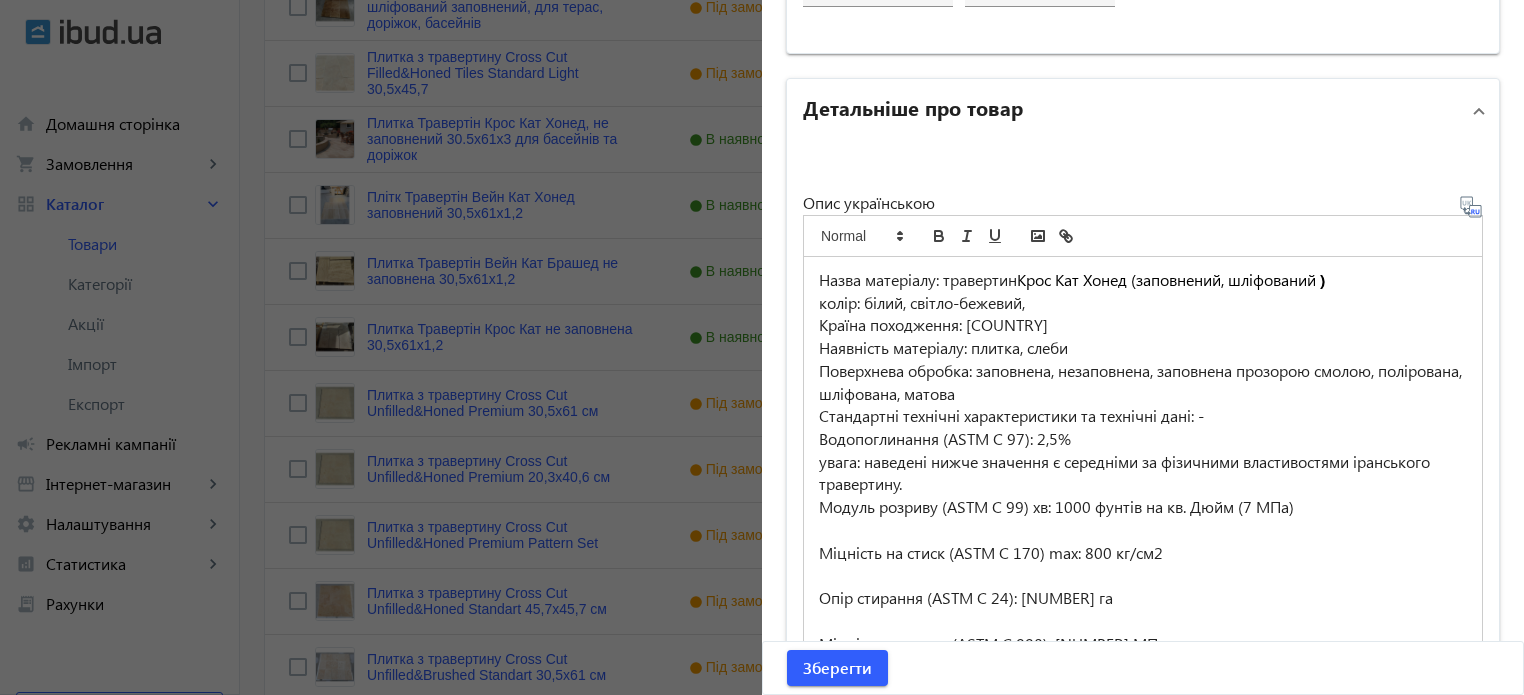 click 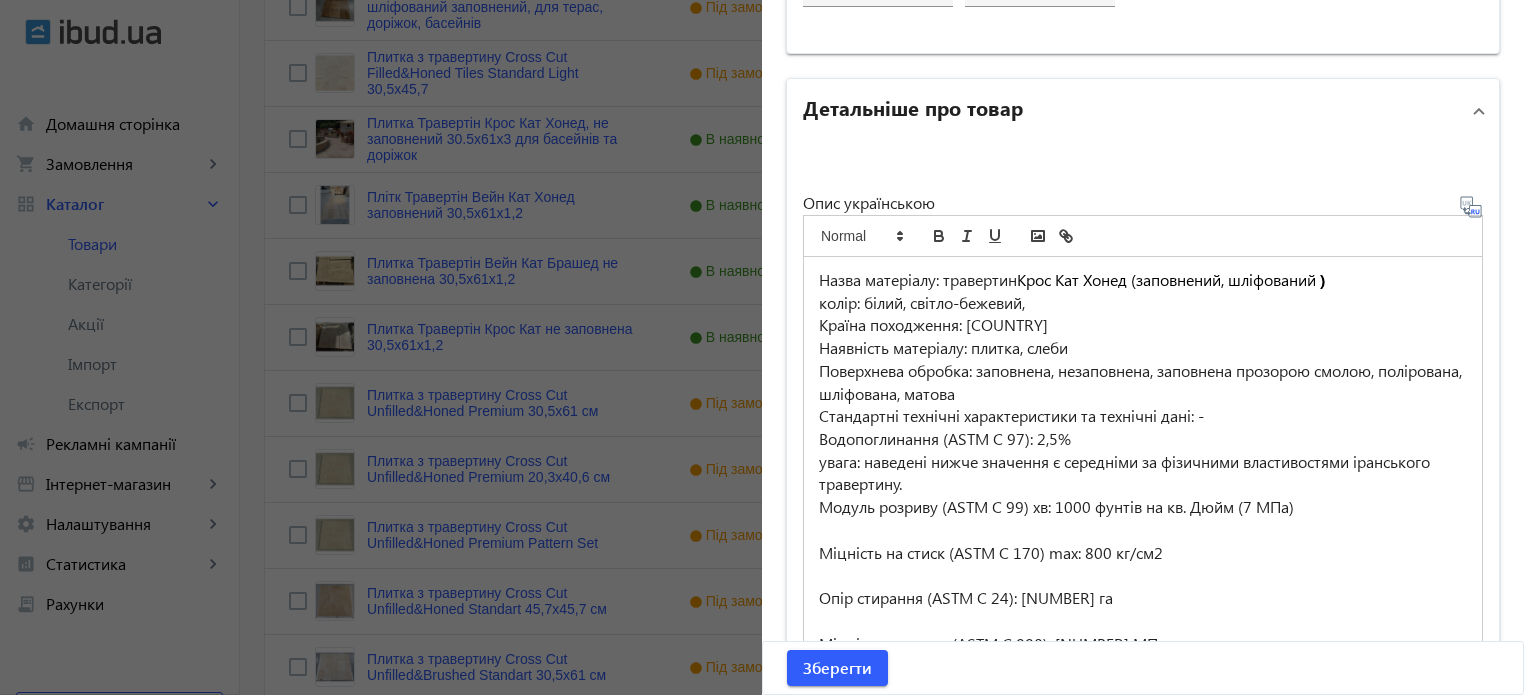 click on "Модуль розриву (ASTM C 99) хв: 1000 фунтів на кв. Дюйм (7 МПа)" at bounding box center (1143, 507) 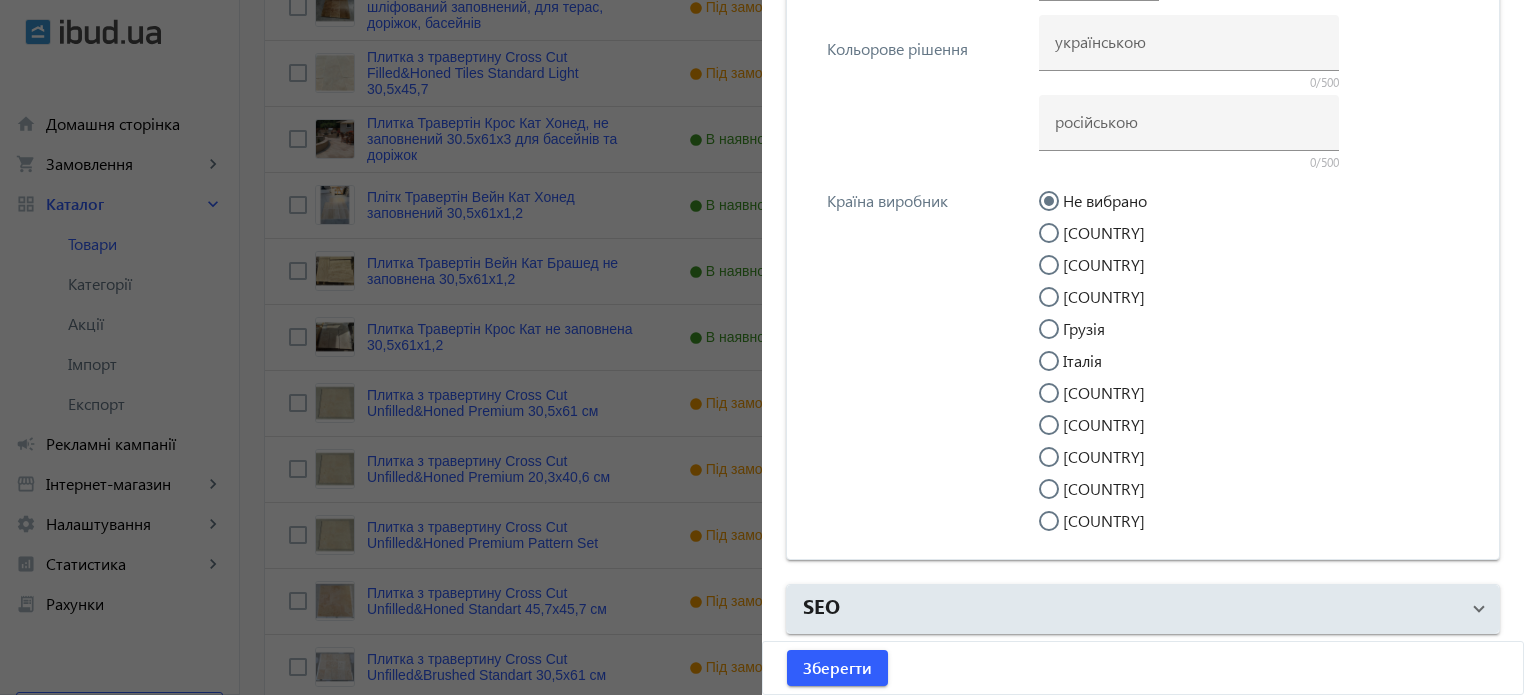 scroll, scrollTop: 5861, scrollLeft: 0, axis: vertical 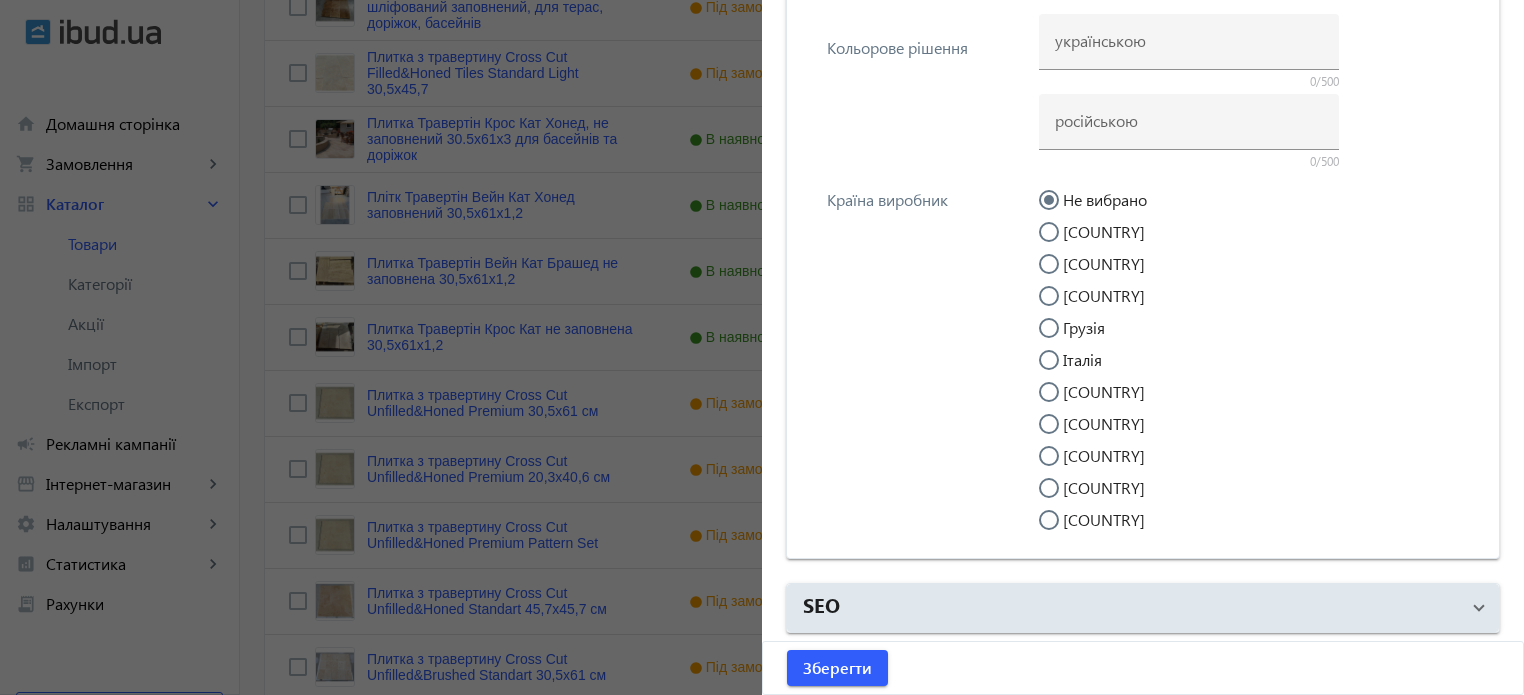 click on "[COUNTRY]" at bounding box center [1059, 530] 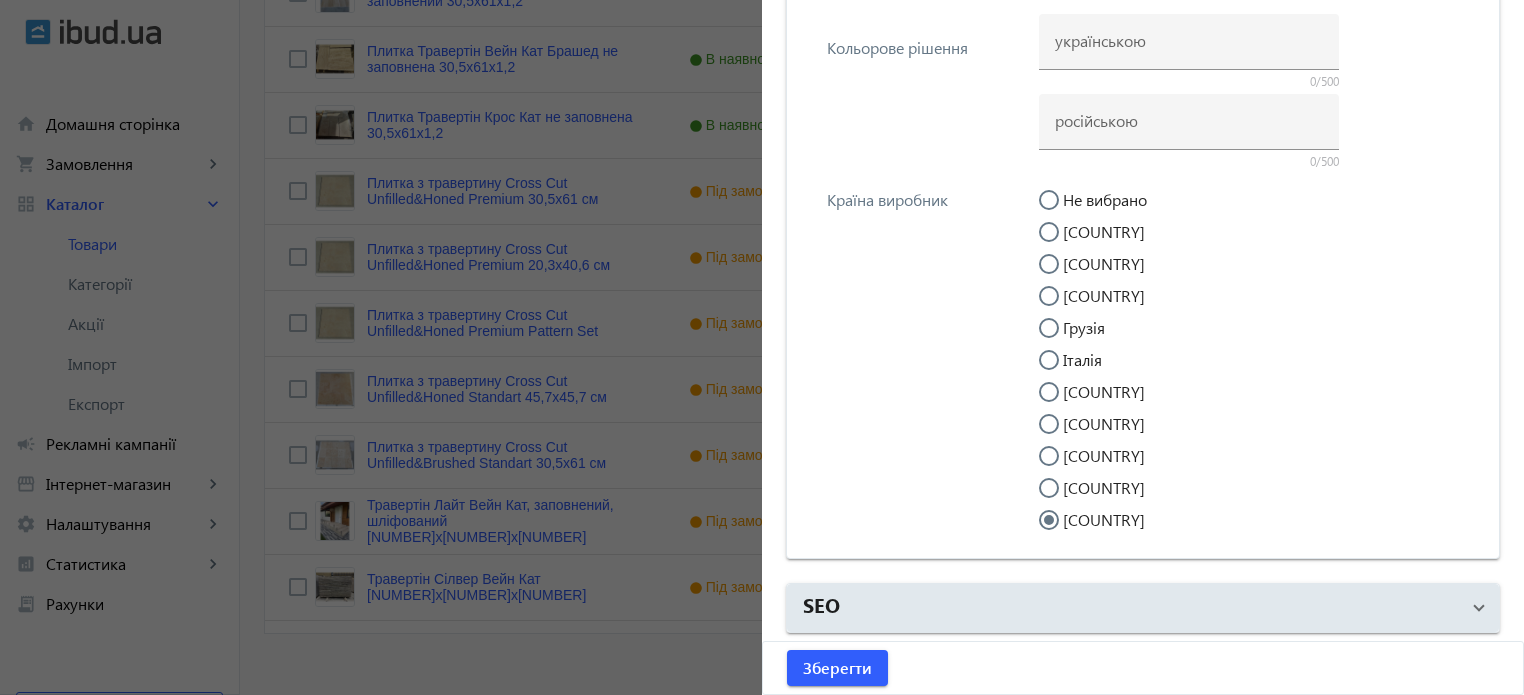 scroll, scrollTop: 841, scrollLeft: 0, axis: vertical 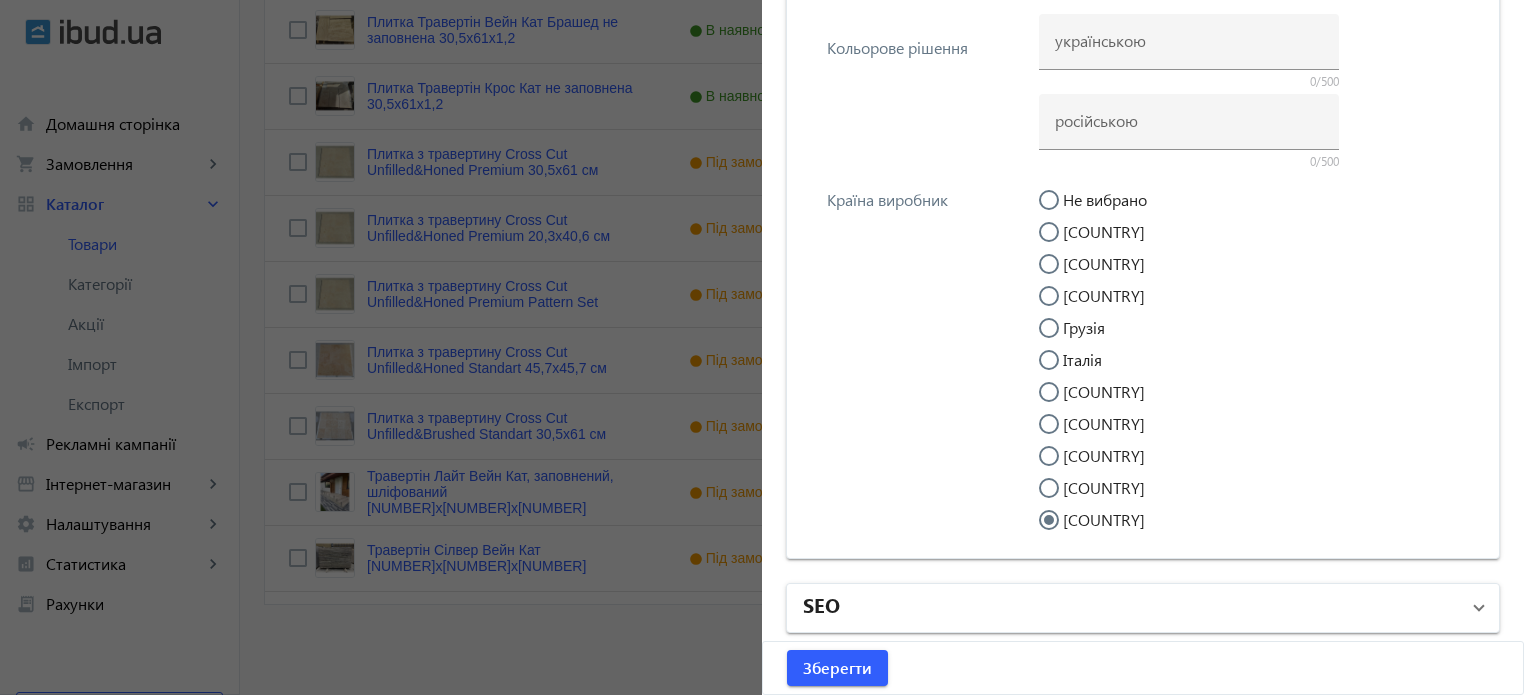 click at bounding box center [1479, 608] 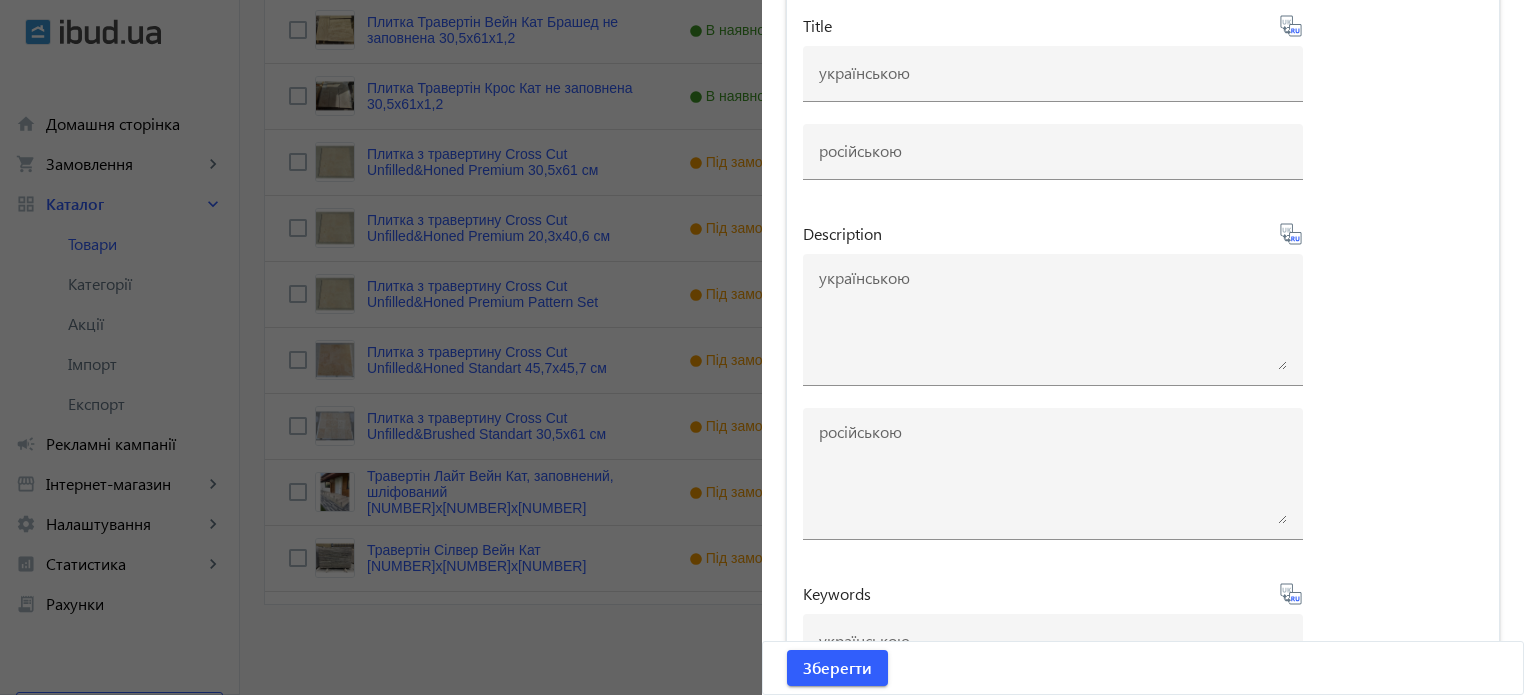 scroll, scrollTop: 6461, scrollLeft: 0, axis: vertical 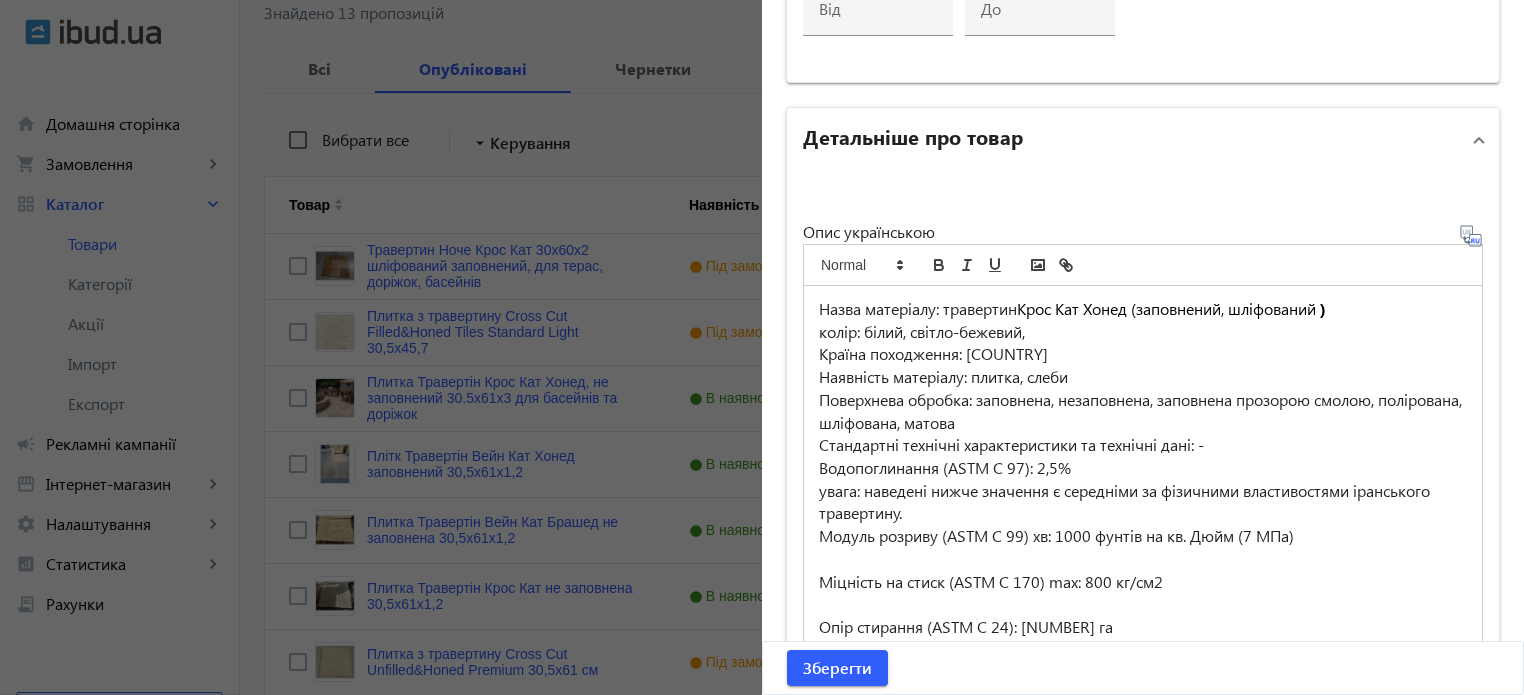click on "Наявність матеріалу: плитка, слеби" at bounding box center [1143, 377] 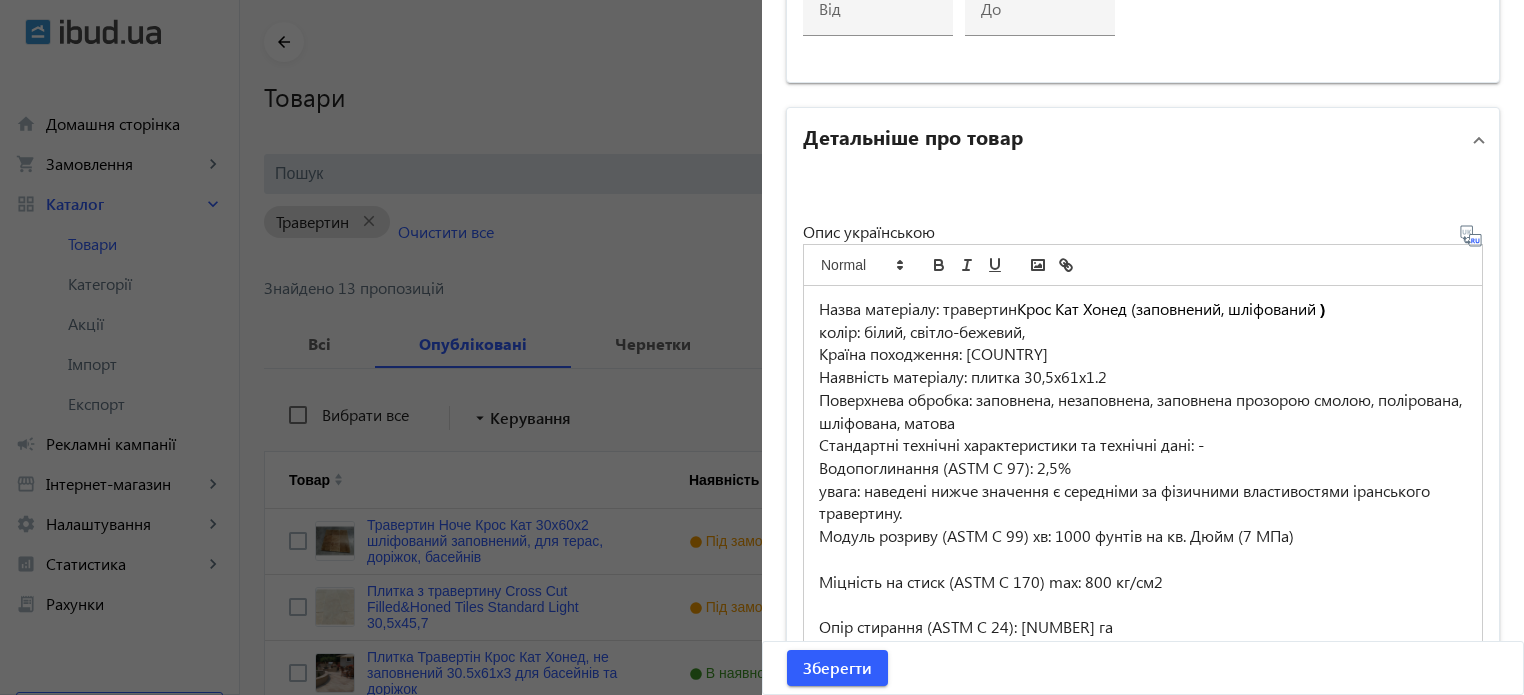 scroll, scrollTop: 0, scrollLeft: 0, axis: both 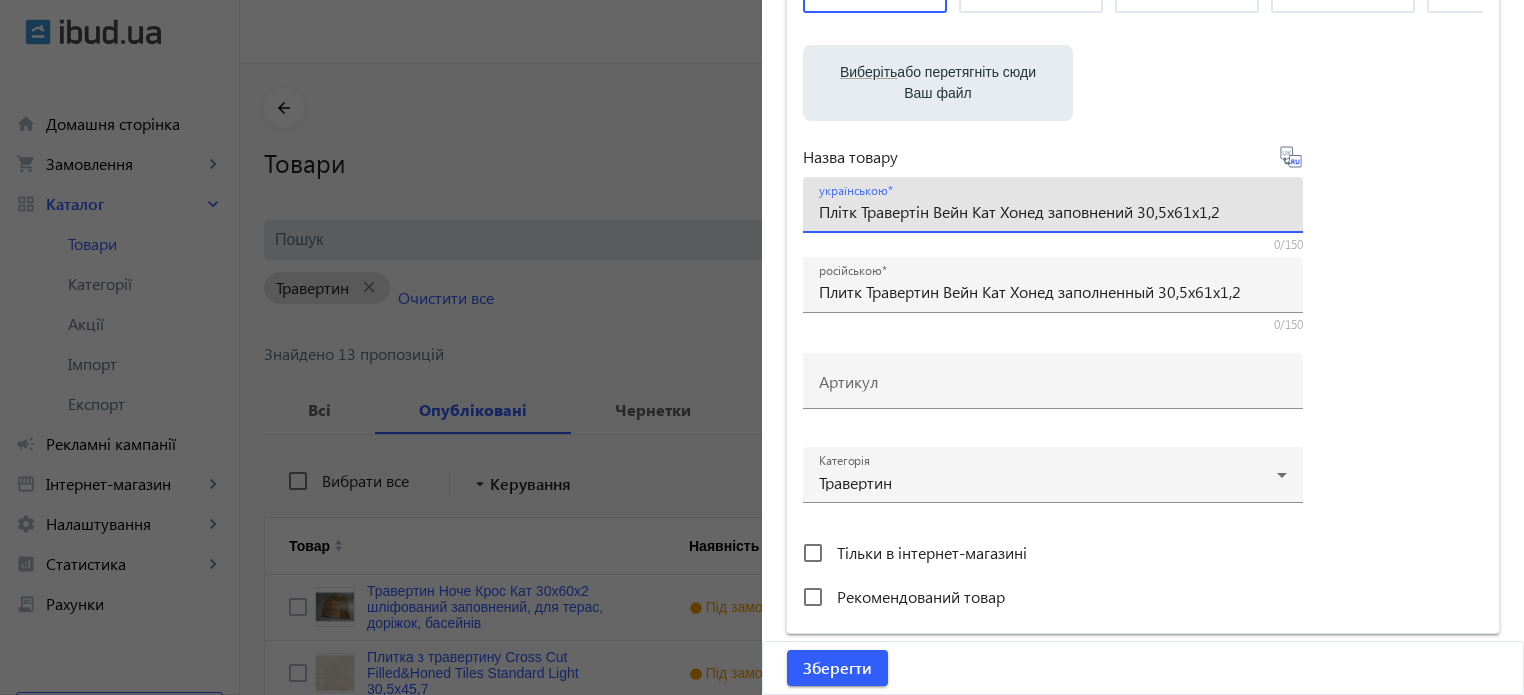 click on "Плітк Травертін Вейн Кат Хонед заповнений 30,5x61х1,2" at bounding box center [1053, 211] 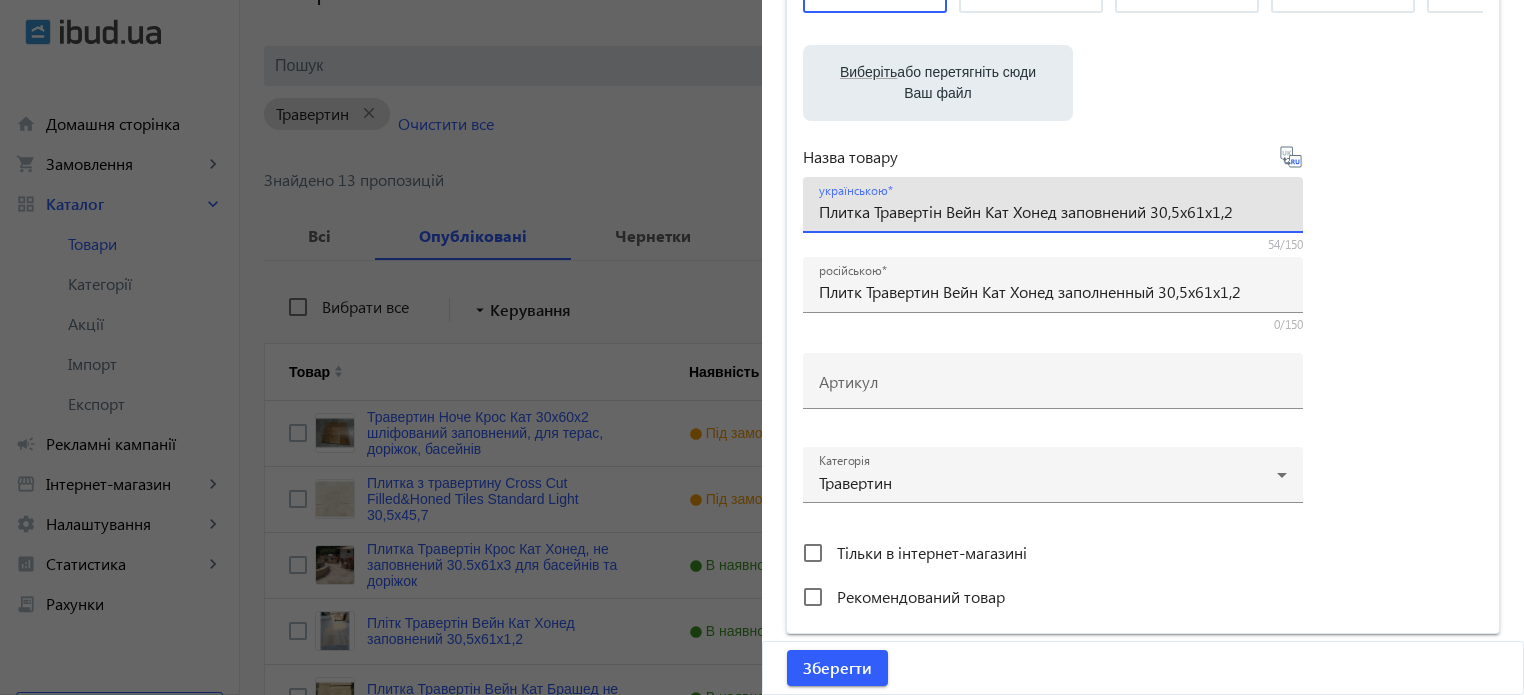 scroll, scrollTop: 200, scrollLeft: 0, axis: vertical 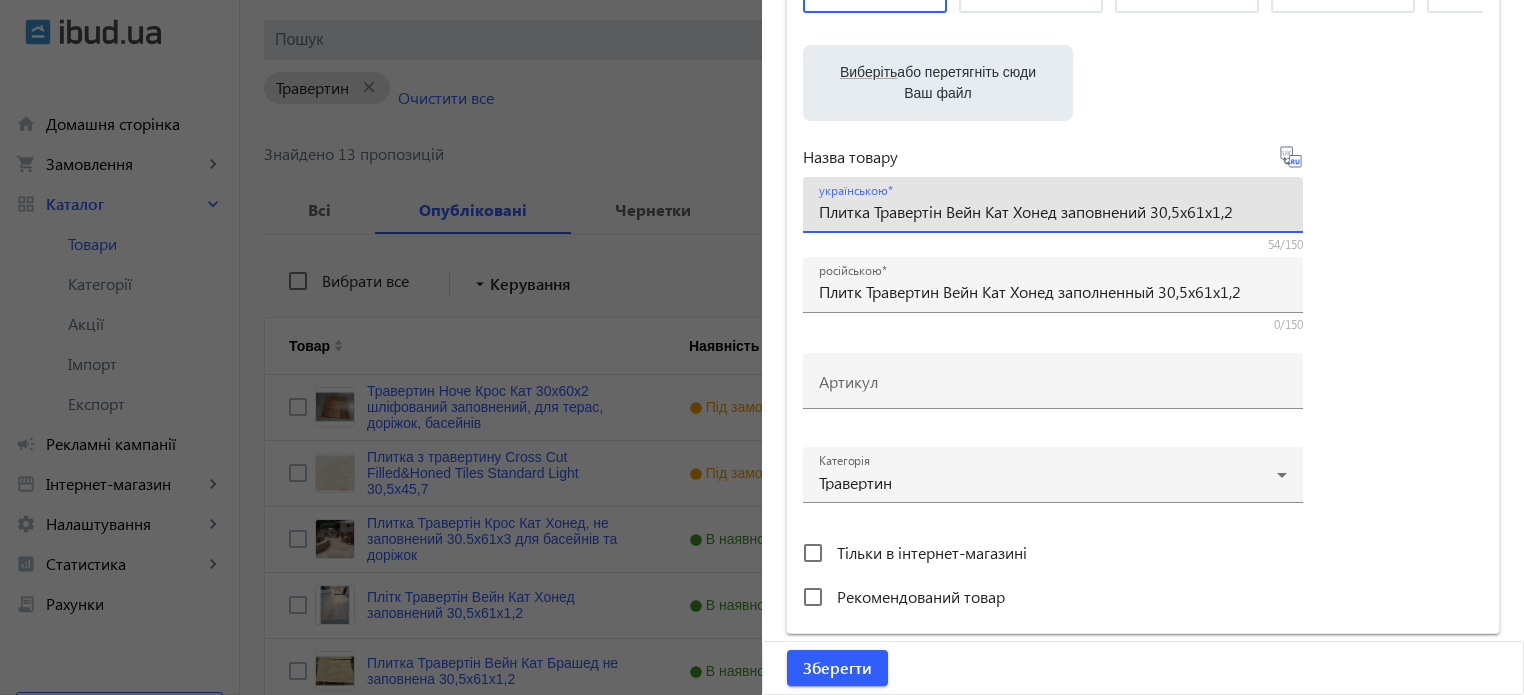 click on "Плитка Травертін Вейн Кат Хонед заповнений 30,5x61х1,2" at bounding box center (1053, 211) 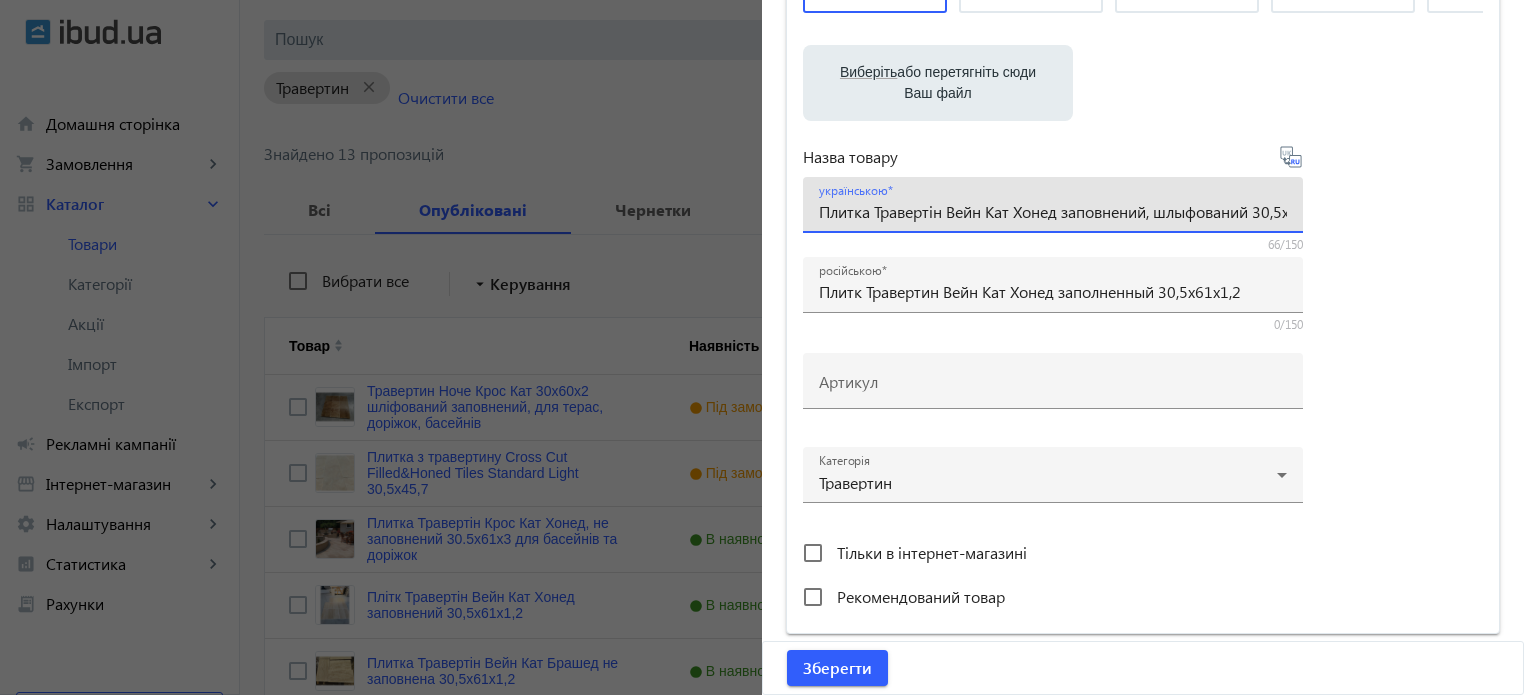 click on "Плитка Травертін Вейн Кат Хонед заповнений, шлыфований 30,5x61х1,2" at bounding box center (1053, 211) 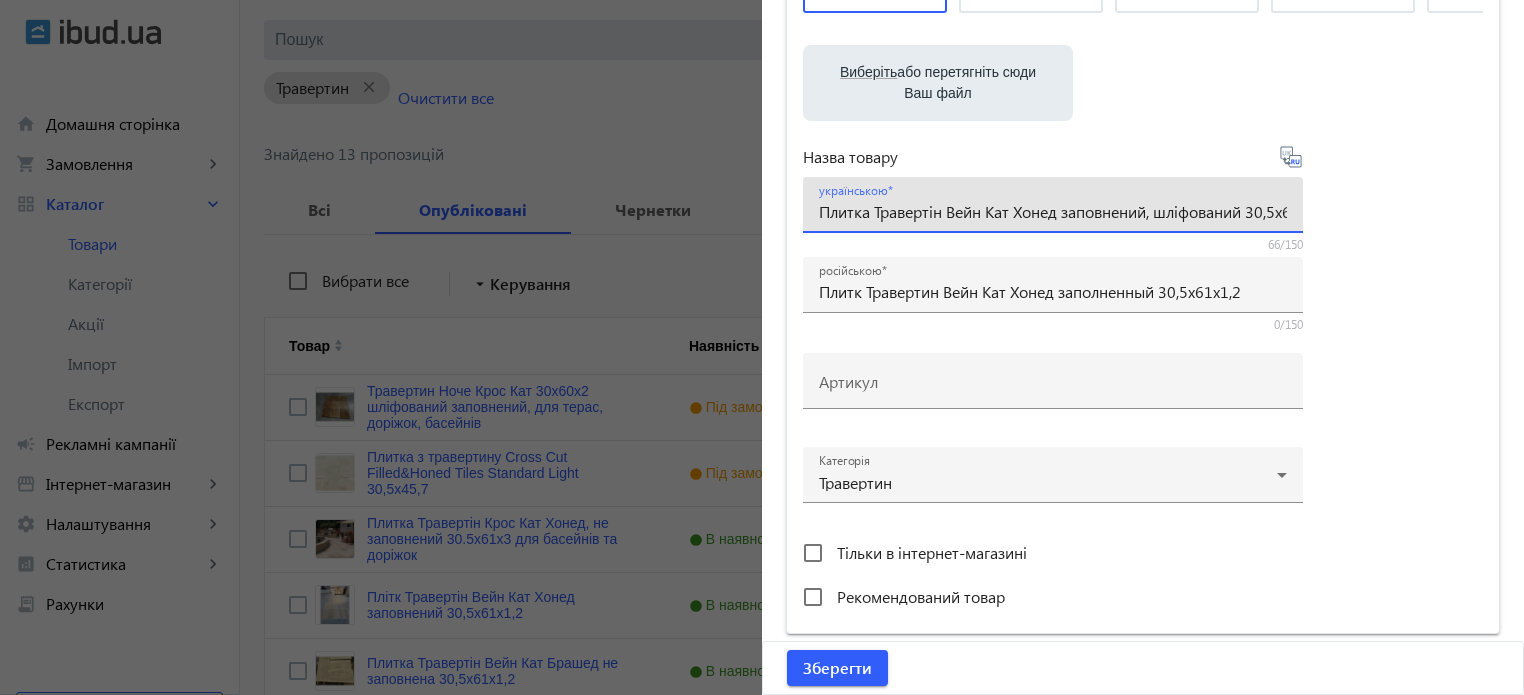 click on "Плитка Травертін Вейн Кат Хонед заповнений, шліфований 30,5x61х1,2" at bounding box center (1053, 211) 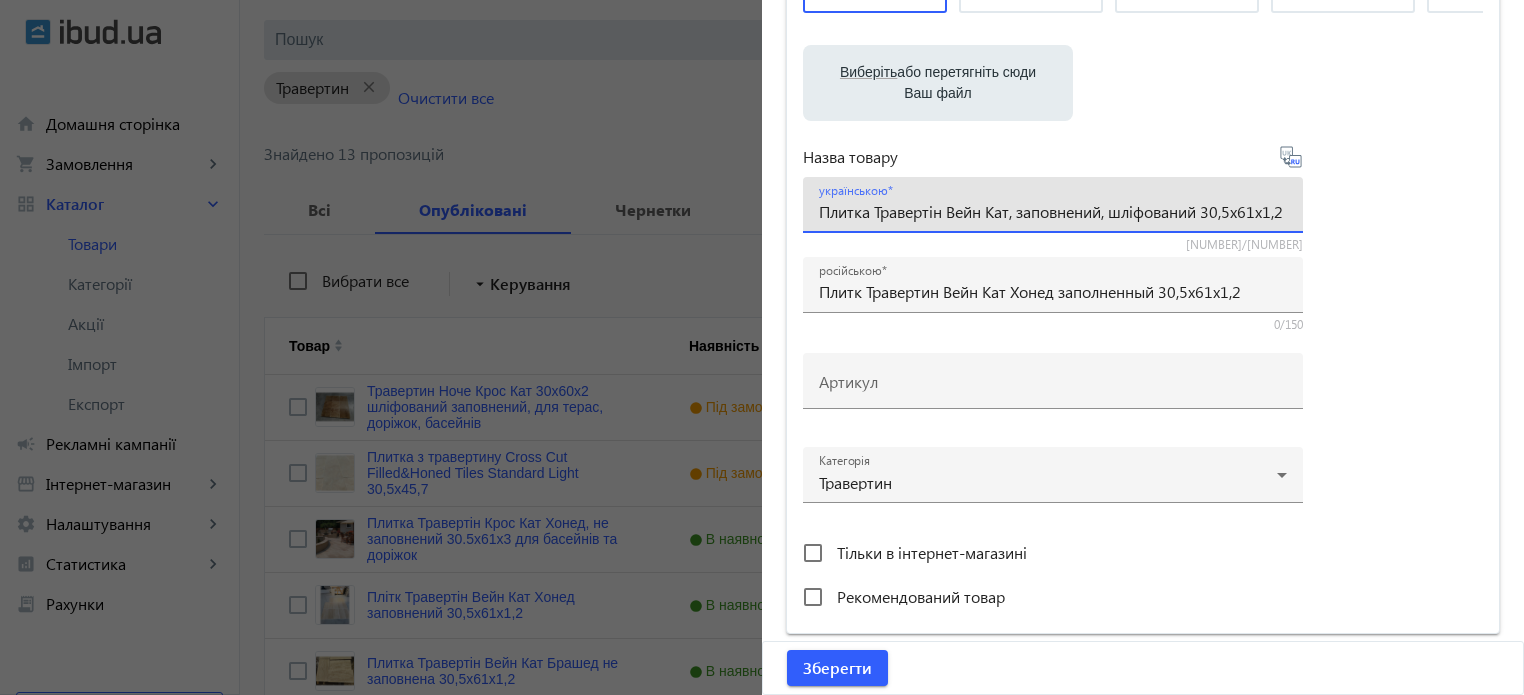 type on "Плитка Травертін Вейн Кат, заповнений, шліфований 30,5x61х1,2" 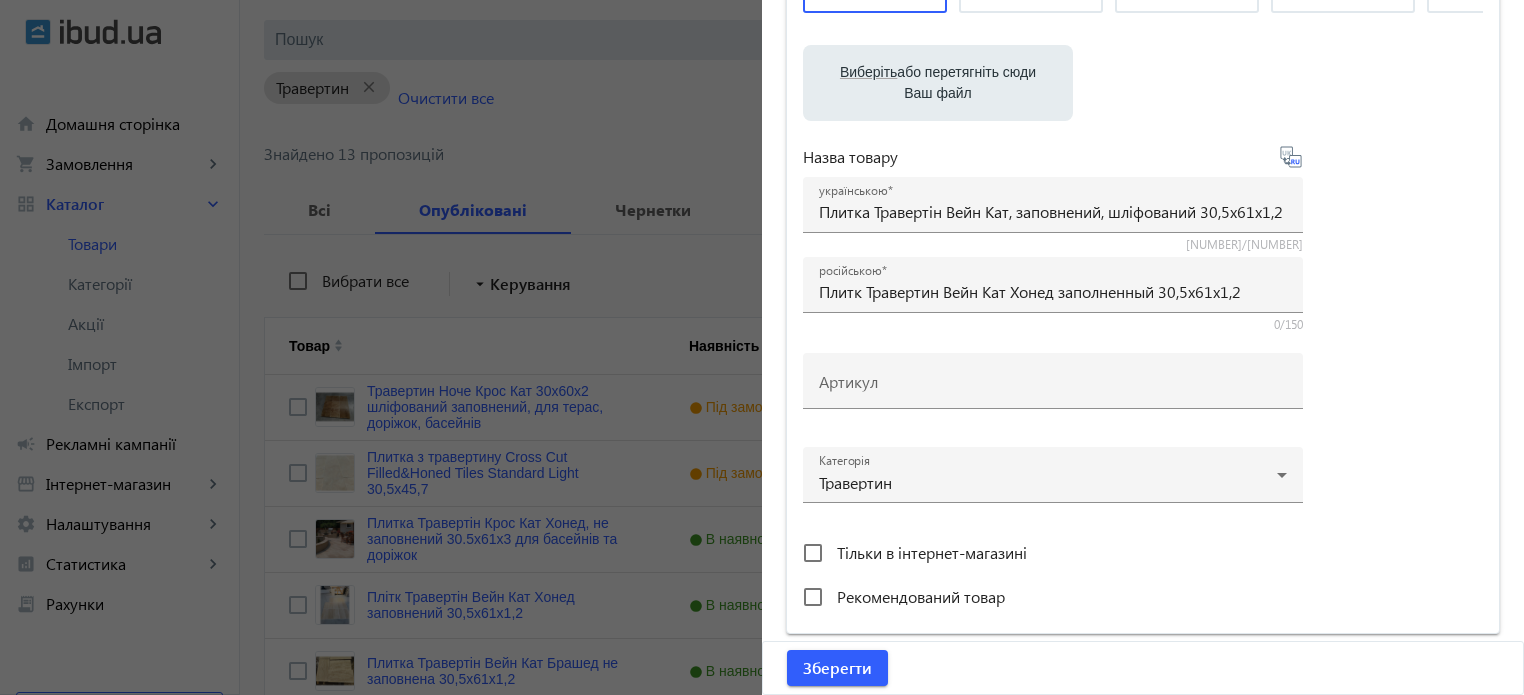 click 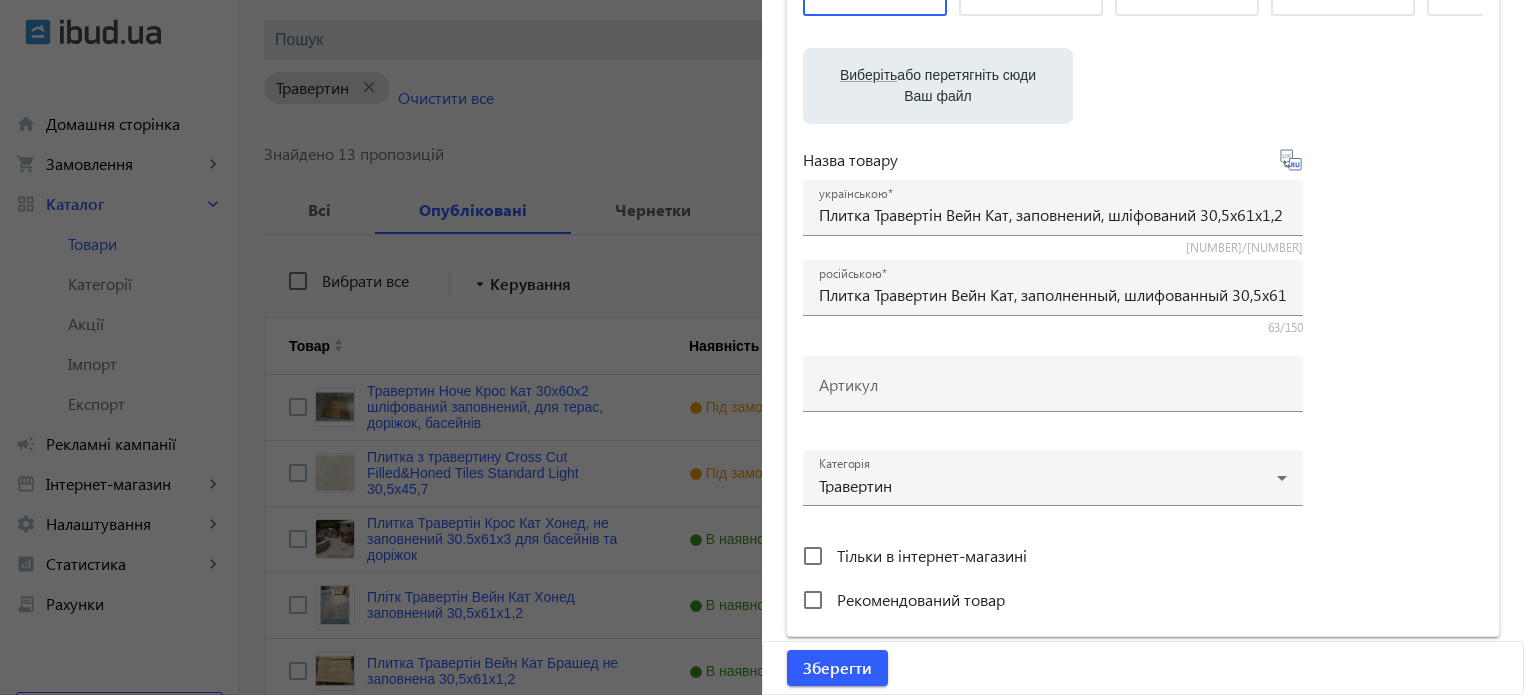 scroll, scrollTop: 300, scrollLeft: 0, axis: vertical 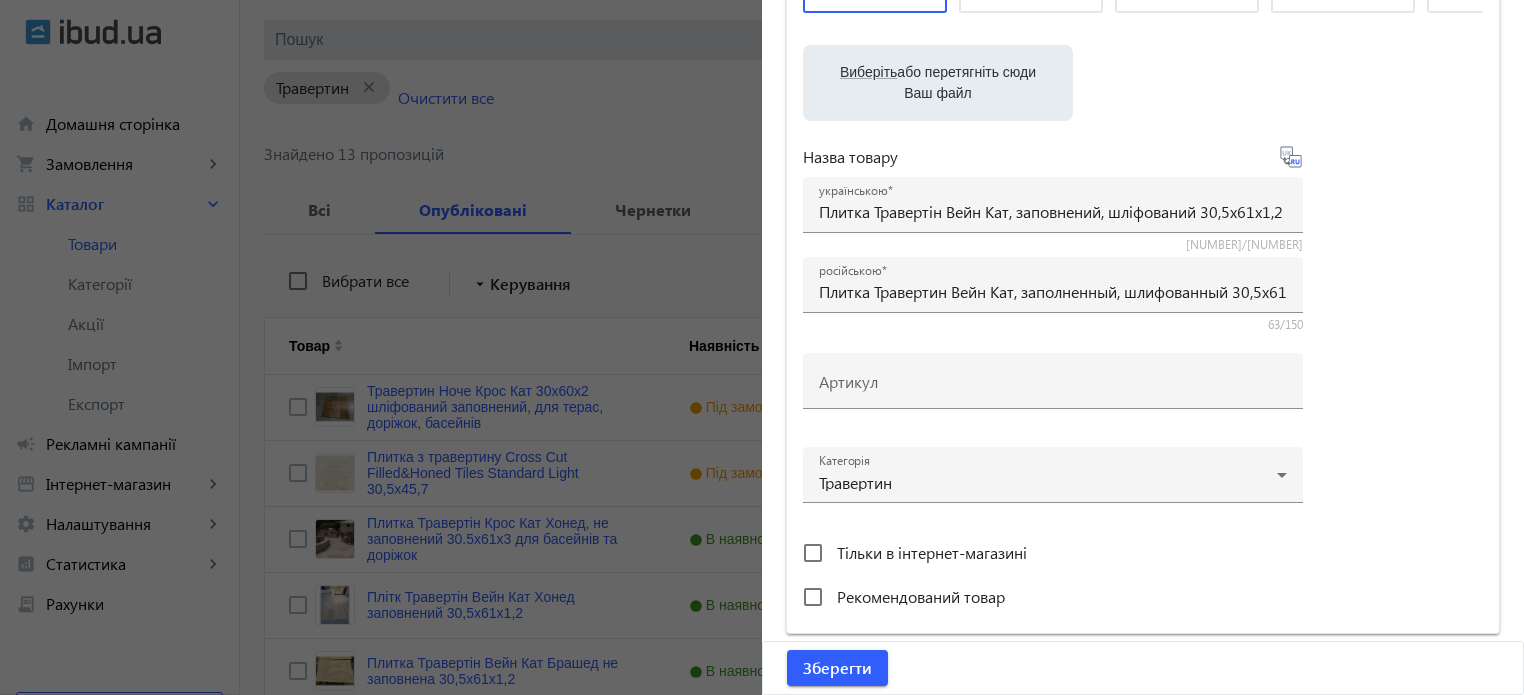 click on "Назва товару
українською Плитка Травертін Вейн Кат, заповнений, шліфований [NUMBER]x[NUMBER]x[NUMBER] [NUMBER]/[NUMBER] російською Плитка Травертин Вейн Кат, заполненный, шлифованный [NUMBER]x[NUMBER]x[NUMBER] [NUMBER]/[NUMBER] Артикул Категорія Травертин Тільки в інтернет-магазині Рекомендований товар" at bounding box center [1053, 375] 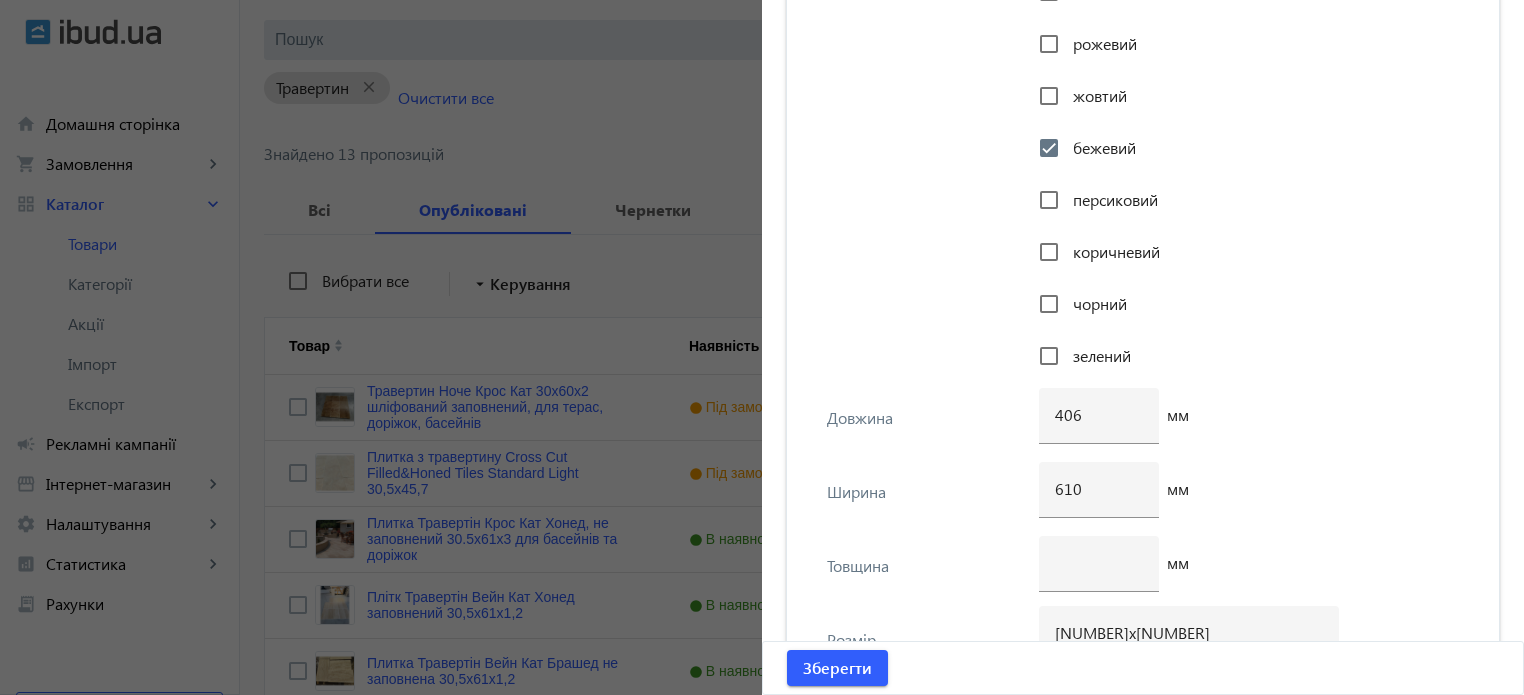 scroll, scrollTop: 4359, scrollLeft: 0, axis: vertical 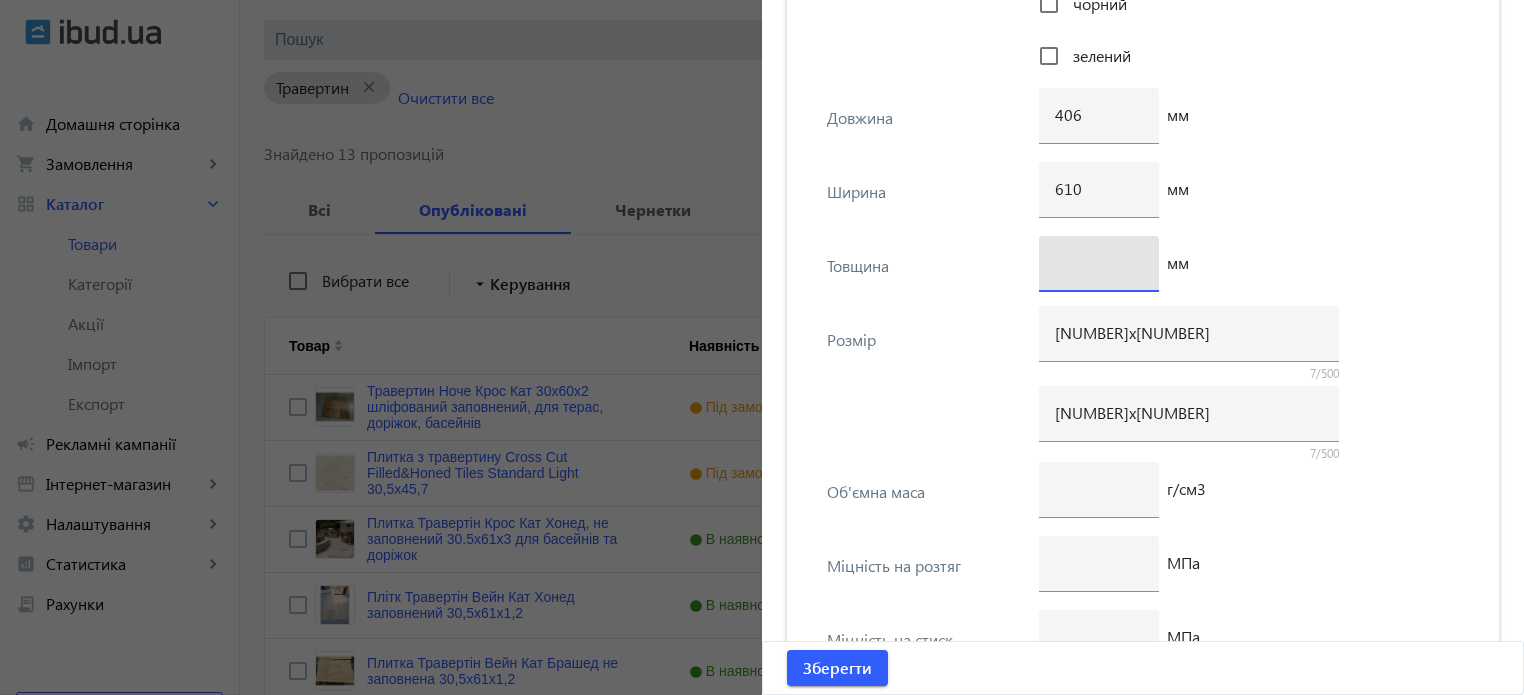 click at bounding box center (1099, 262) 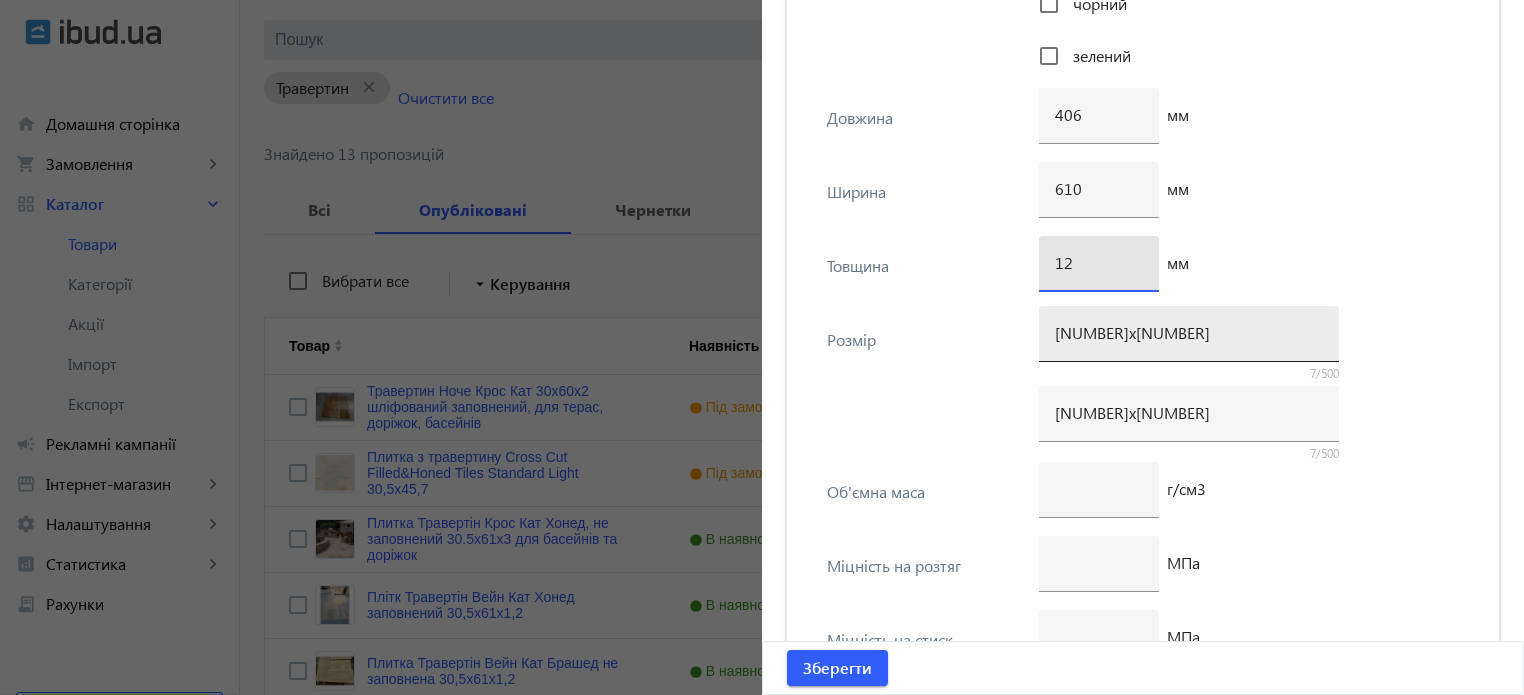 type on "12" 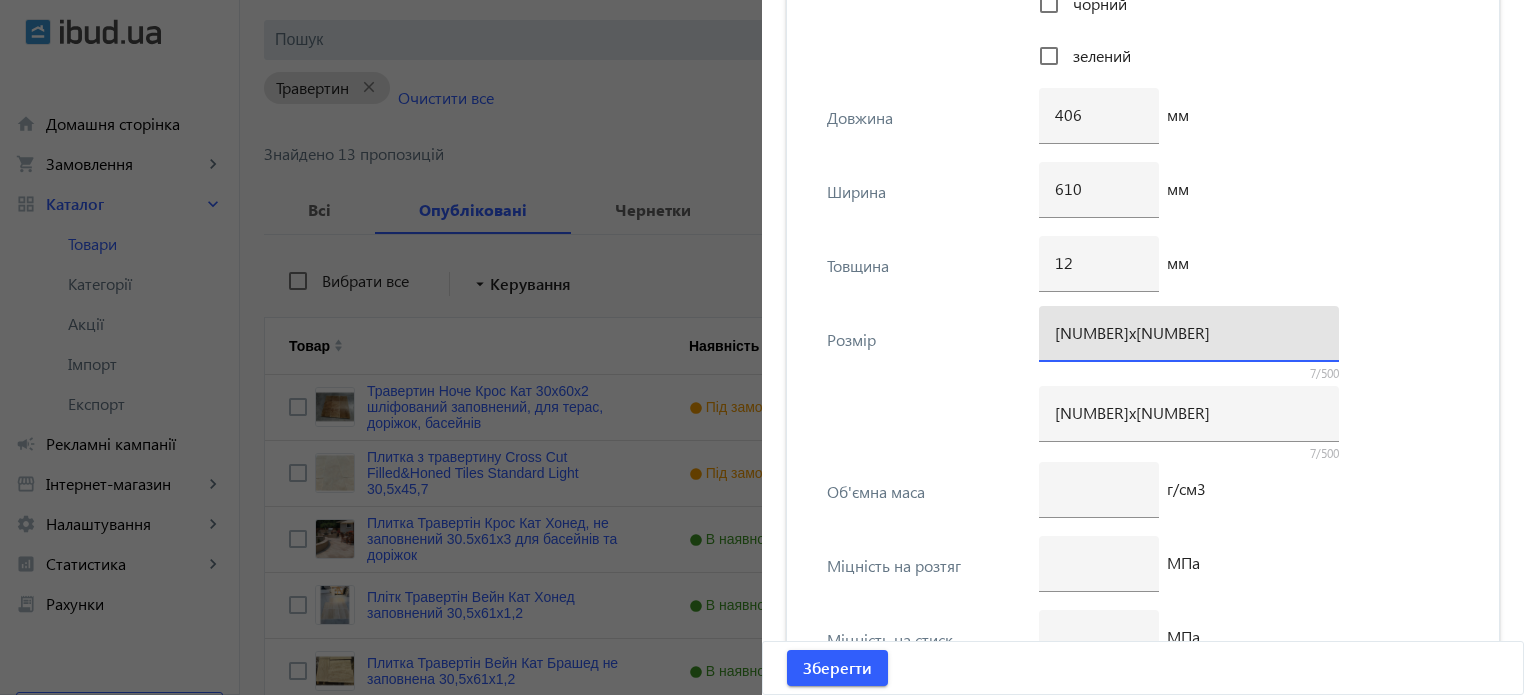 click on "[NUMBER]х[NUMBER]" at bounding box center [1189, 332] 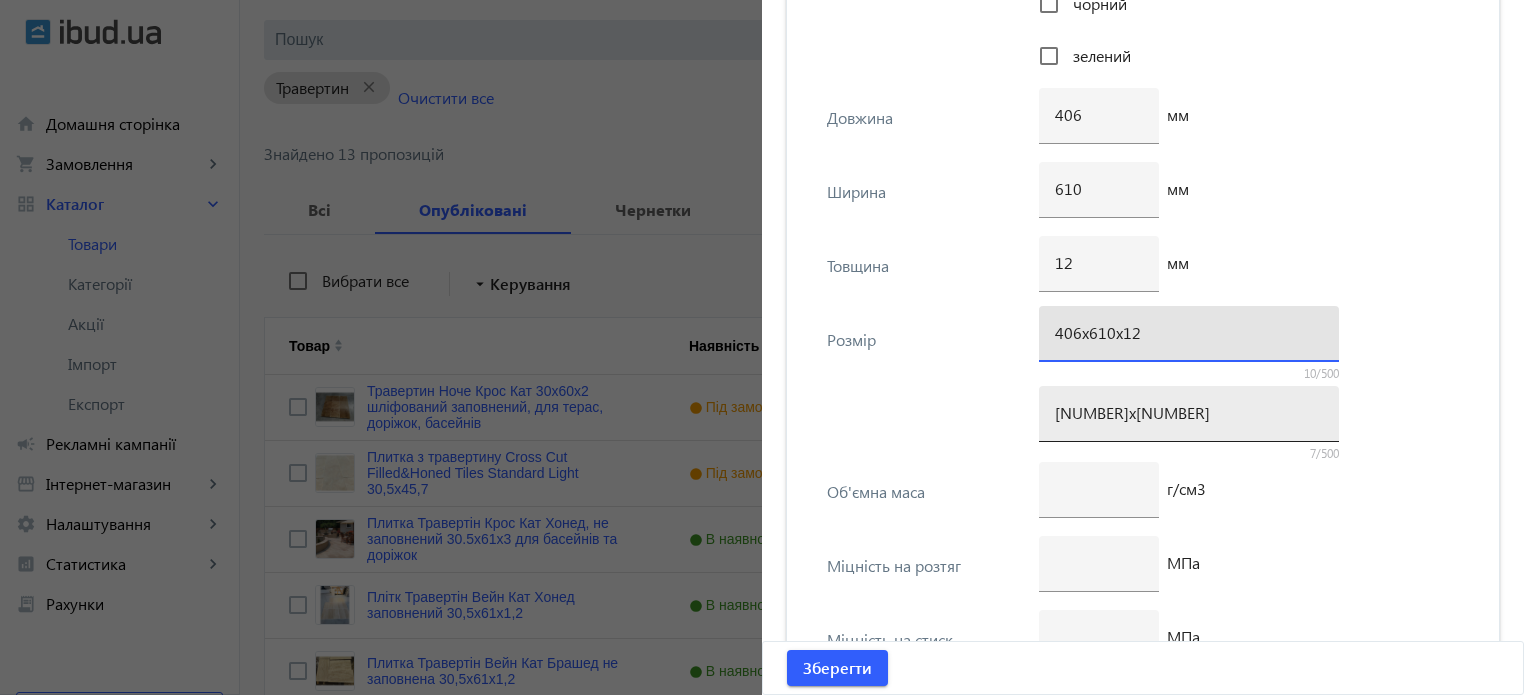 type on "406х610х12" 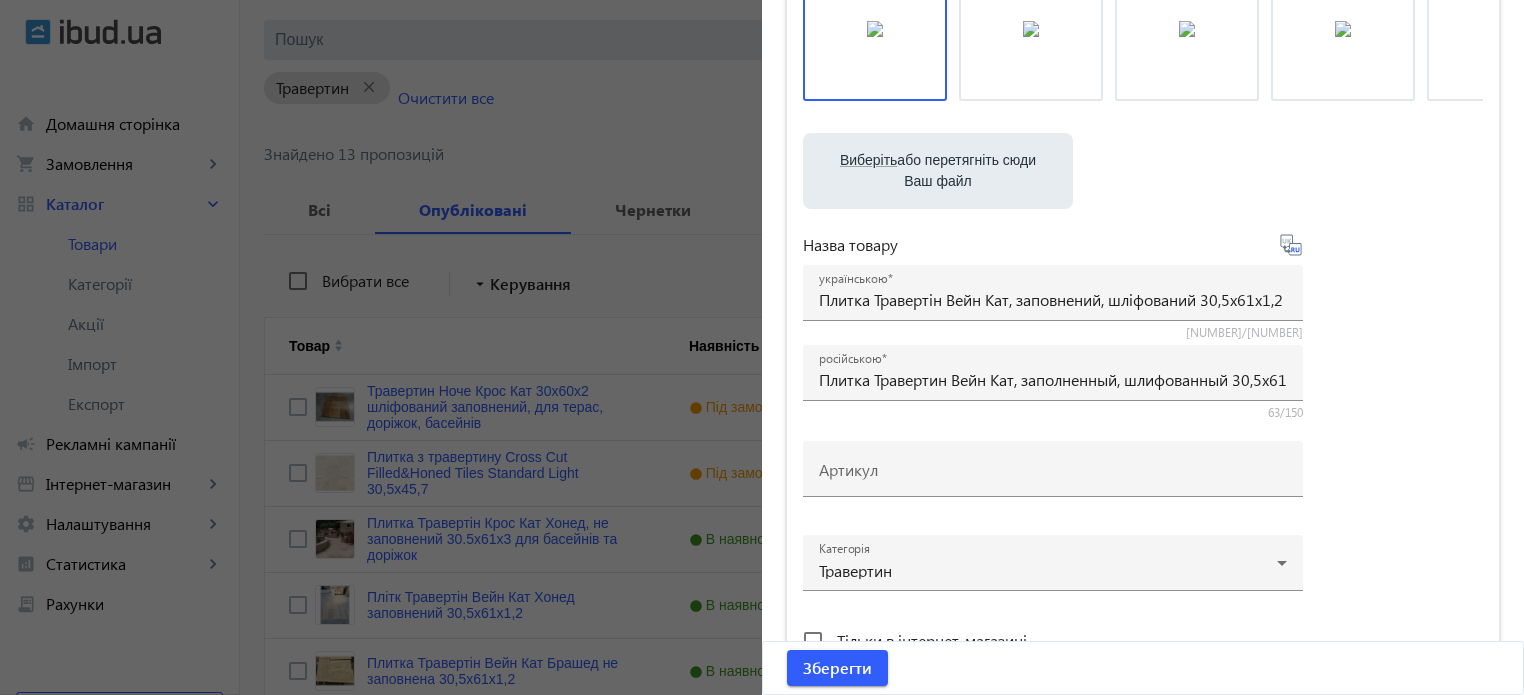 scroll, scrollTop: 159, scrollLeft: 0, axis: vertical 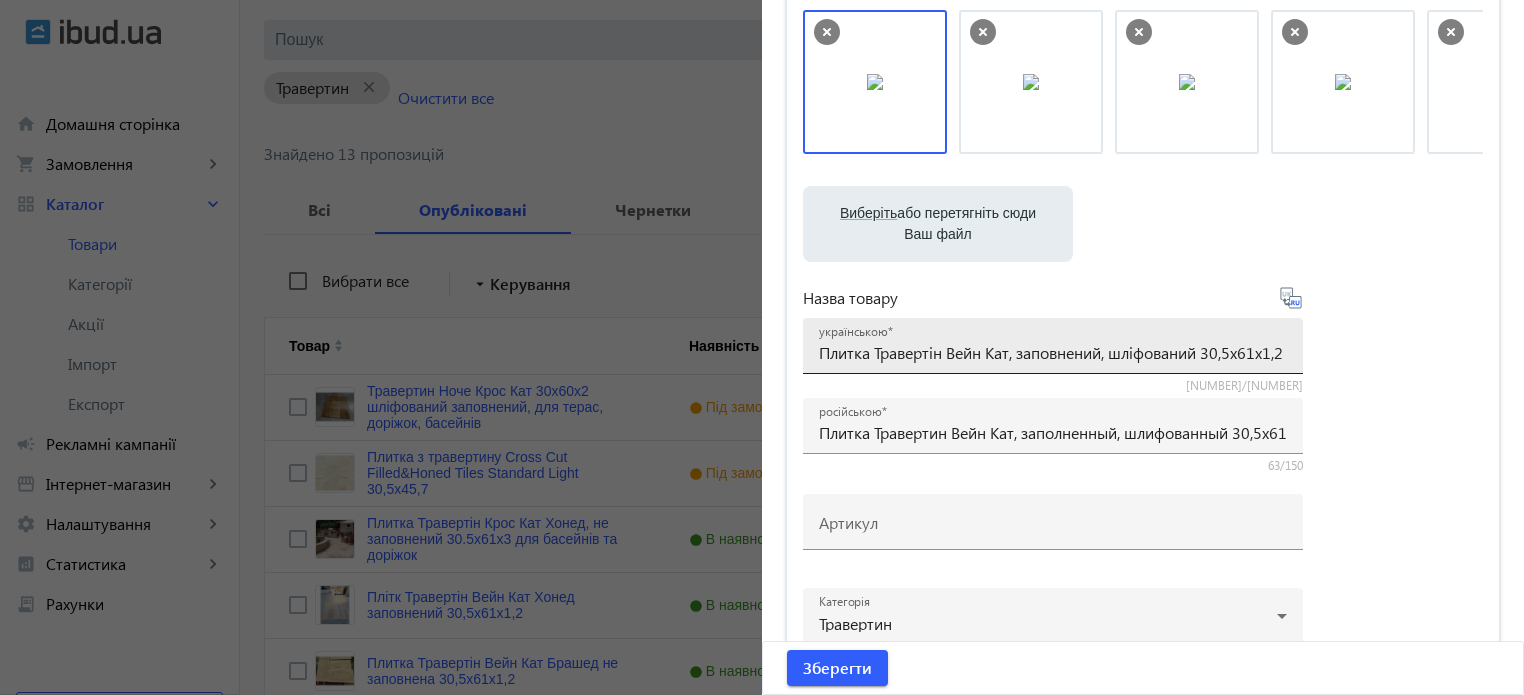type on "406х610х12" 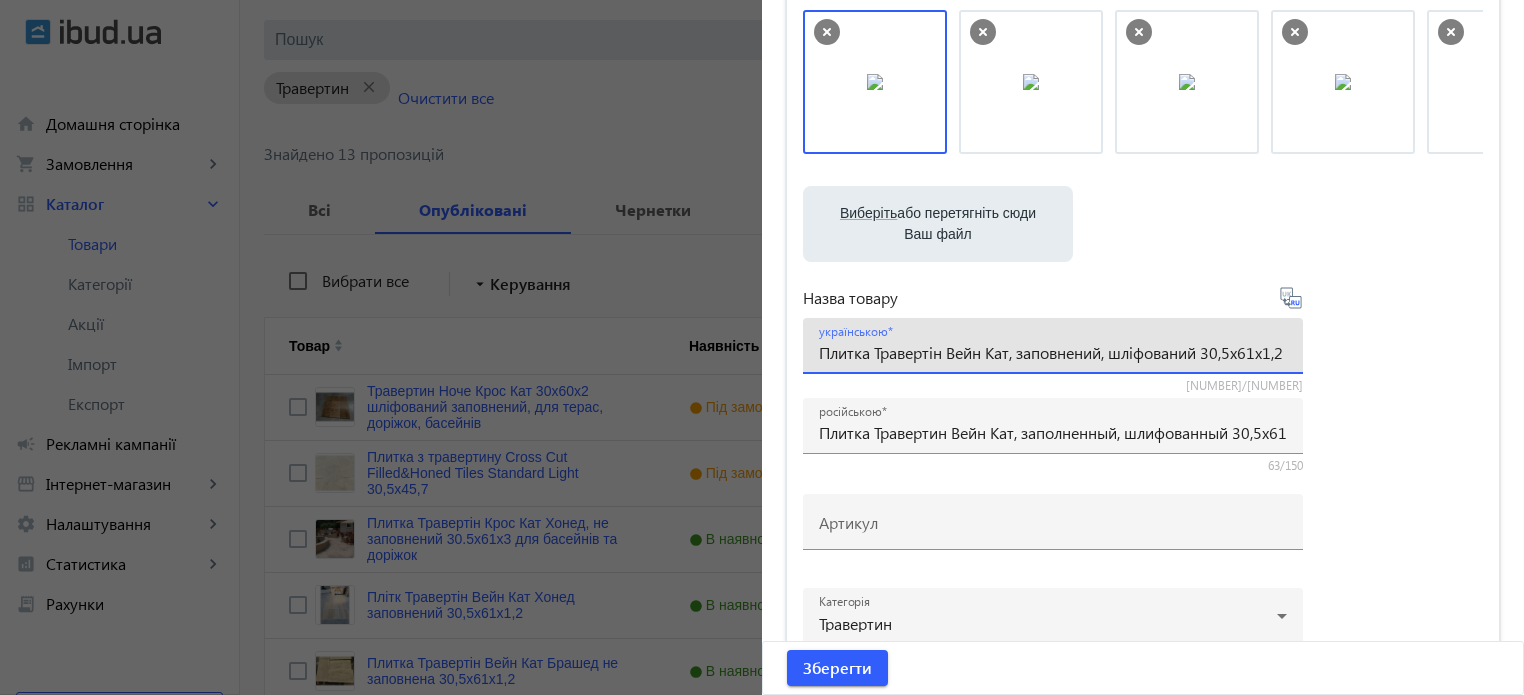 scroll, scrollTop: 0, scrollLeft: 6, axis: horizontal 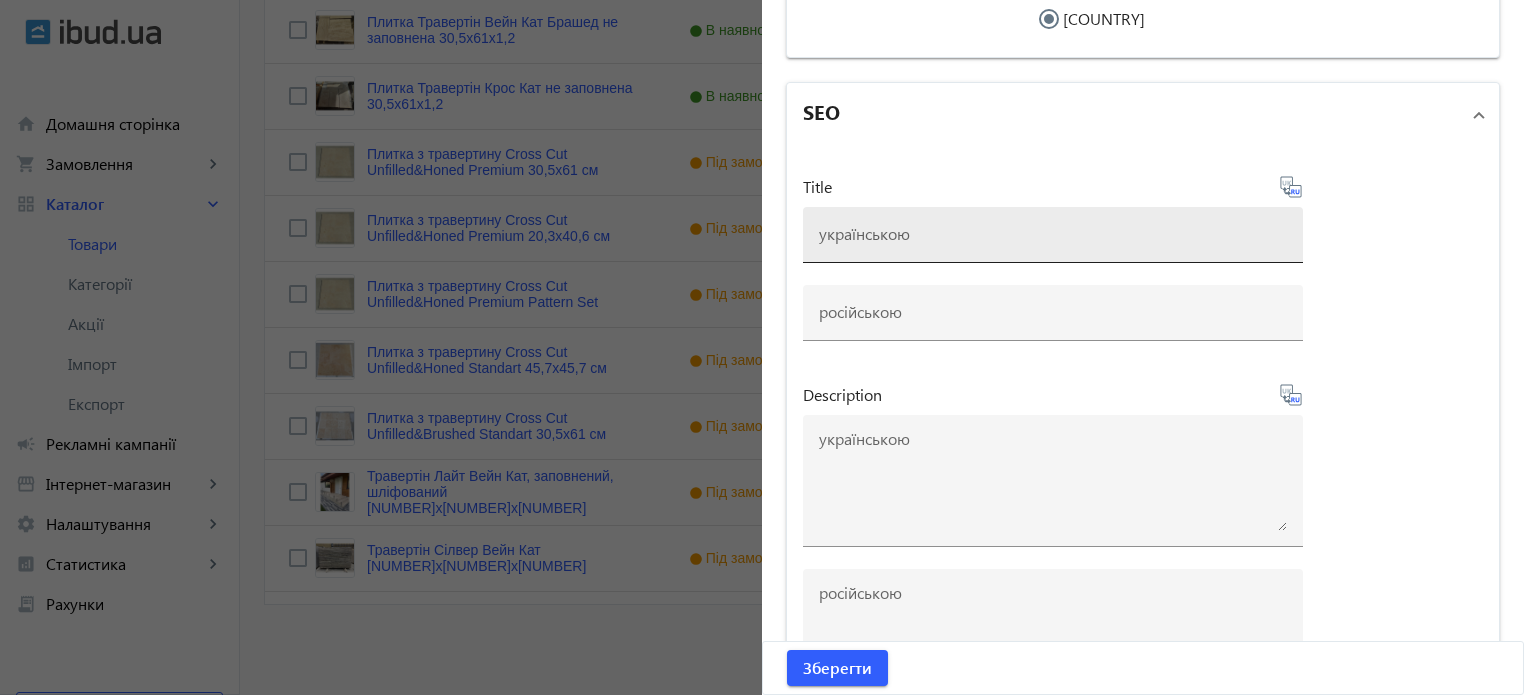 click at bounding box center [1053, 233] 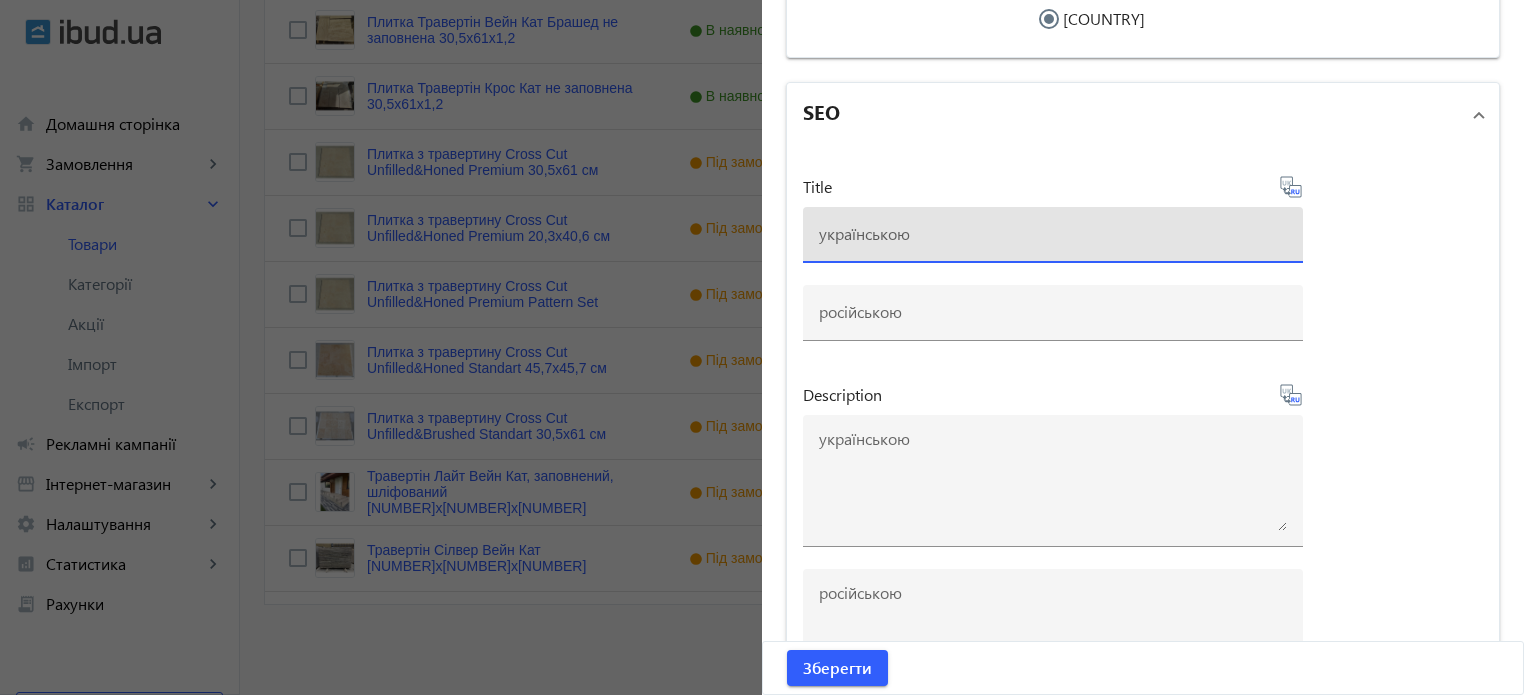 paste on "Плитка Травертін Вейн Кат, заповнений, шліфований 30,5x61х1,2" 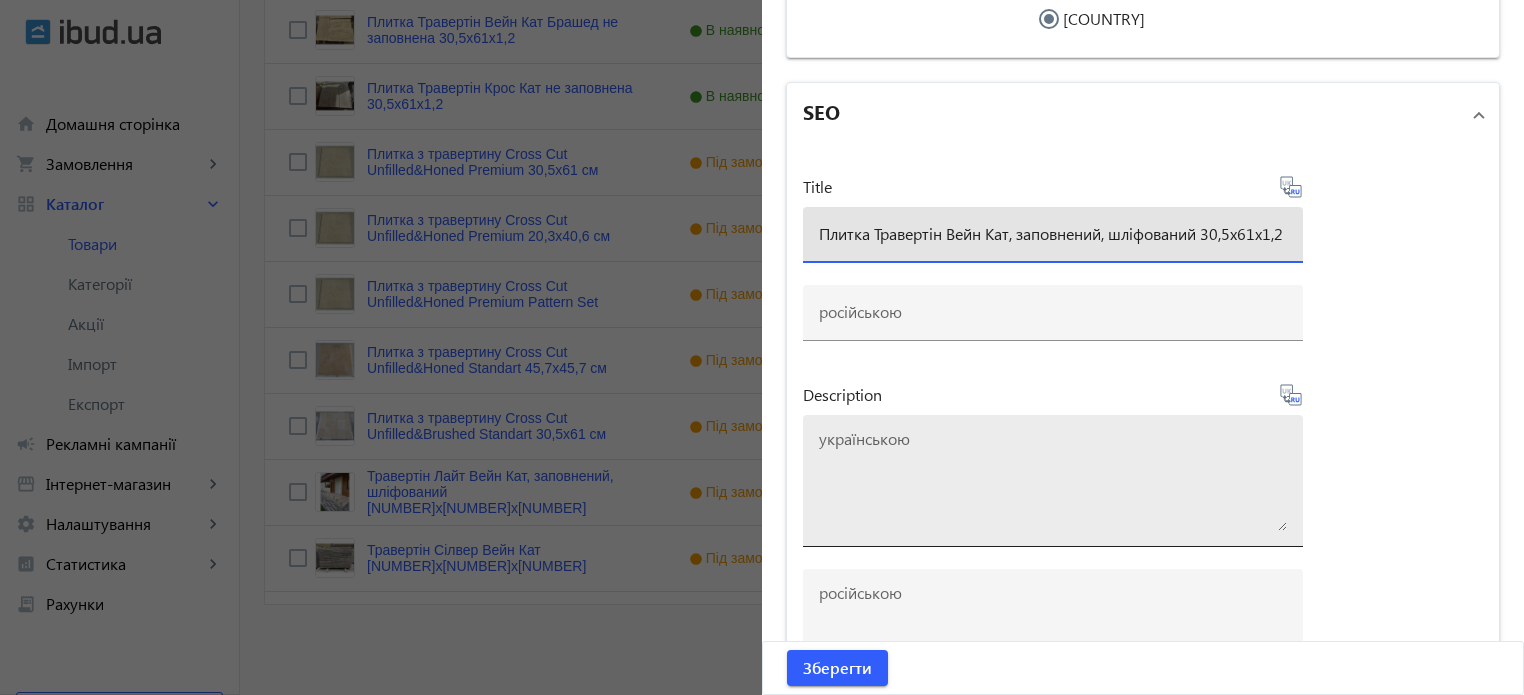 scroll, scrollTop: 0, scrollLeft: 6, axis: horizontal 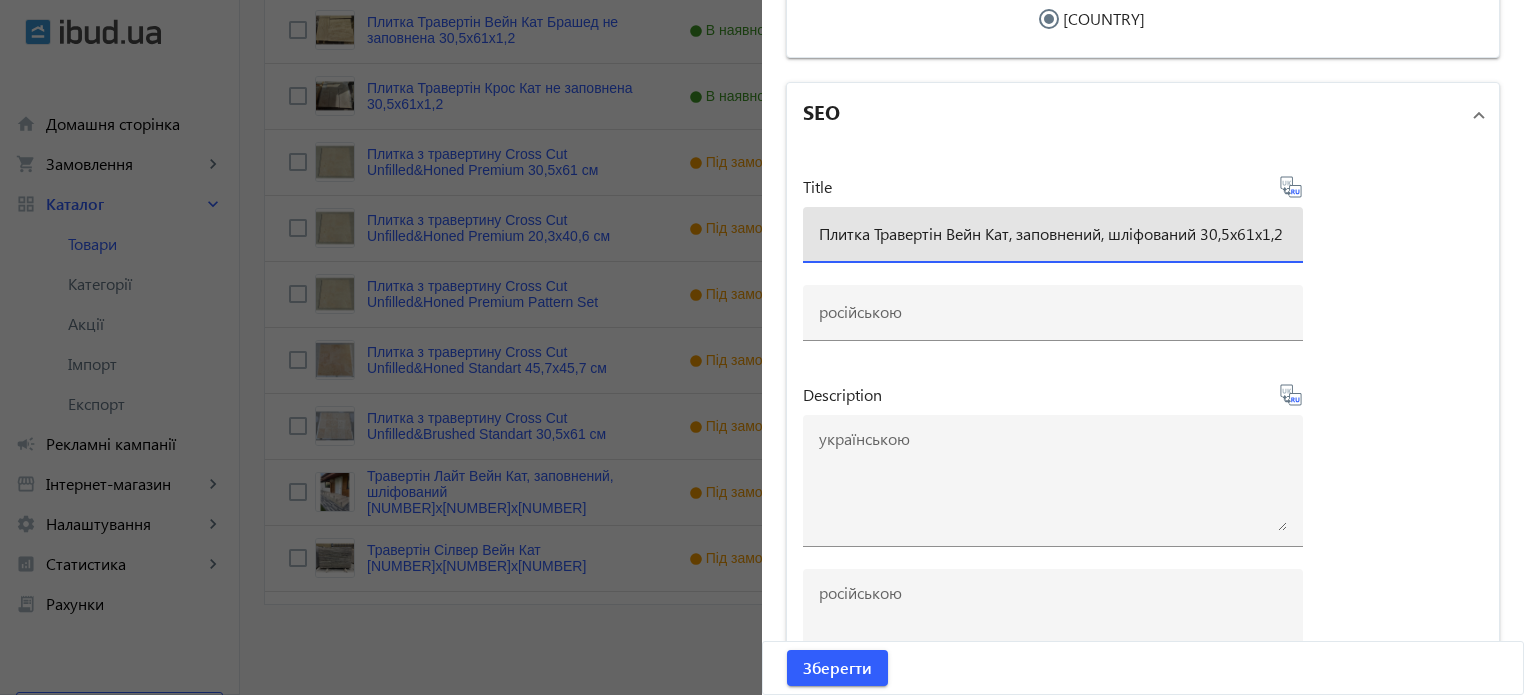 type on "Плитка Травертін Вейн Кат, заповнений, шліфований 30,5x61х1,2" 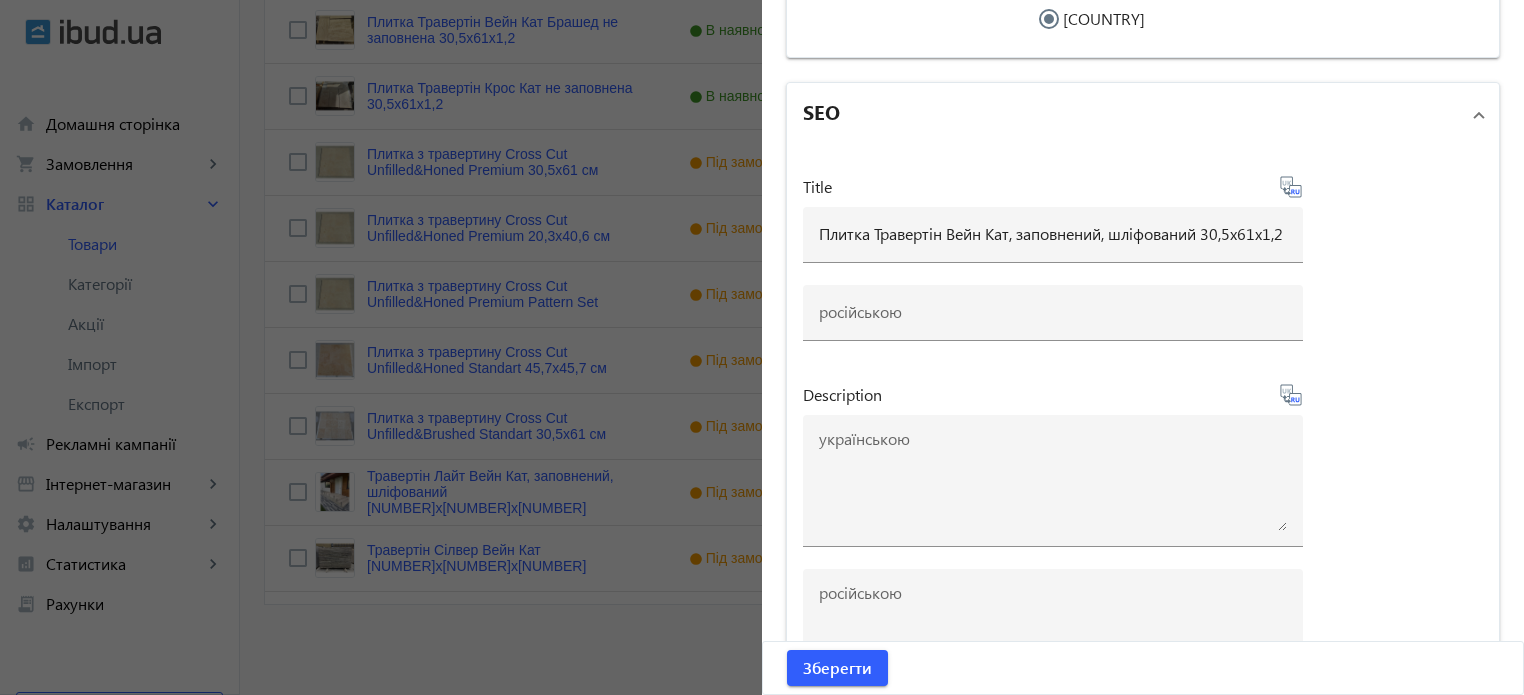type on "Плитка Травертин Вейн Кат, заполненный, шлифованный 30,5x61х1,2" 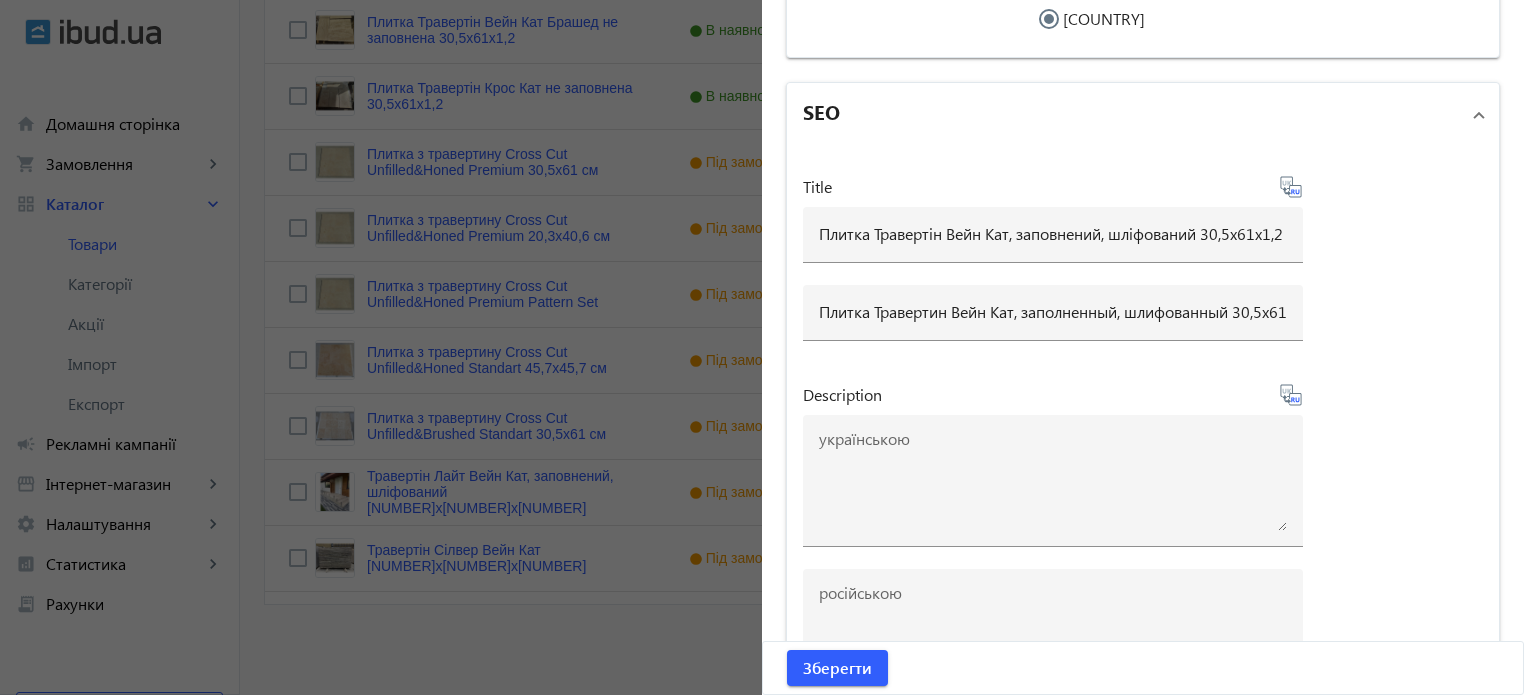click on "Title
Плитка Травертін Вейн Кат, заповнений, шліфований 30,5x61х1,2 Плитка Травертин Вейн Кат, заполненный, шлифованный 30,5x61х1,2 Description
Keywords" at bounding box center (1143, 551) 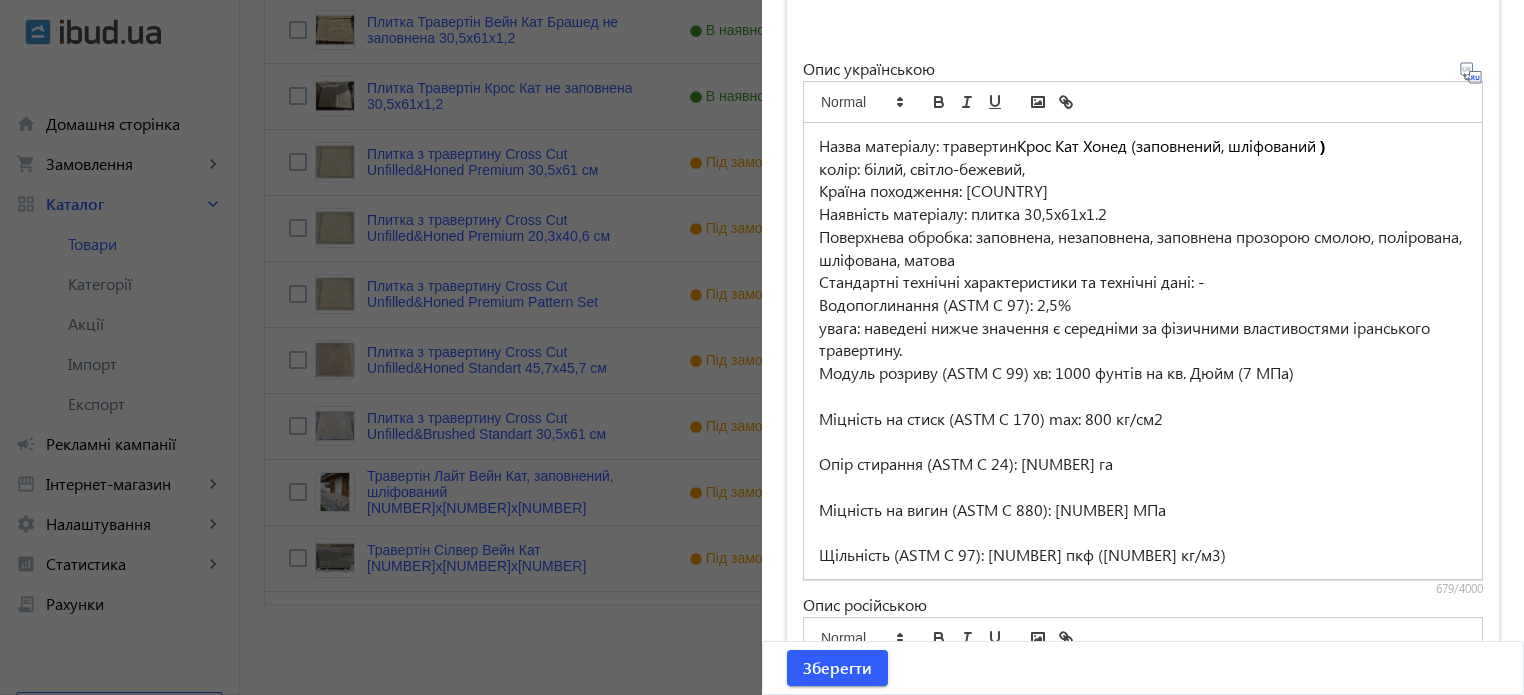 scroll, scrollTop: 1462, scrollLeft: 0, axis: vertical 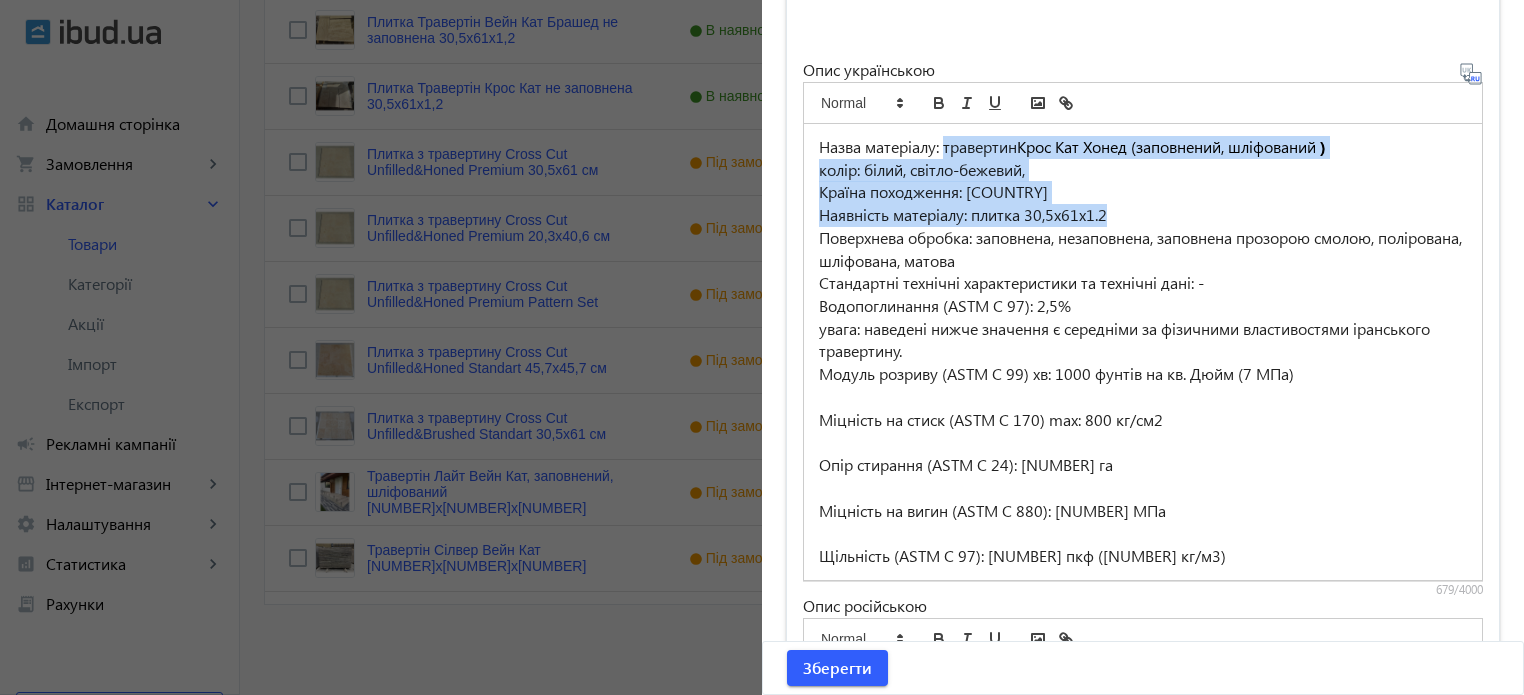 drag, startPoint x: 940, startPoint y: 139, endPoint x: 1104, endPoint y: 201, distance: 175.32826 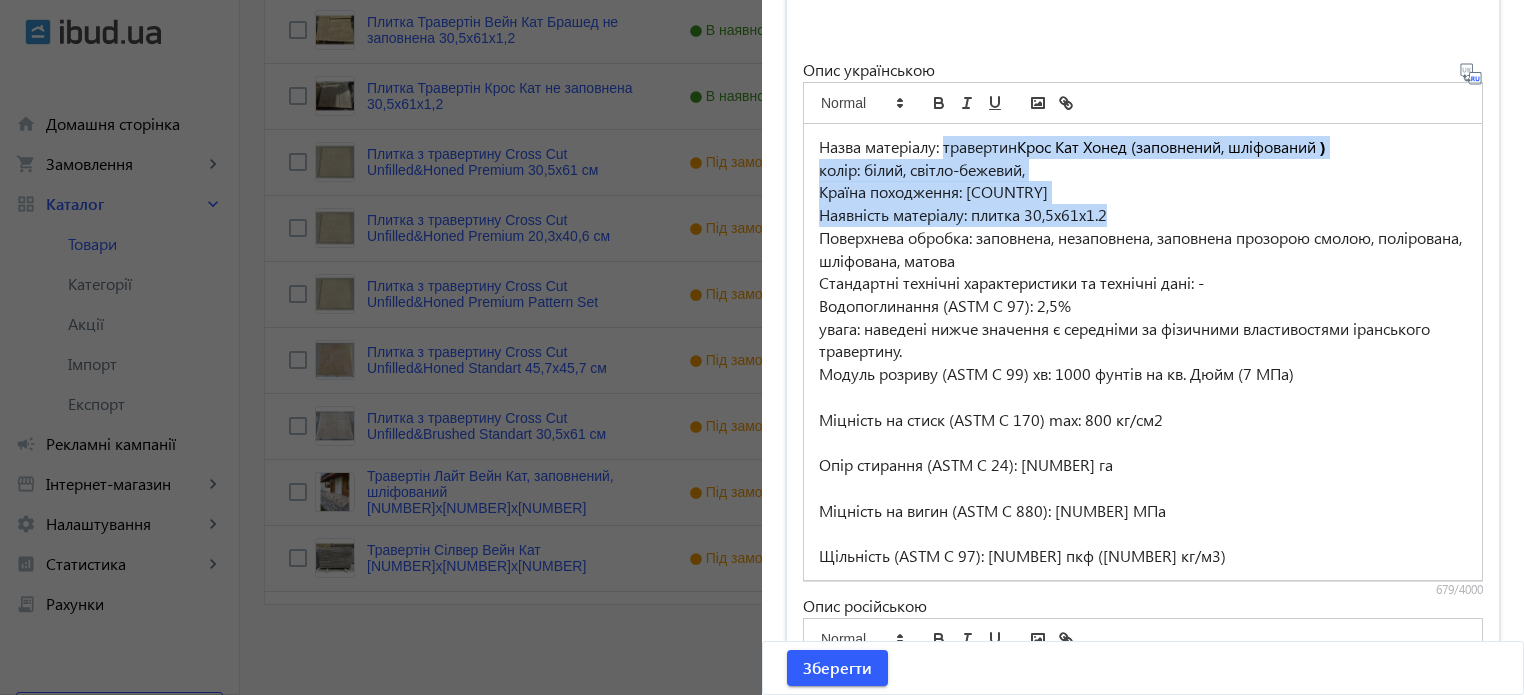 copy on "травертин Крос Кат Хонед (заповнений, шліфований ) колір: білий, світло-бежевий, Країна походження: [COUNTRY] Наявність матеріалу: плитка 30,5х61х1.2" 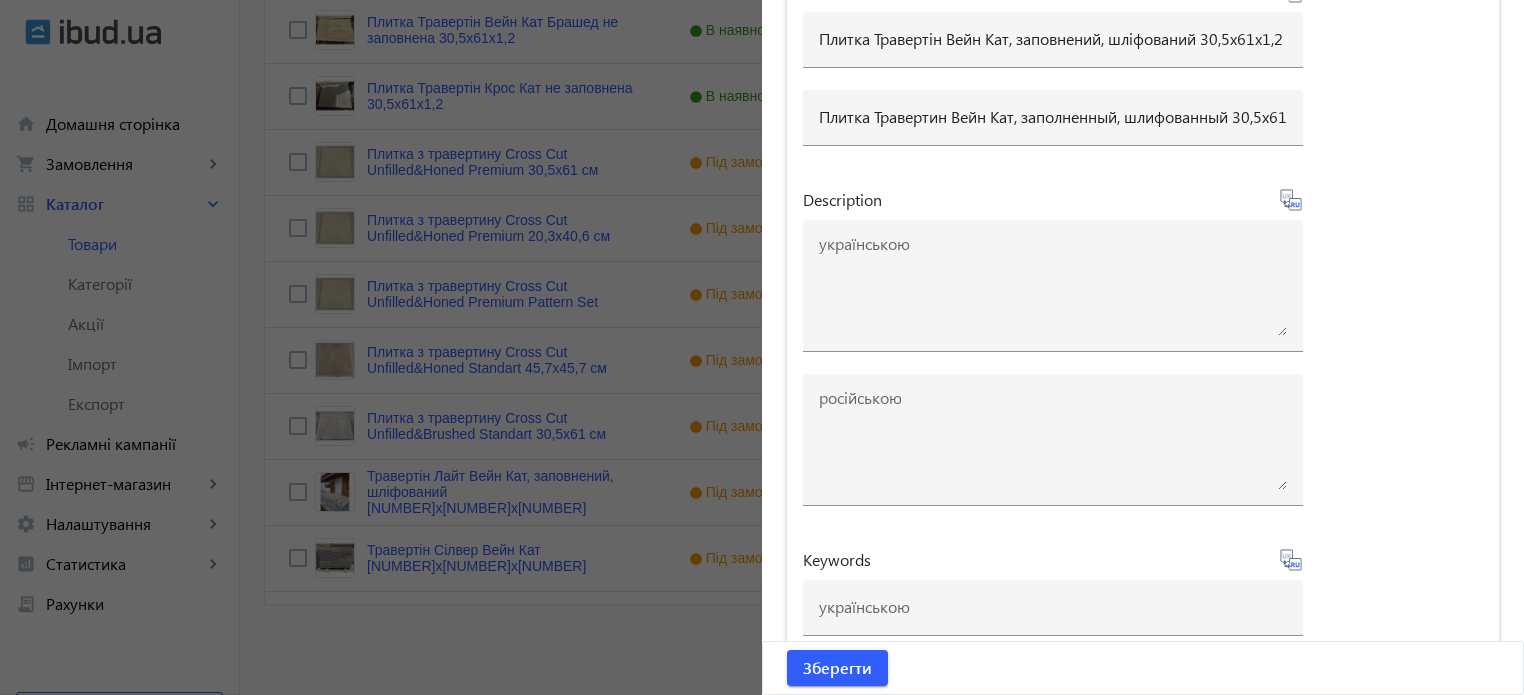 scroll, scrollTop: 6559, scrollLeft: 0, axis: vertical 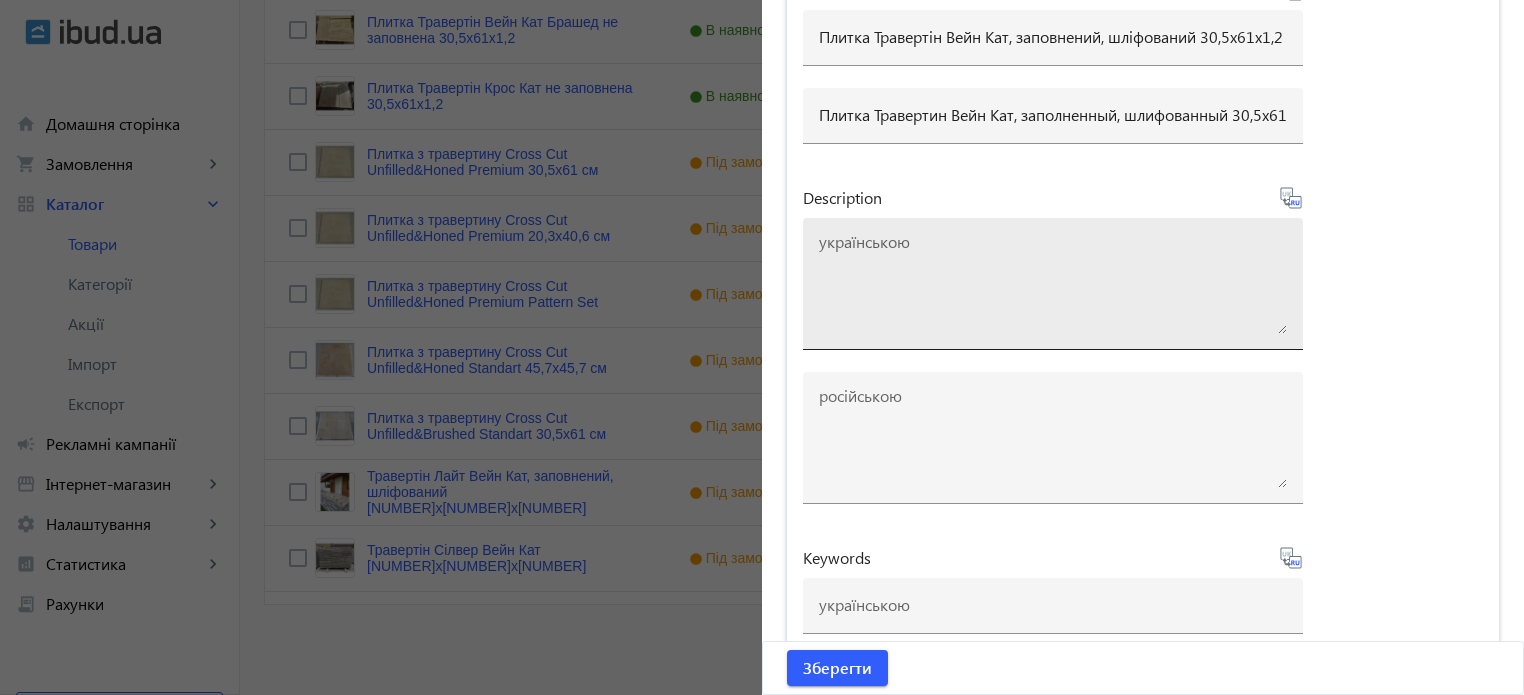 click at bounding box center (1053, 284) 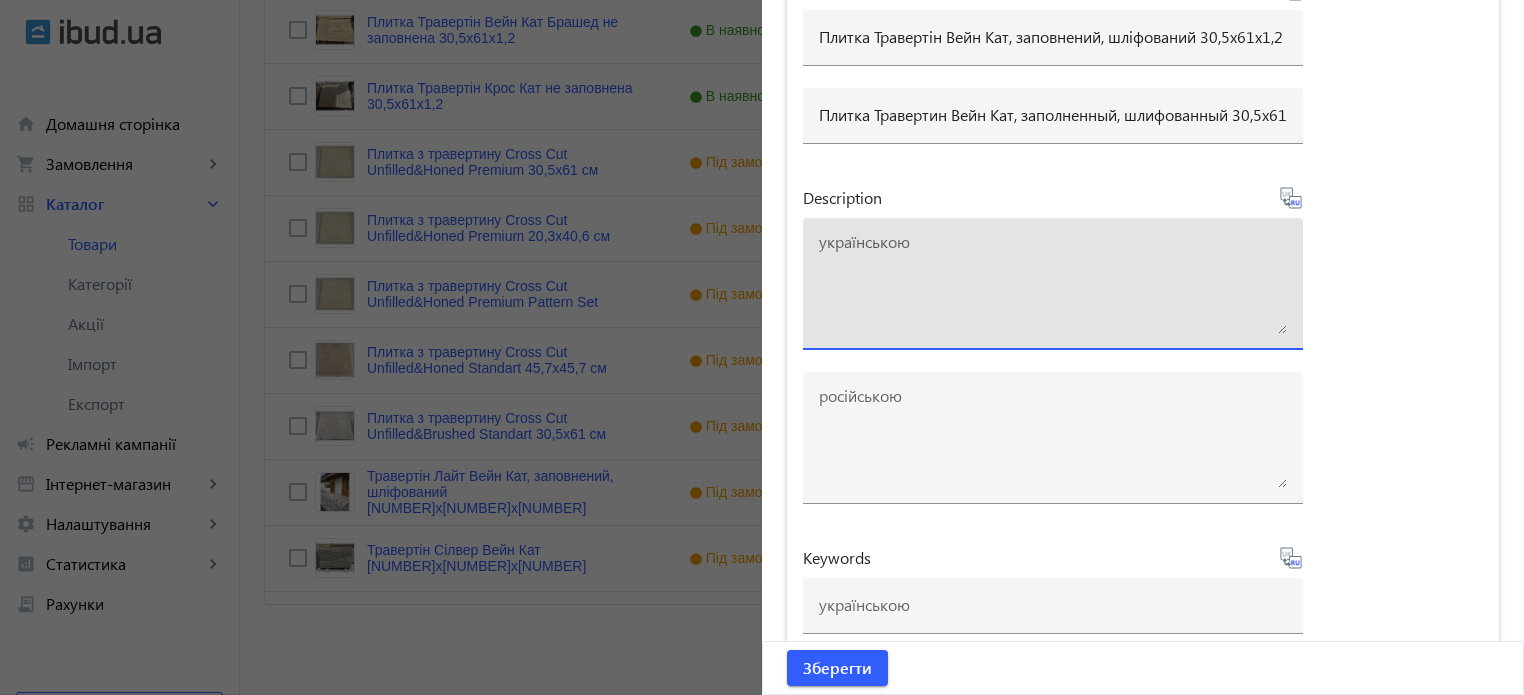 paste on "травертин Крос Кат Хонед (заповнений, шліфований )
колір: білий, світло-бежевий,
Країна походження: [COUNTRY]
Наявність матеріалу: плитка 30,5х61х1.2" 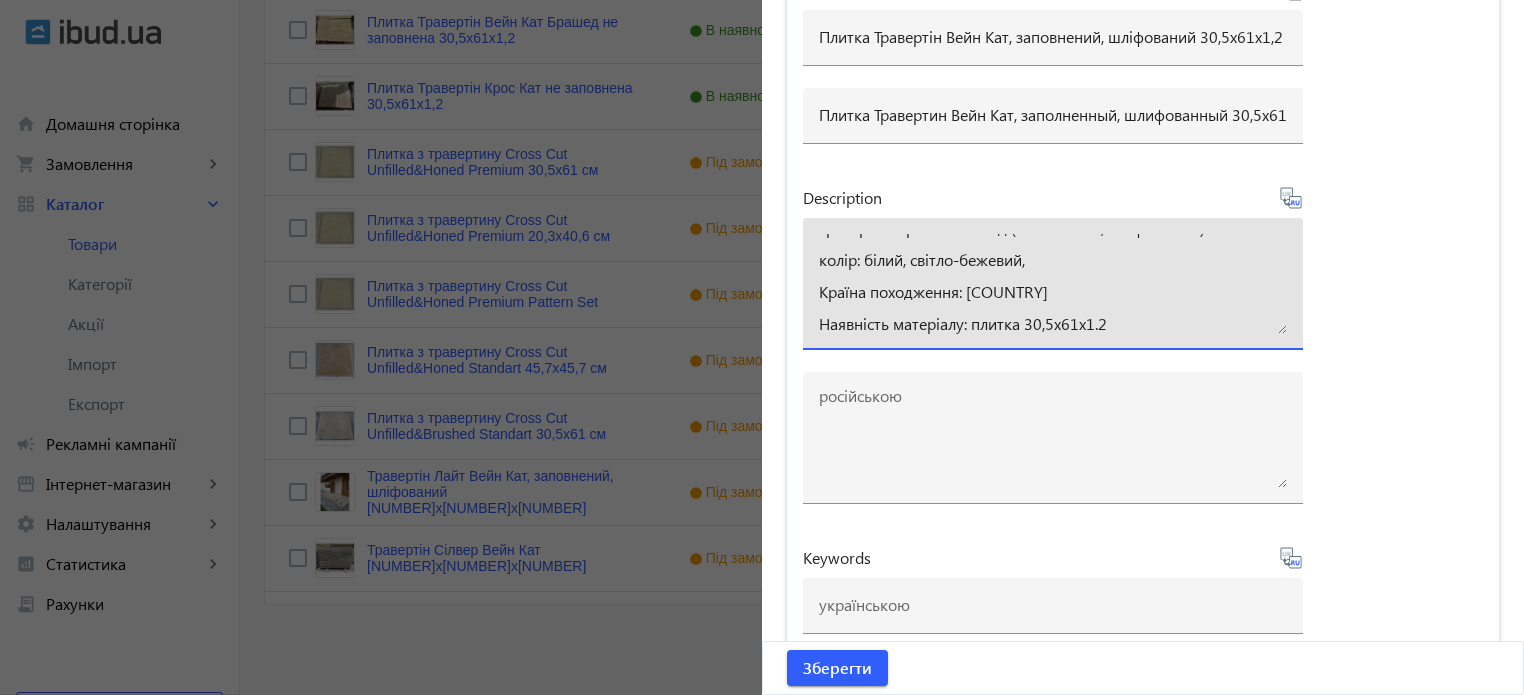 scroll, scrollTop: 0, scrollLeft: 0, axis: both 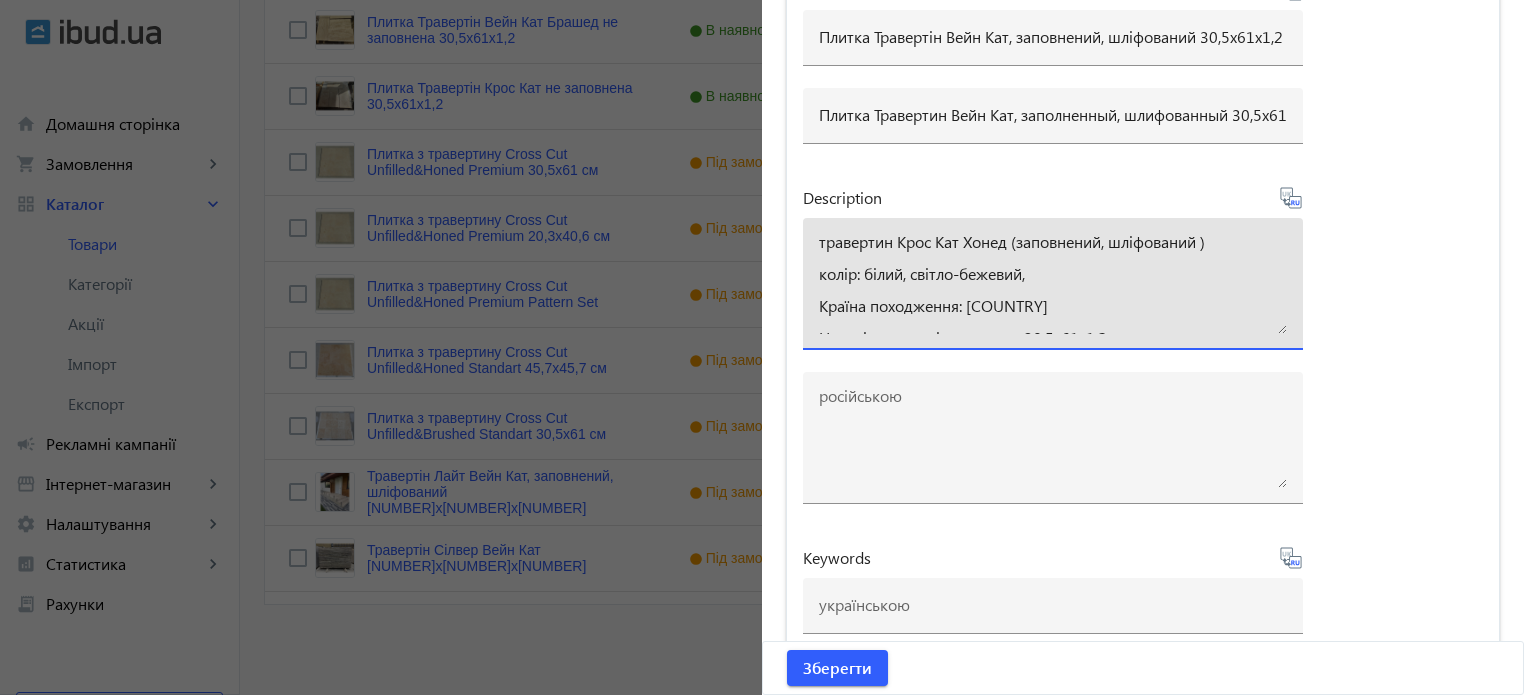 drag, startPoint x: 816, startPoint y: 239, endPoint x: 828, endPoint y: 323, distance: 84.85281 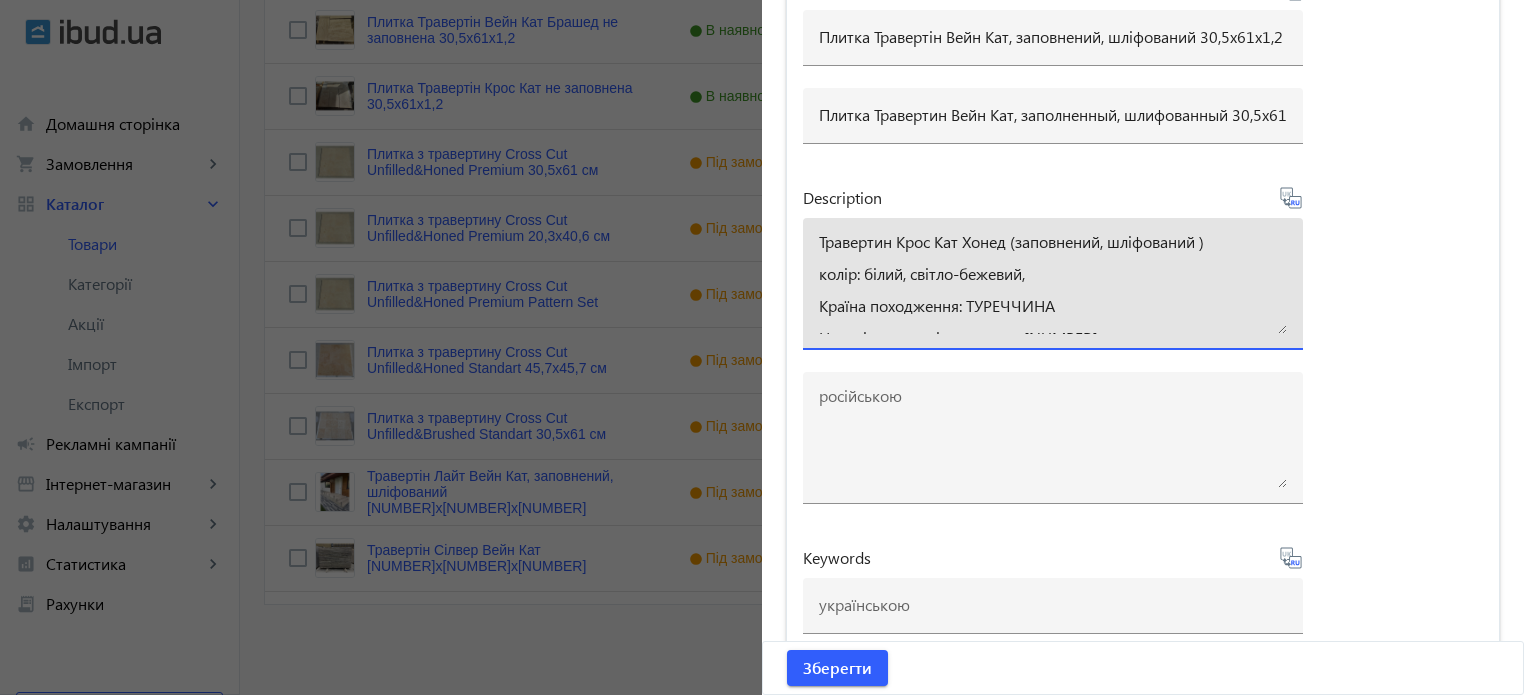 drag, startPoint x: 905, startPoint y: 276, endPoint x: 789, endPoint y: 249, distance: 119.1008 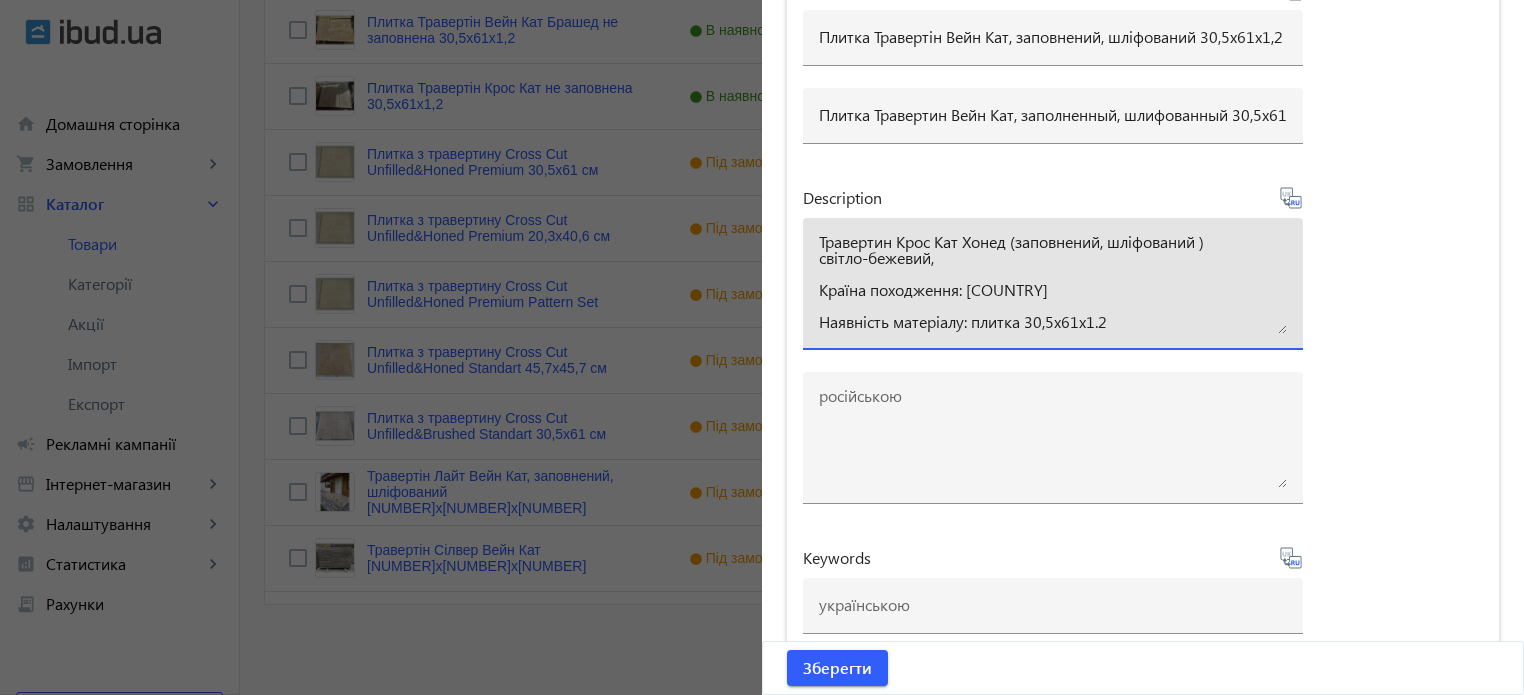 click on "Травертин Крос Кат Хонед (заповнений, шліфований )
світло-бежевий,
Країна походження: [COUNTRY]
Наявність матеріалу: плитка 30,5х61х1.2" at bounding box center [1053, 284] 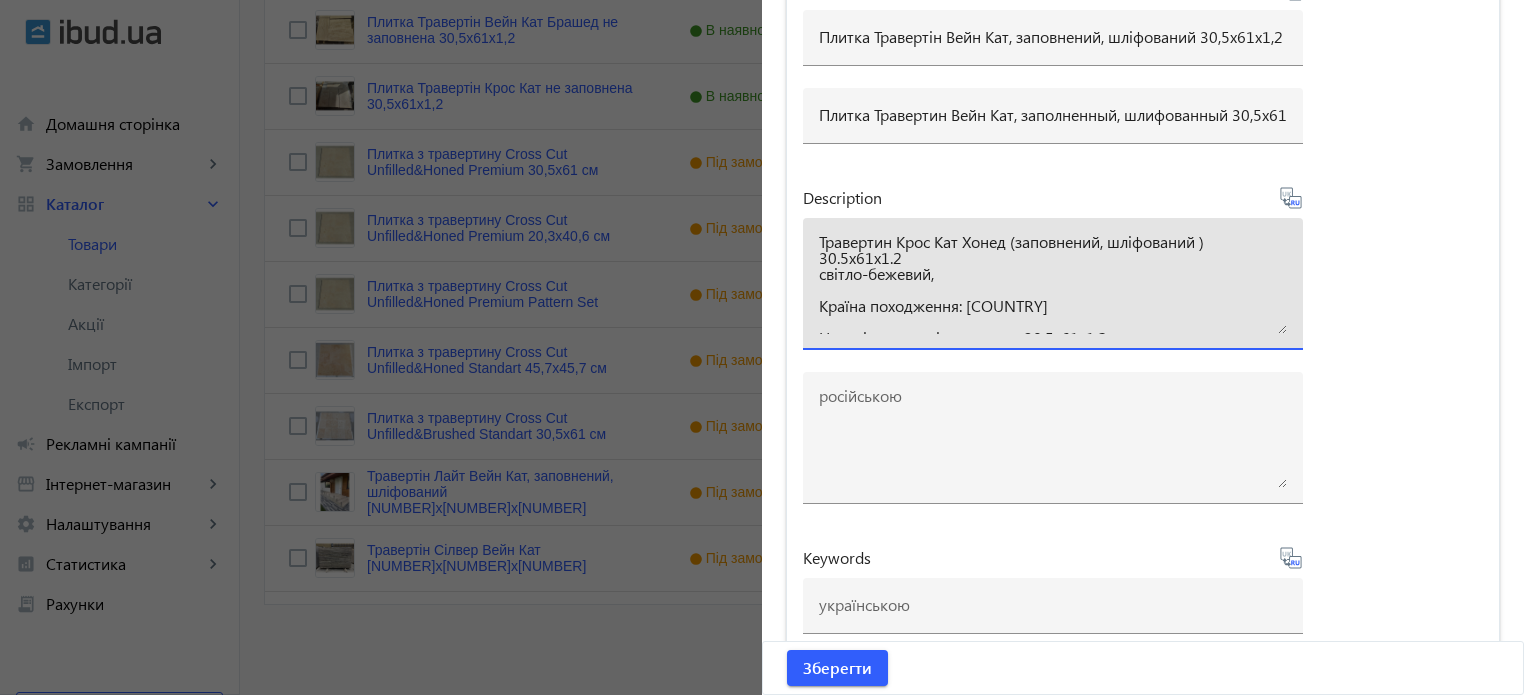 click on "Травертин Крос Кат Хонед (заповнений, шліфований ) 30.5х61х1.2
світло-бежевий,
Країна походження: [COUNTRY]
Наявність матеріалу: плитка 30,5х61х1.2" at bounding box center [1053, 284] 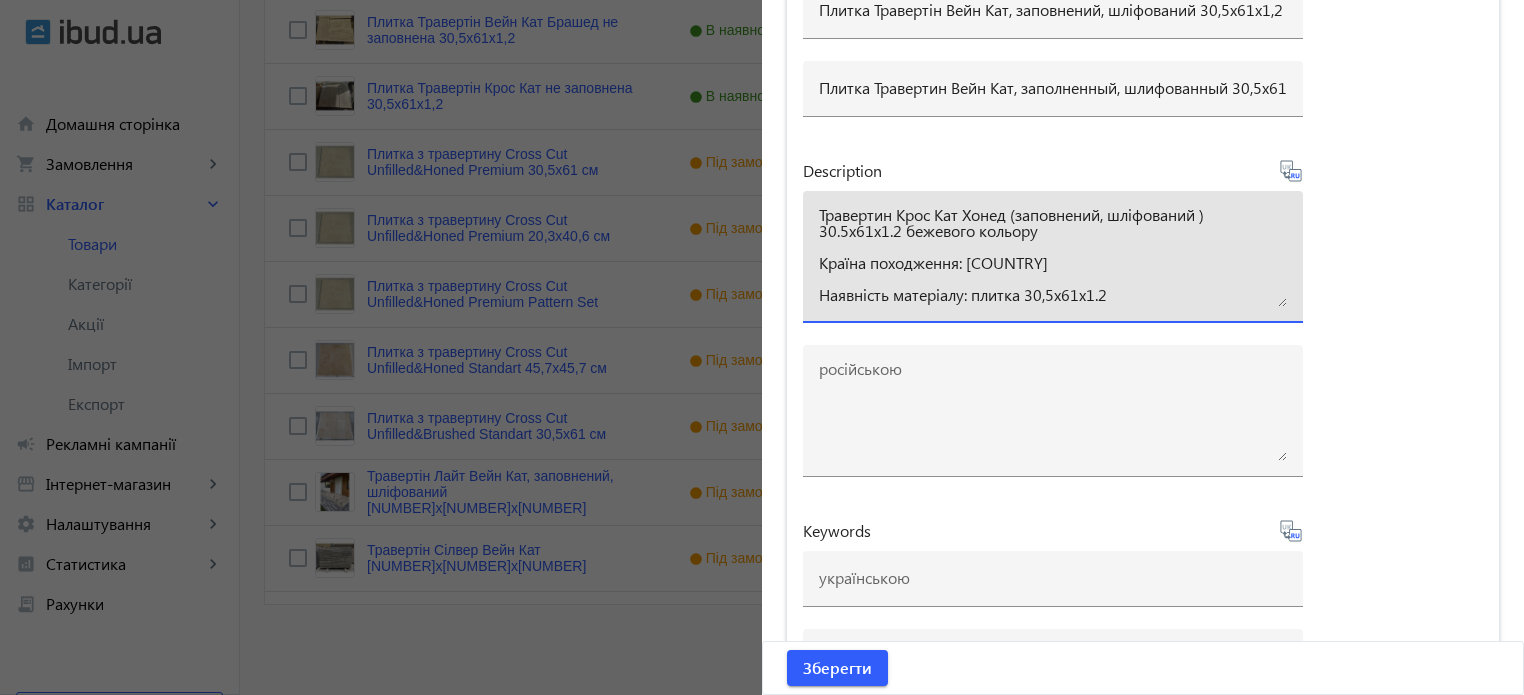 scroll, scrollTop: 6659, scrollLeft: 0, axis: vertical 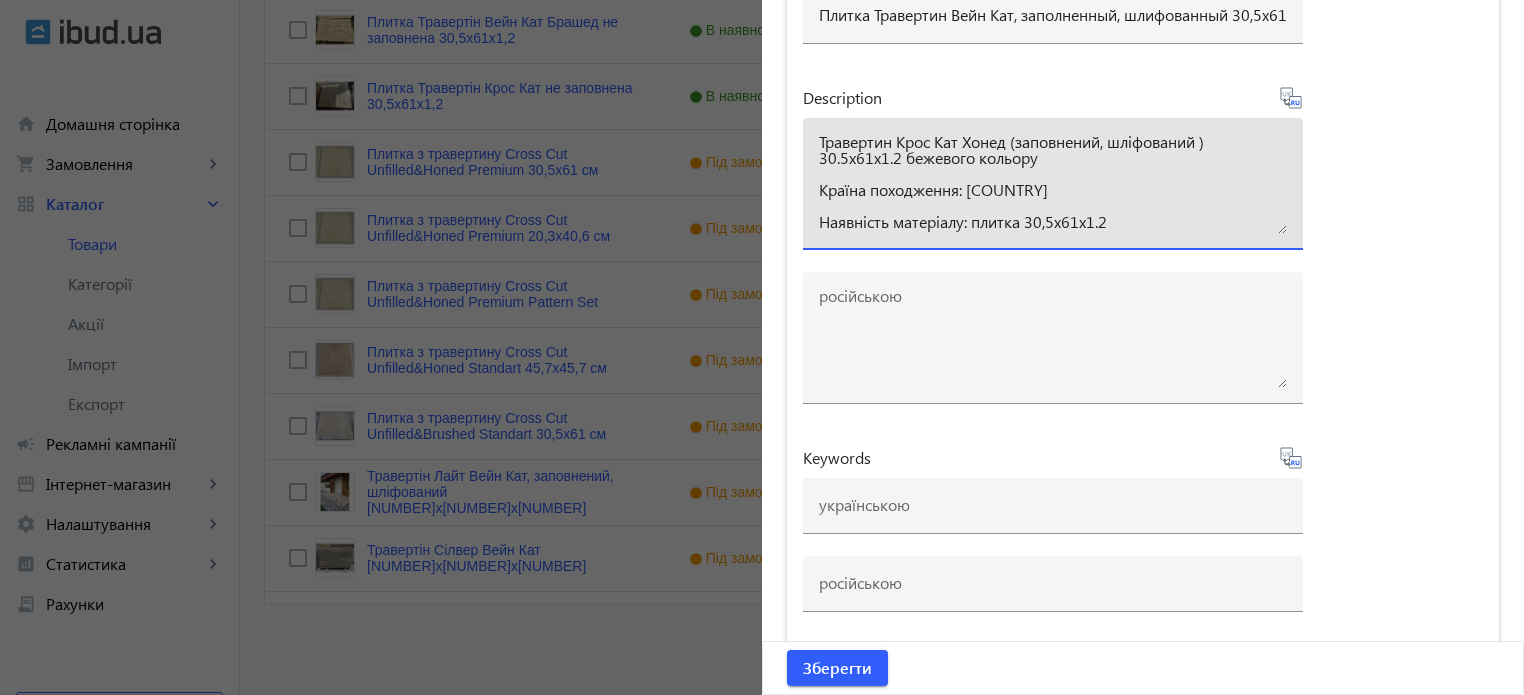 drag, startPoint x: 1115, startPoint y: 217, endPoint x: 812, endPoint y: 181, distance: 305.13113 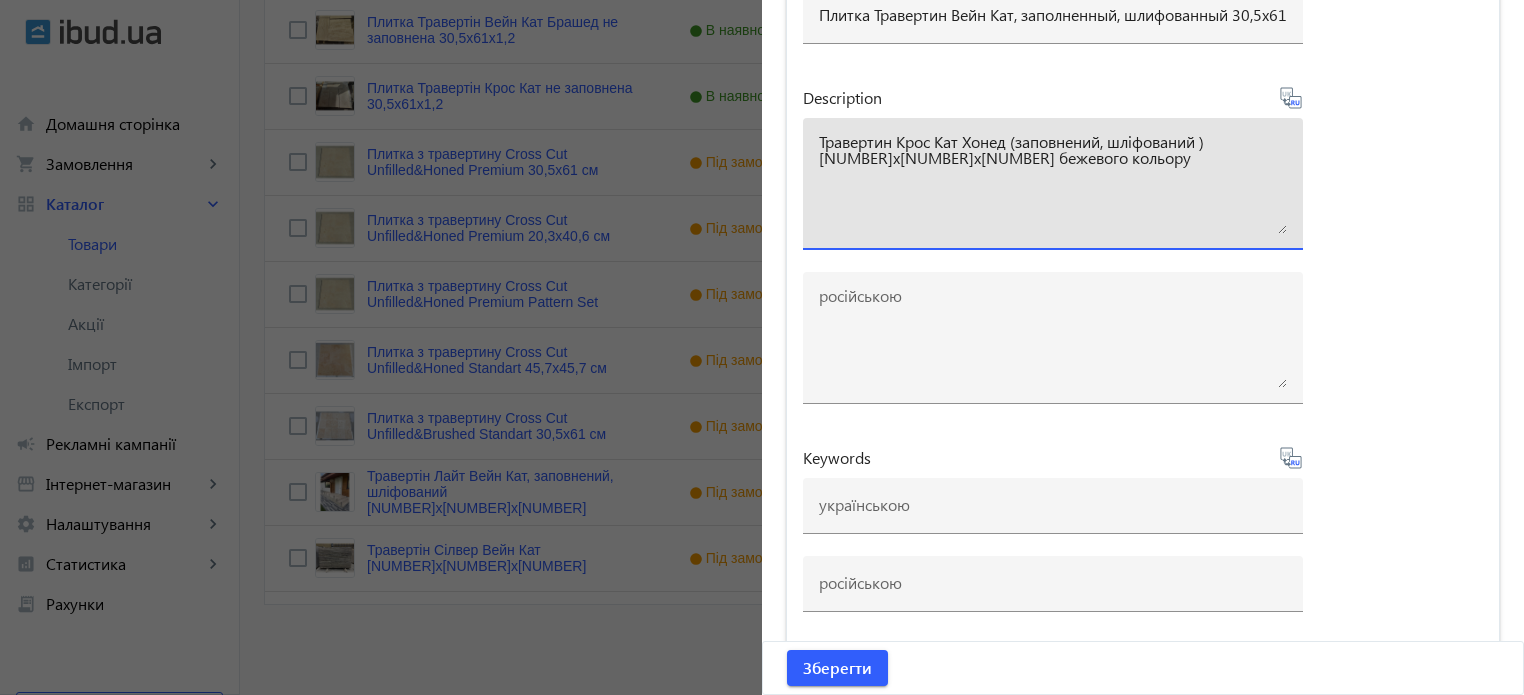 click on "Травертин Крос Кат Хонед (заповнений, шліфований ) [NUMBER]х[NUMBER]х[NUMBER] бежевого кольору" at bounding box center (1053, 184) 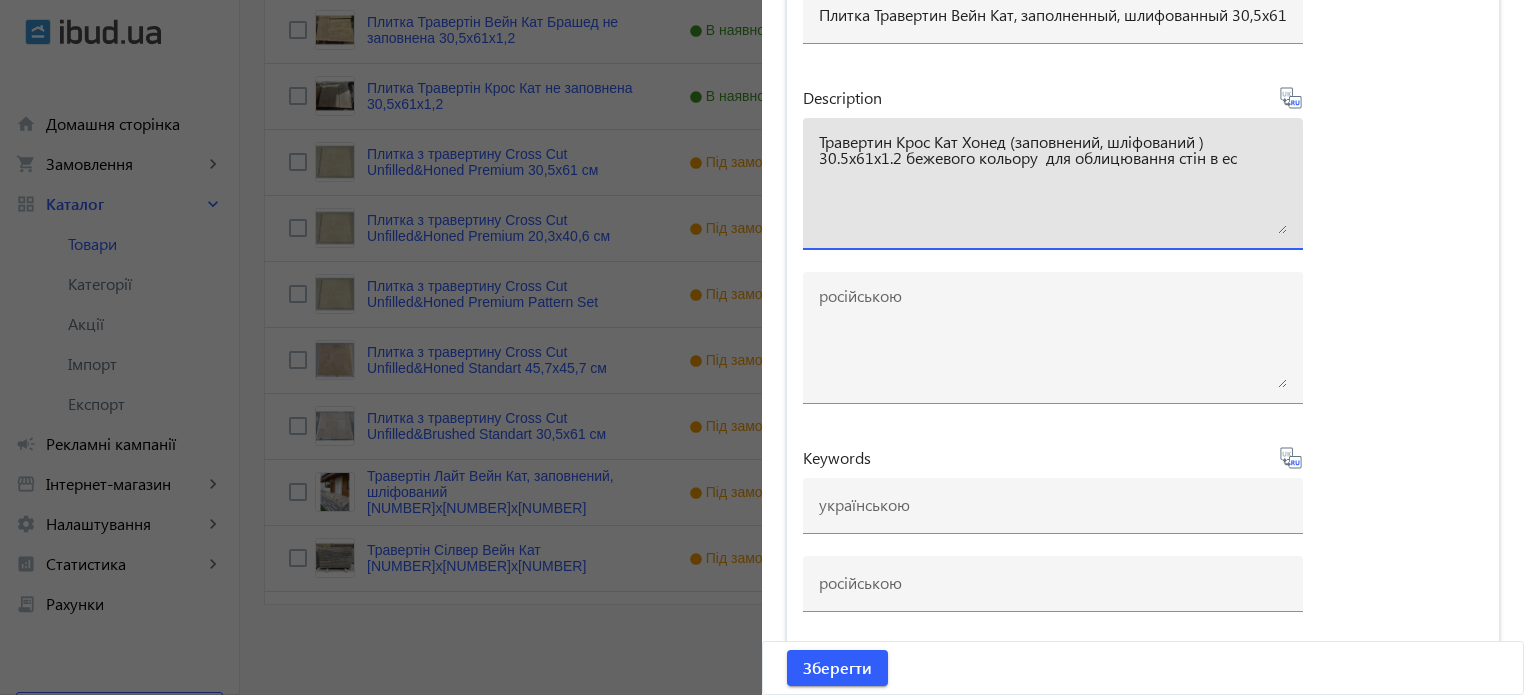 click on "Травертин Крос Кат Хонед (заповнений, шліфований ) 30.5х61х1.2 бежевого кольору  для облицювання стін в ес" at bounding box center (1053, 184) 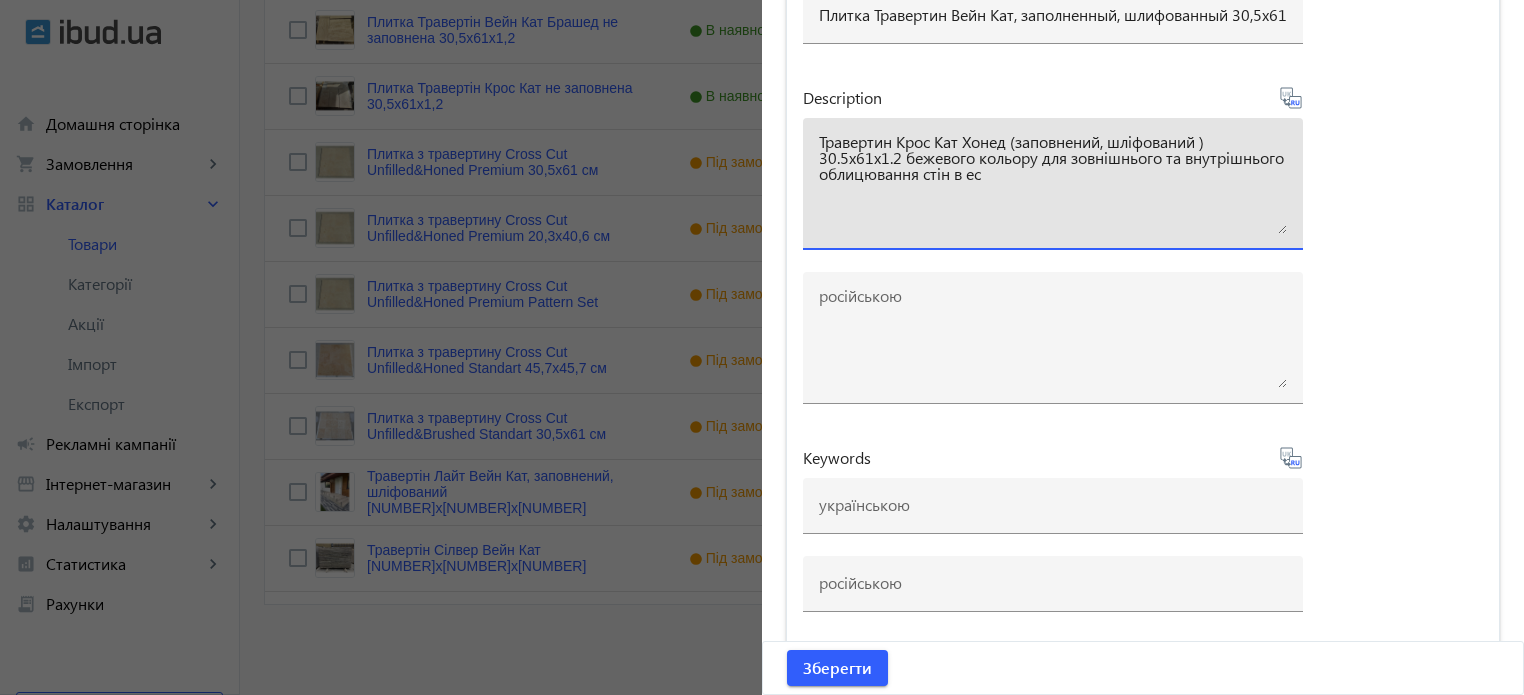 click on "Травертин Крос Кат Хонед (заповнений, шліфований ) 30.5х61х1.2 бежевого кольору для зовнішнього та внутрішнього облицювання стін в ес" at bounding box center [1053, 184] 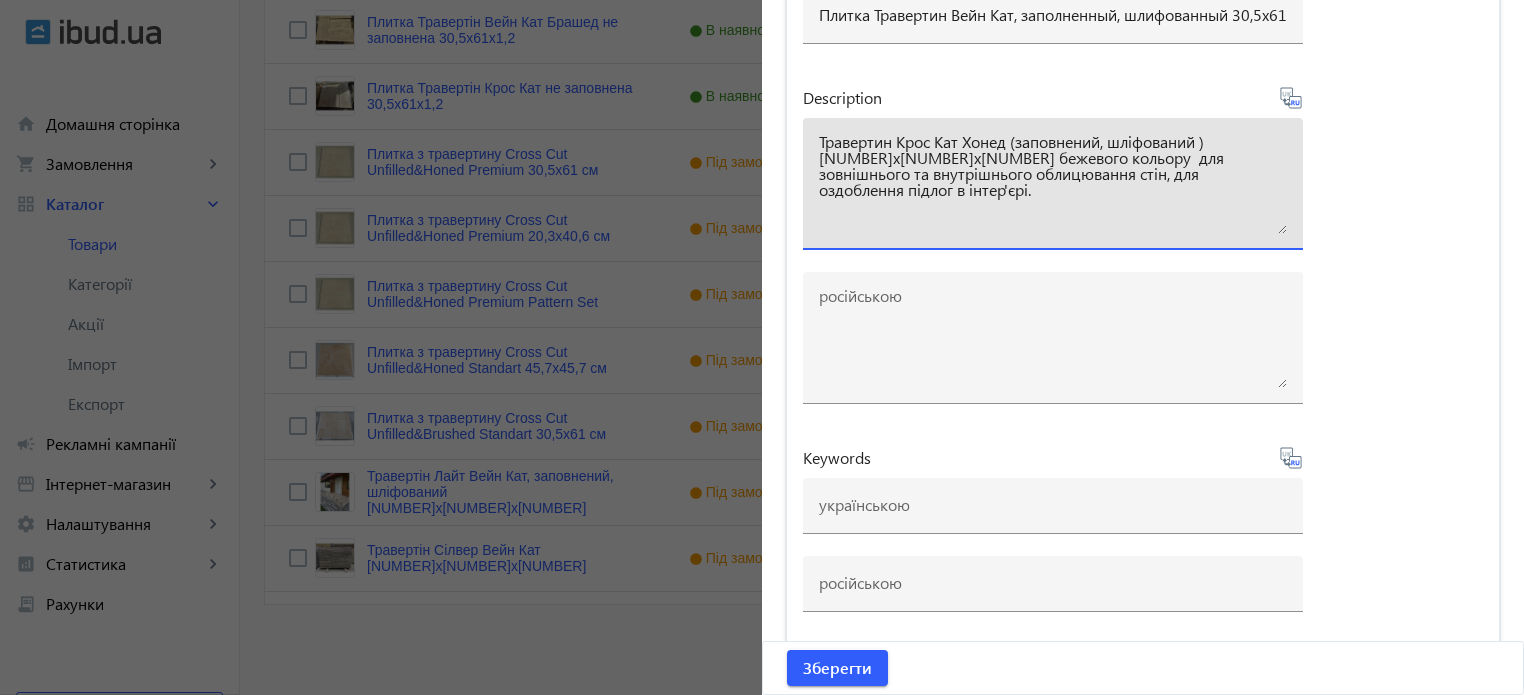 type on "Травертин Крос Кат Хонед (заповнений, шліфований ) [NUMBER]х[NUMBER]х[NUMBER] бежевого кольору  для зовнішнього та внутрішнього облицювання стін, для оздоблення підлог в інтер'єрі." 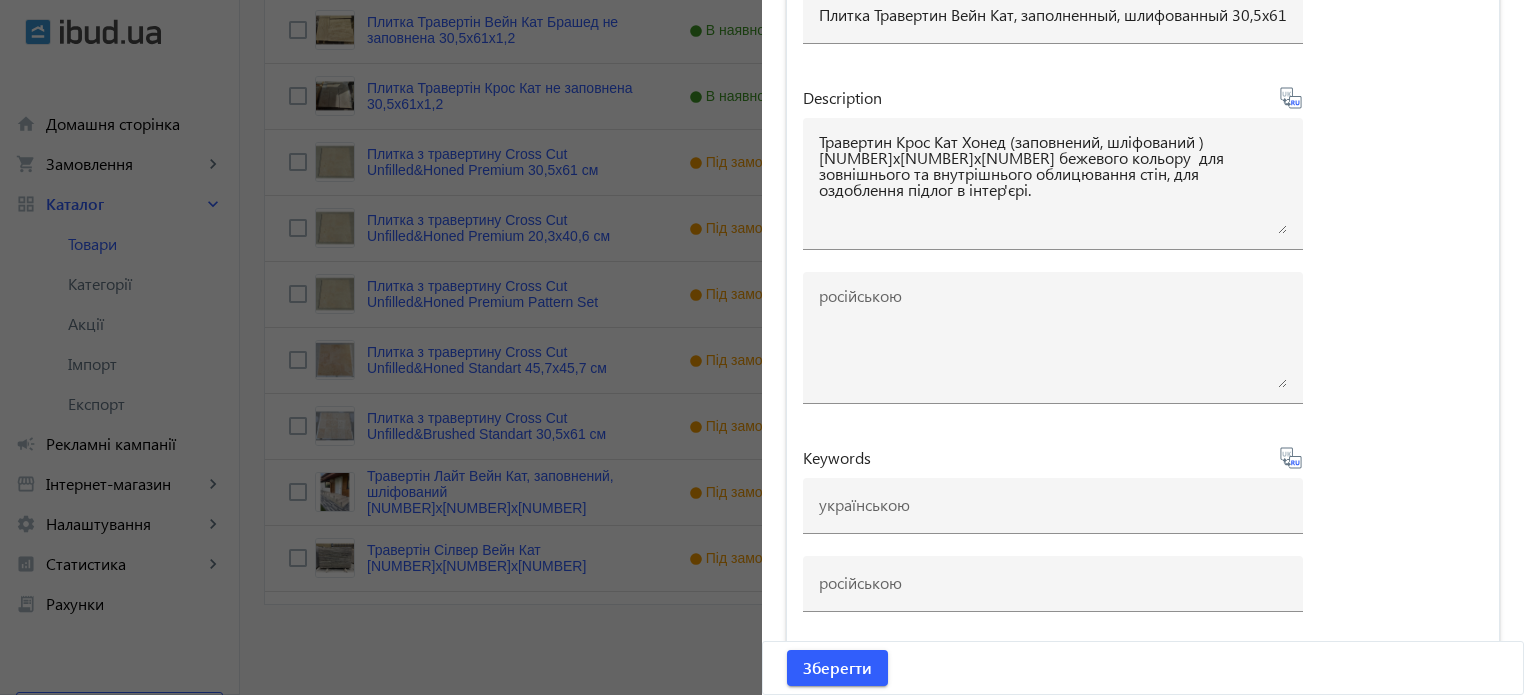 type on "Травертин Кросс Кат Хонед (заполненный, шлифованный) [NUMBER]х[NUMBER]х[NUMBER] бежевого цвета для наружной и внутренней облицовки стен, для отделки полов в интерьере." 